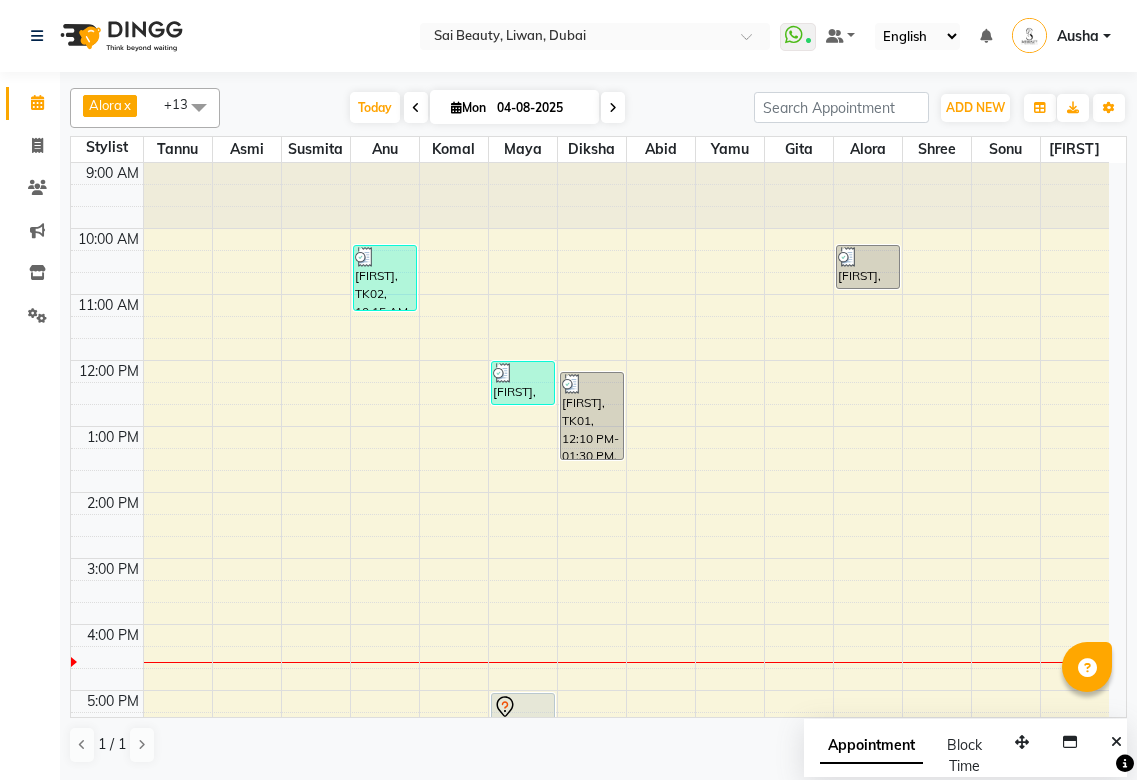 scroll, scrollTop: 0, scrollLeft: 0, axis: both 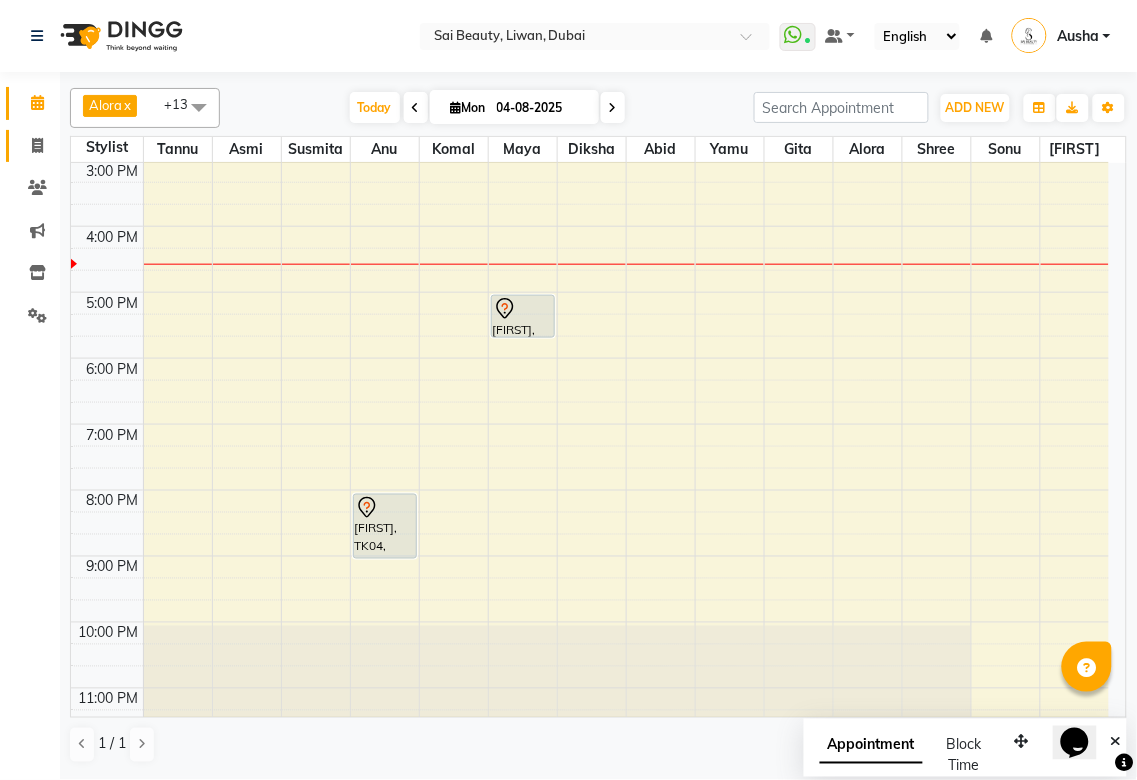 click 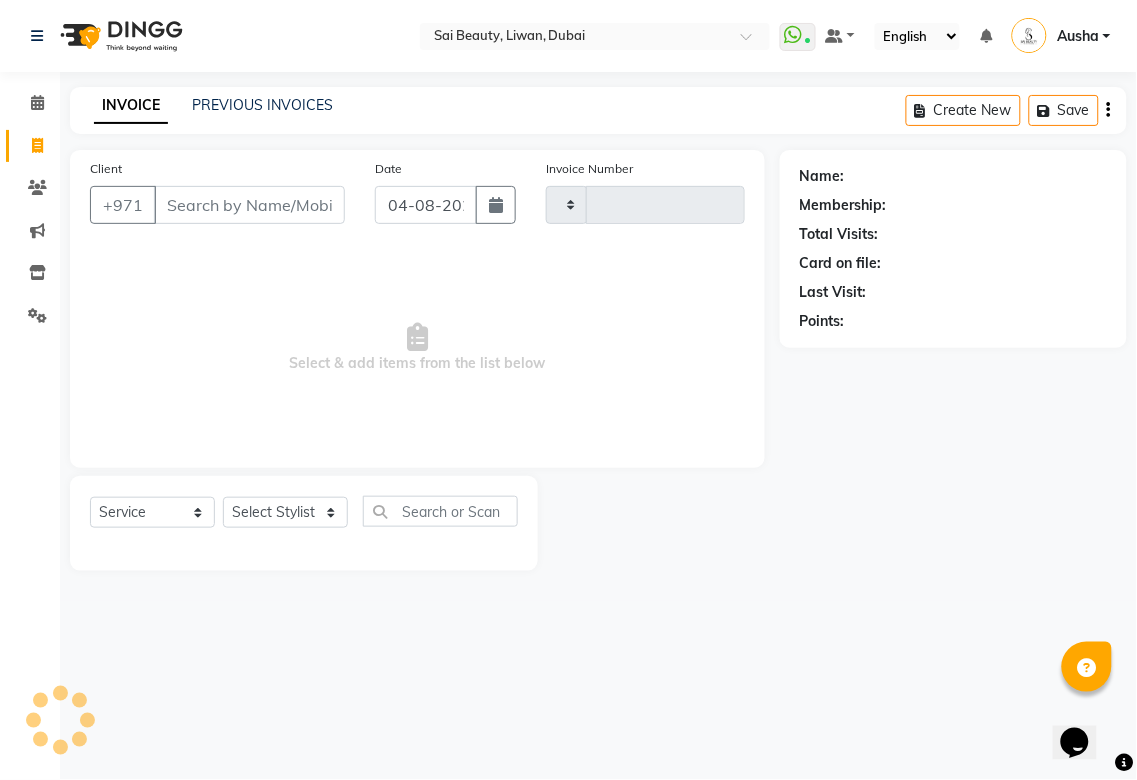 type on "2708" 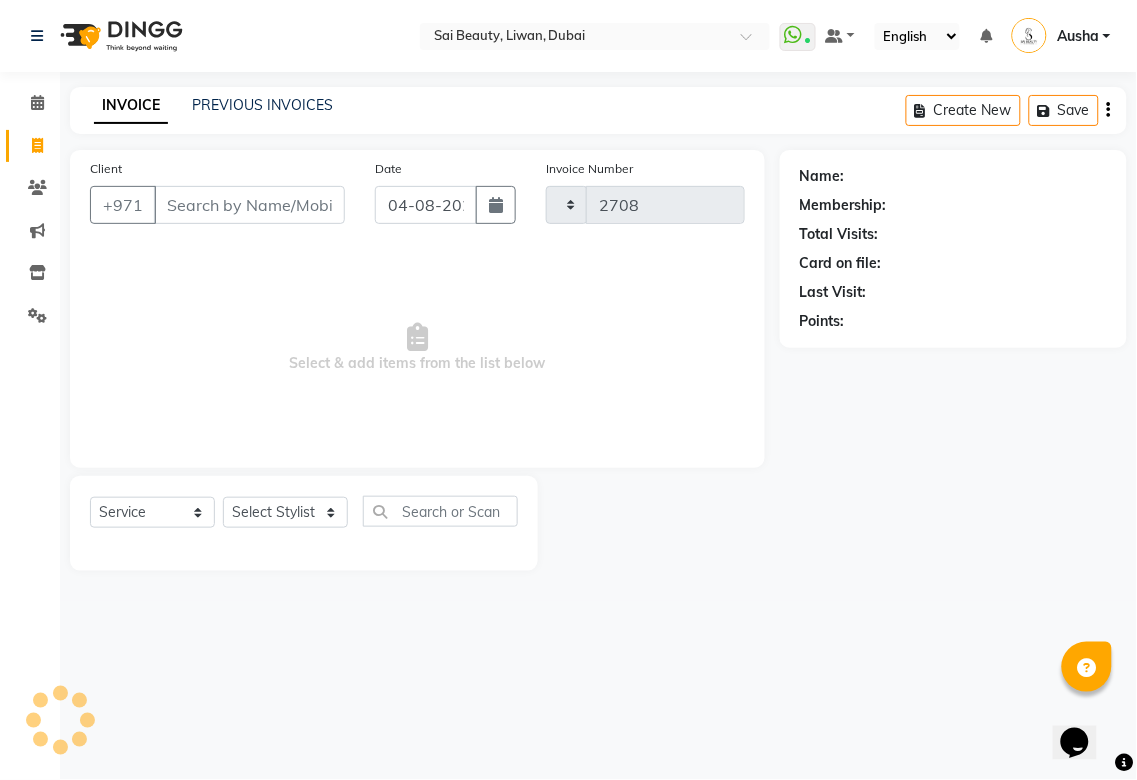 select on "5352" 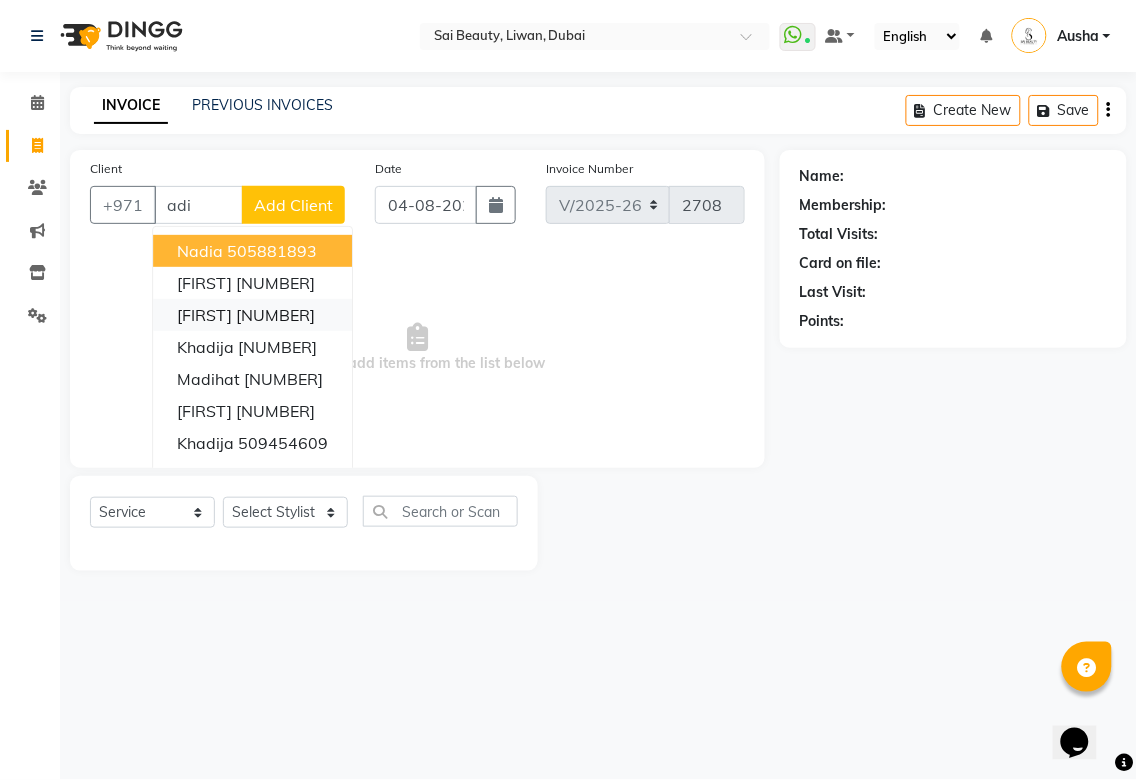 click on "[NUMBER]" at bounding box center [275, 315] 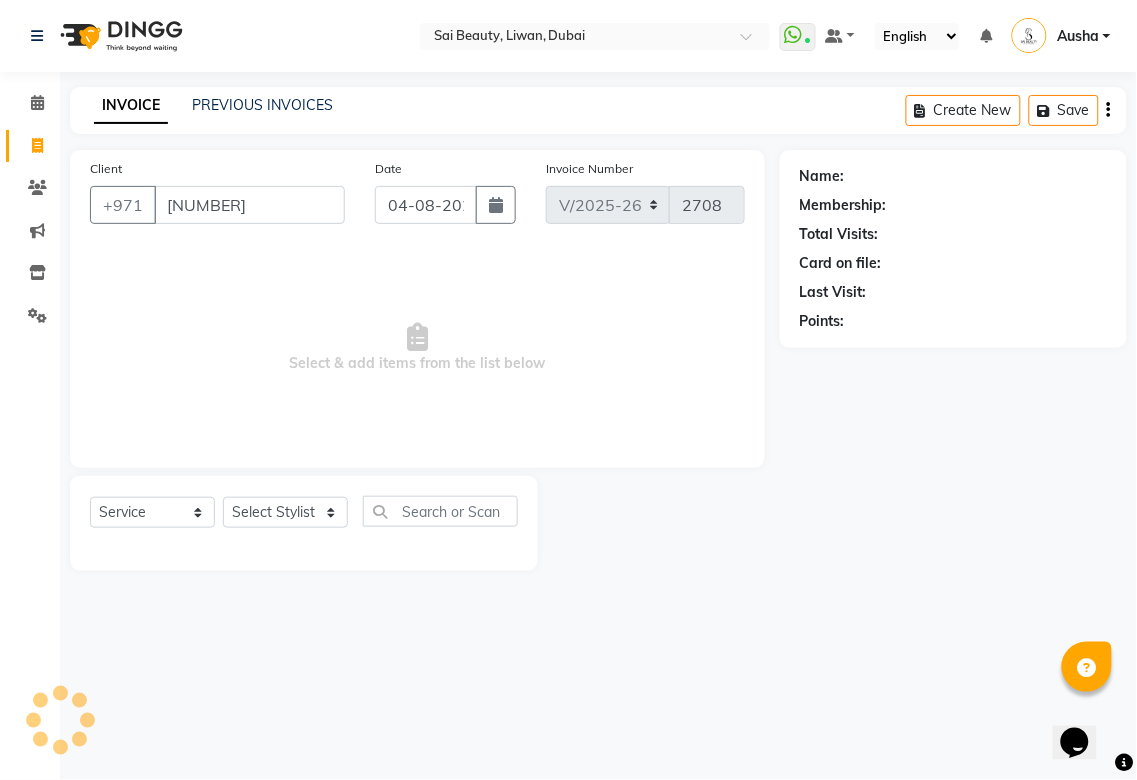 type on "[NUMBER]" 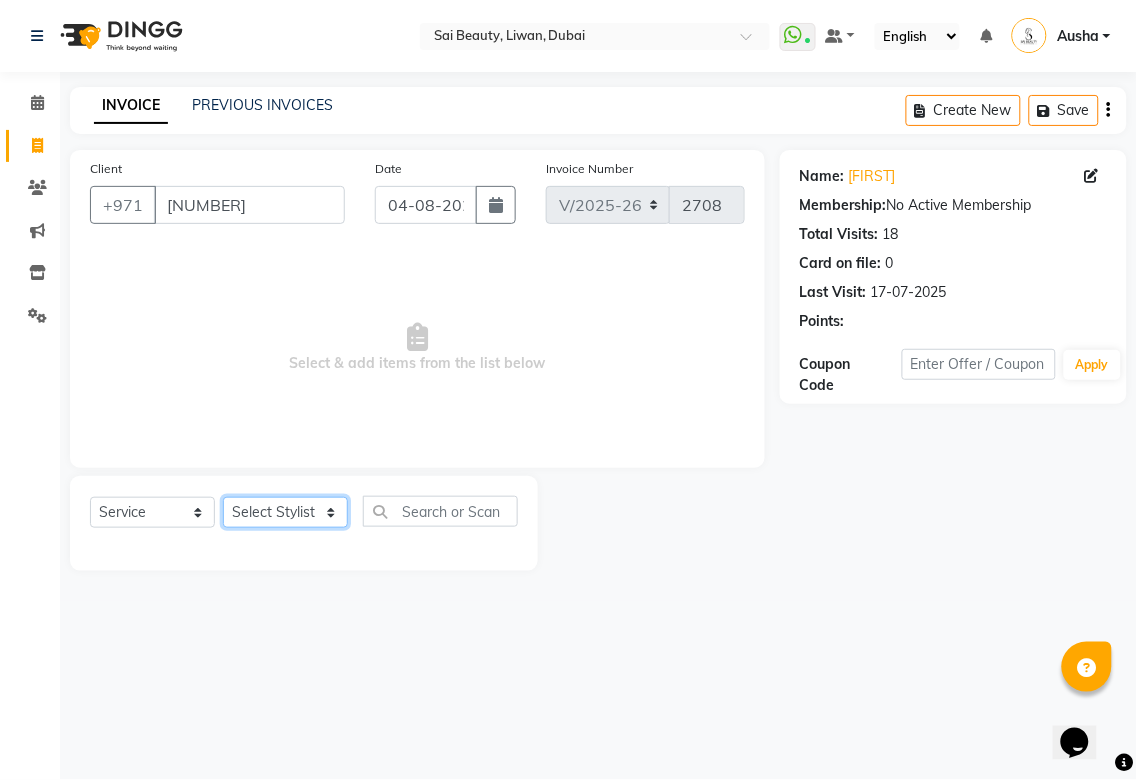 click on "Select Stylist Abid Alora Anu Asmi Ausha Diksha Gita Komal maya Monzeer shree sonu Srijana Surakcha Susmita Tannu Yamu" 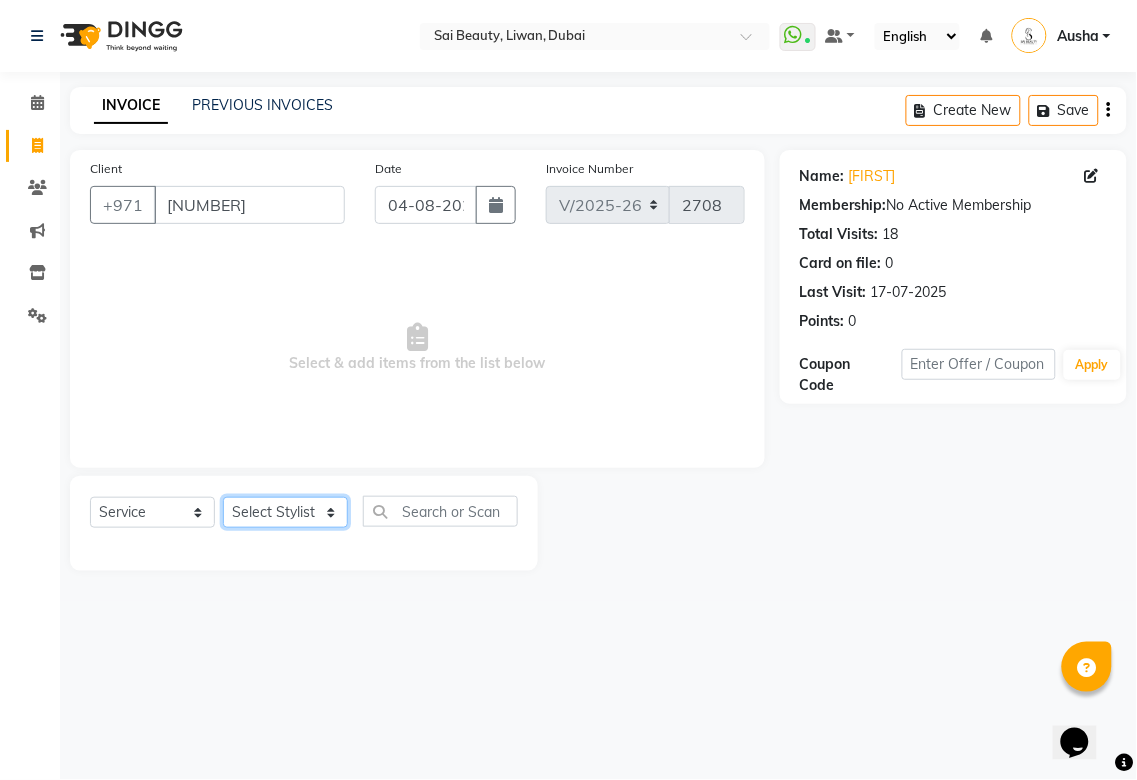 select on "57468" 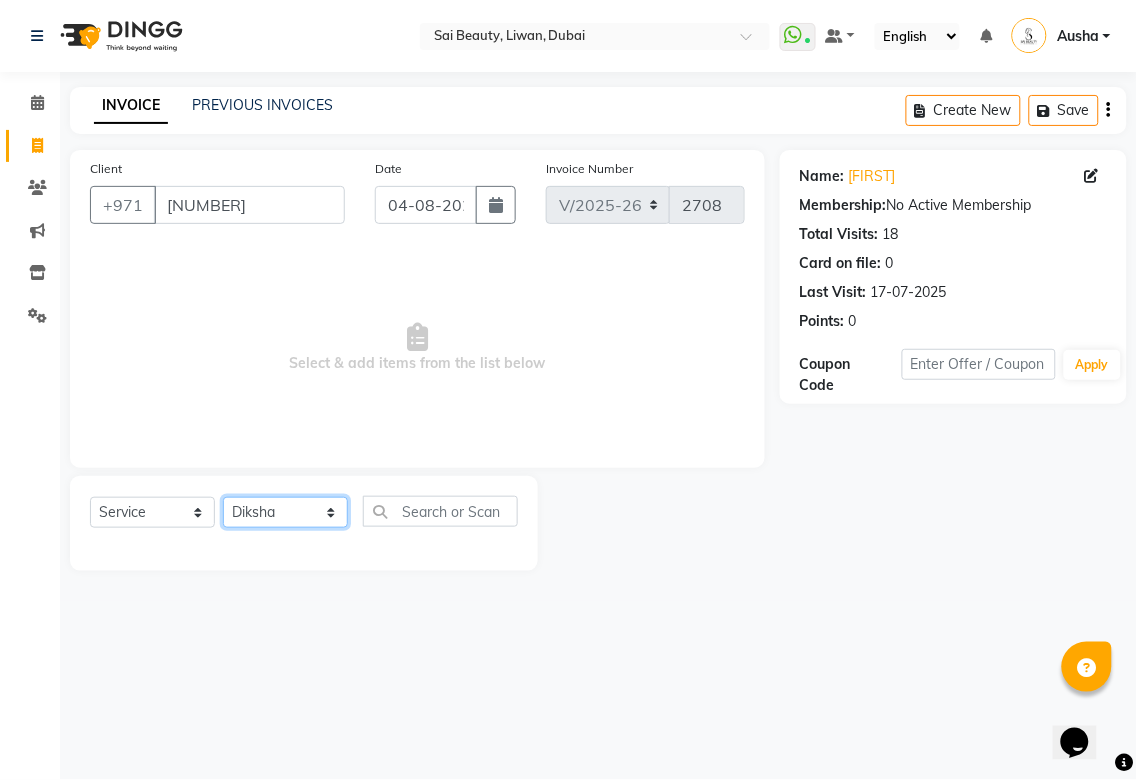 click on "Select Stylist Abid Alora Anu Asmi Ausha Diksha Gita Komal maya Monzeer shree sonu Srijana Surakcha Susmita Tannu Yamu" 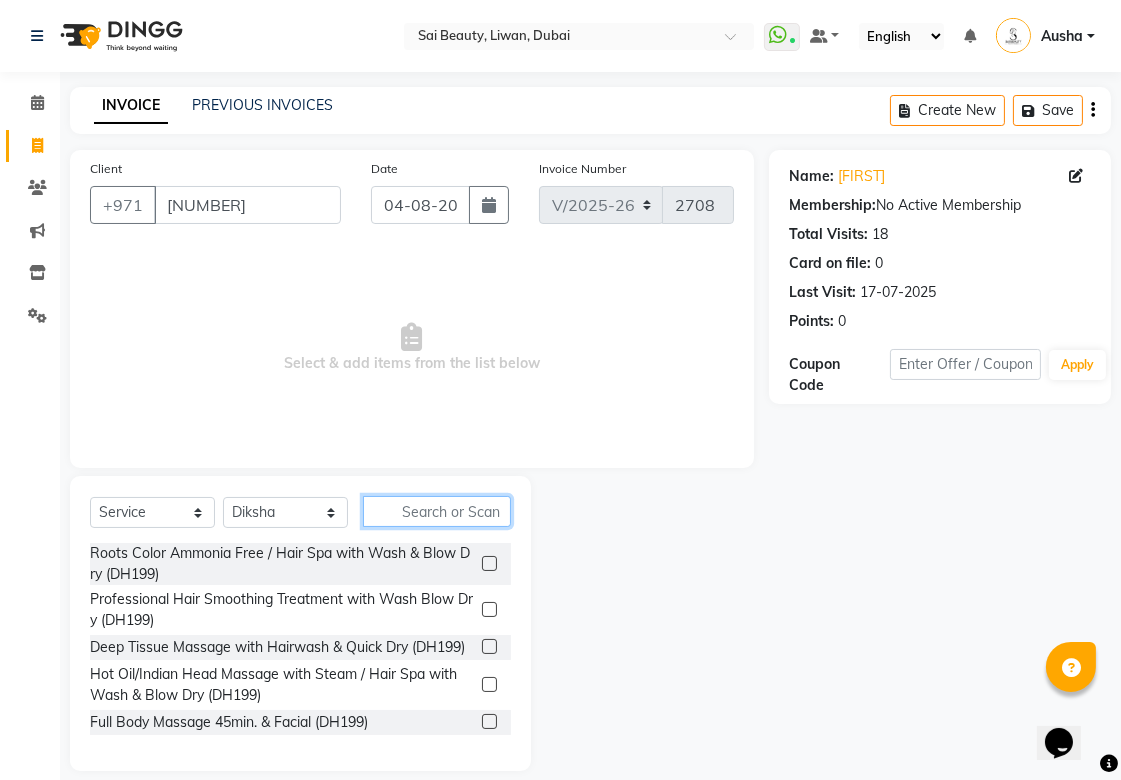 click 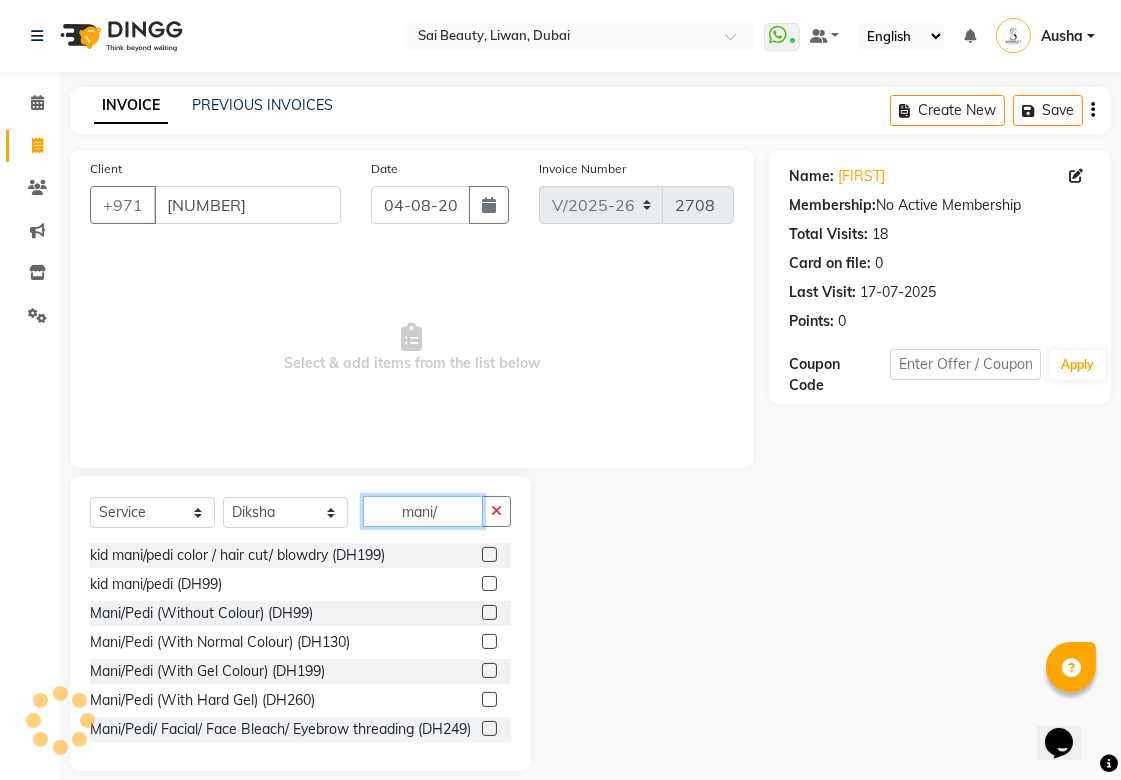 type on "mani/" 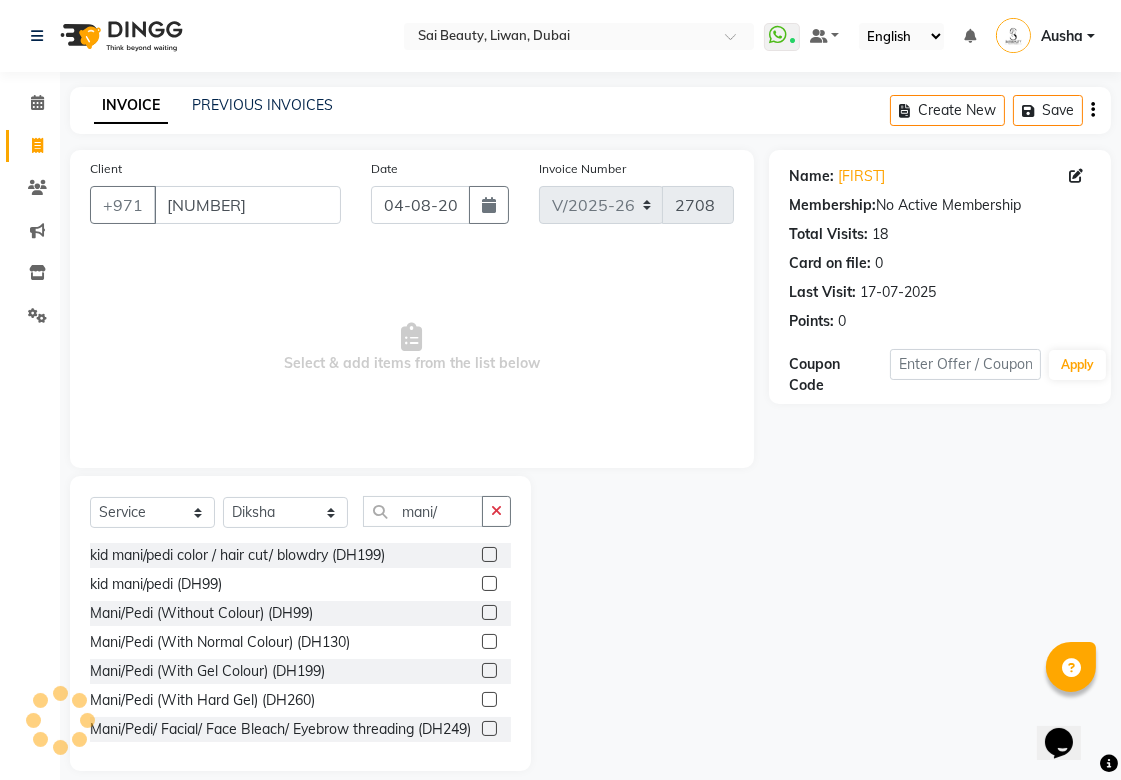 click 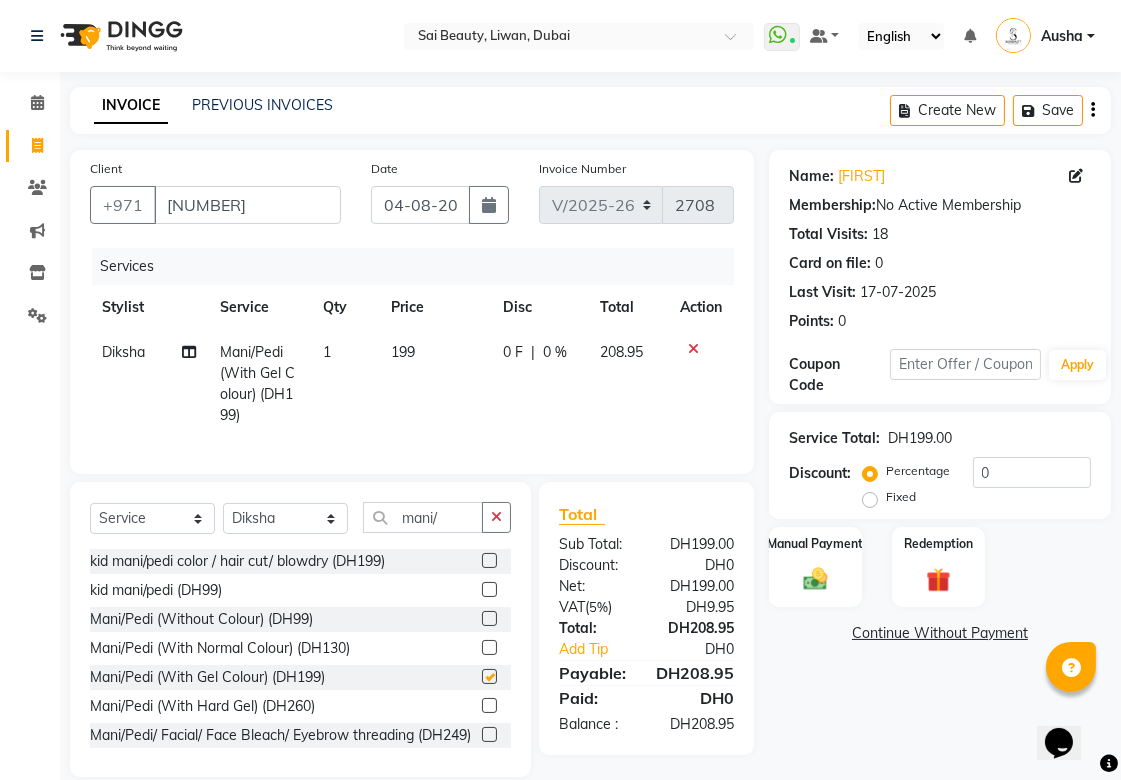 checkbox on "false" 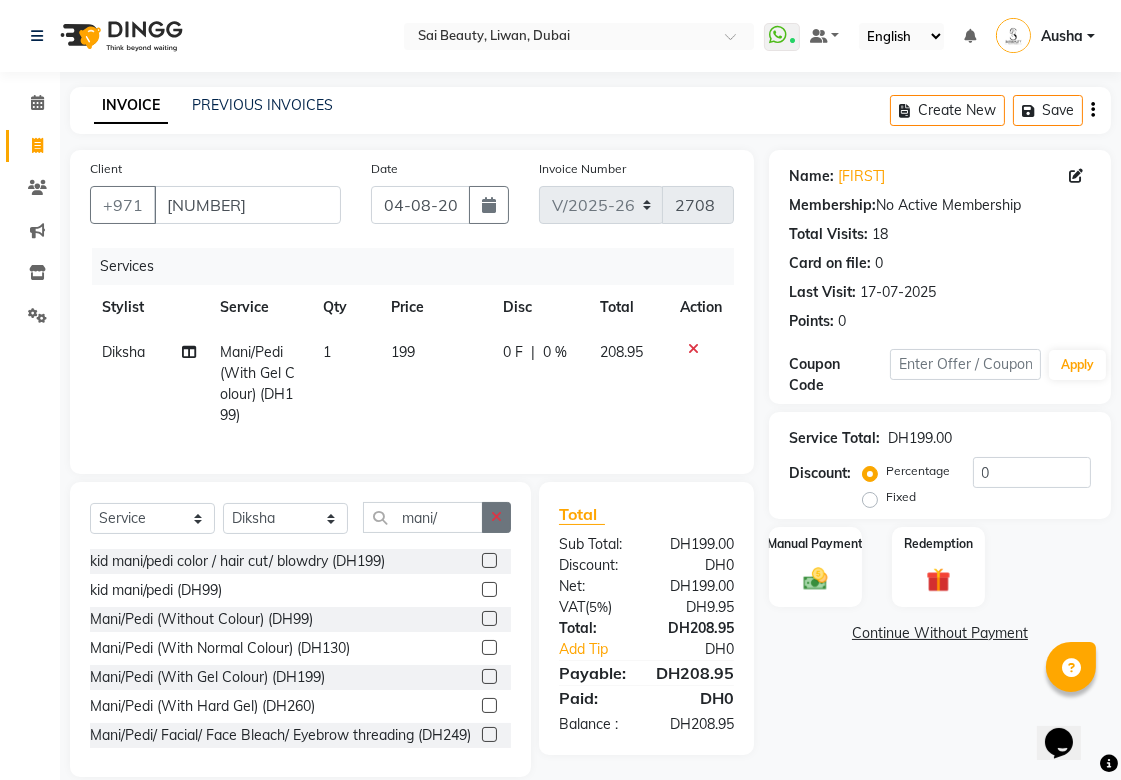 click 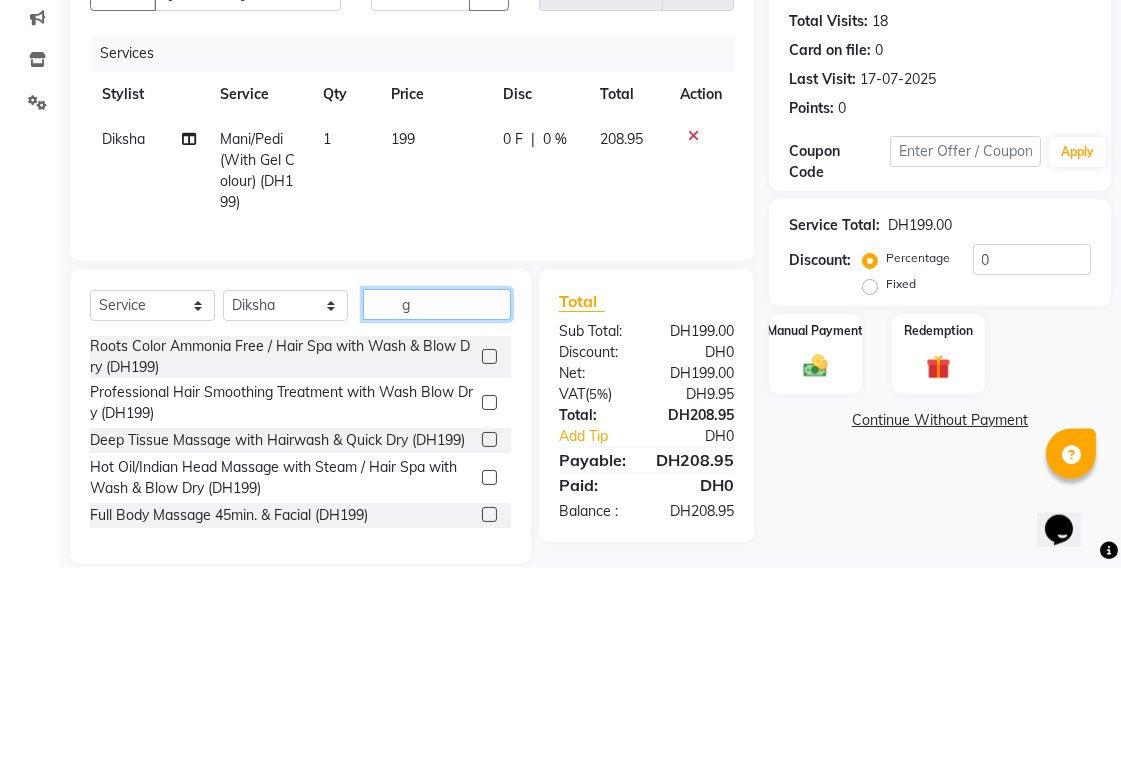 scroll, scrollTop: 24, scrollLeft: 0, axis: vertical 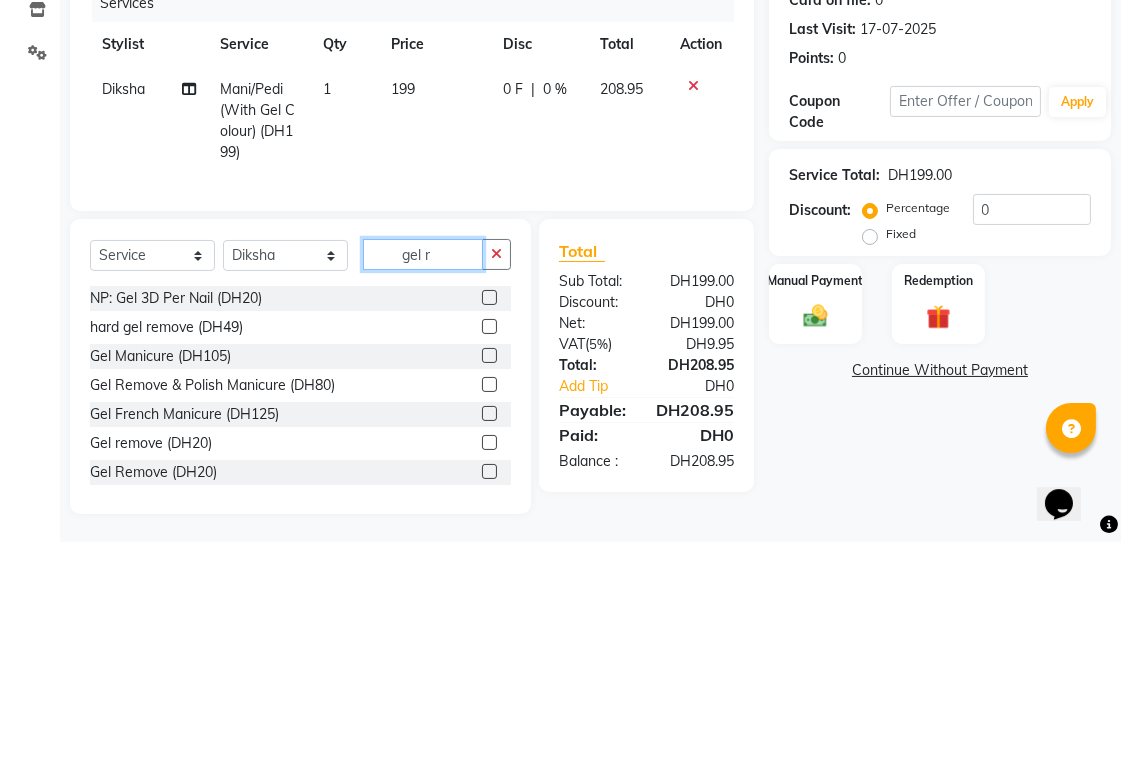 type on "gel r" 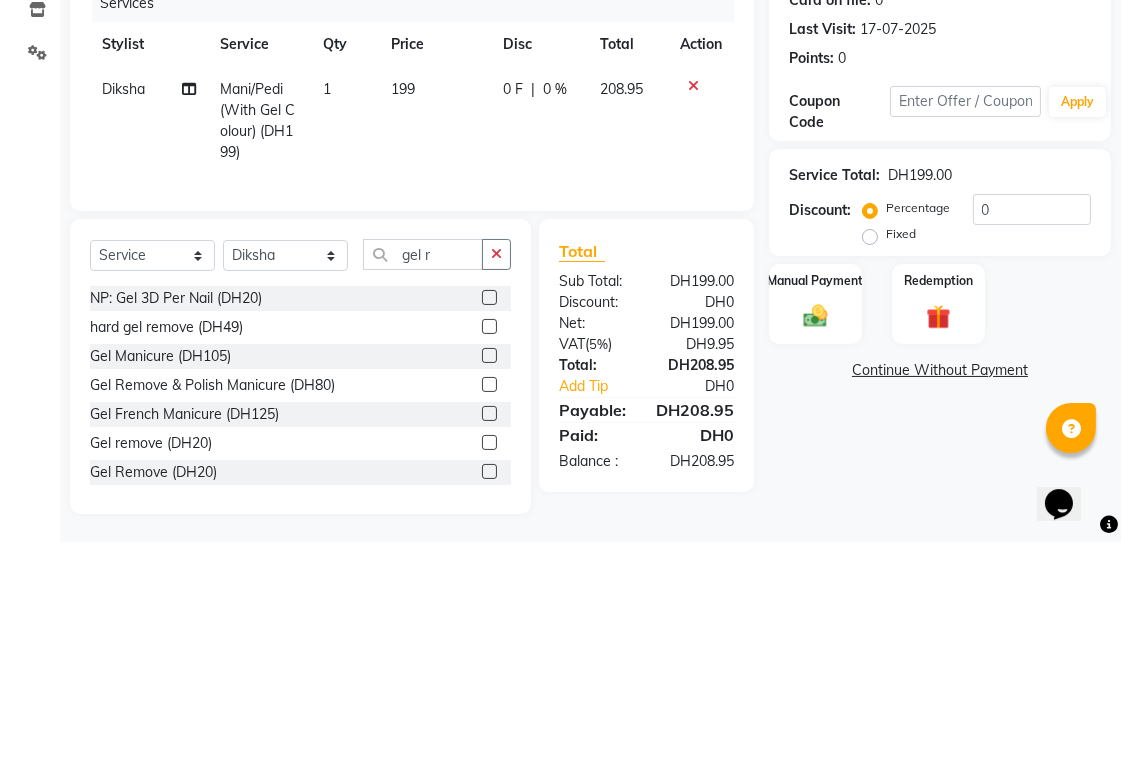 click 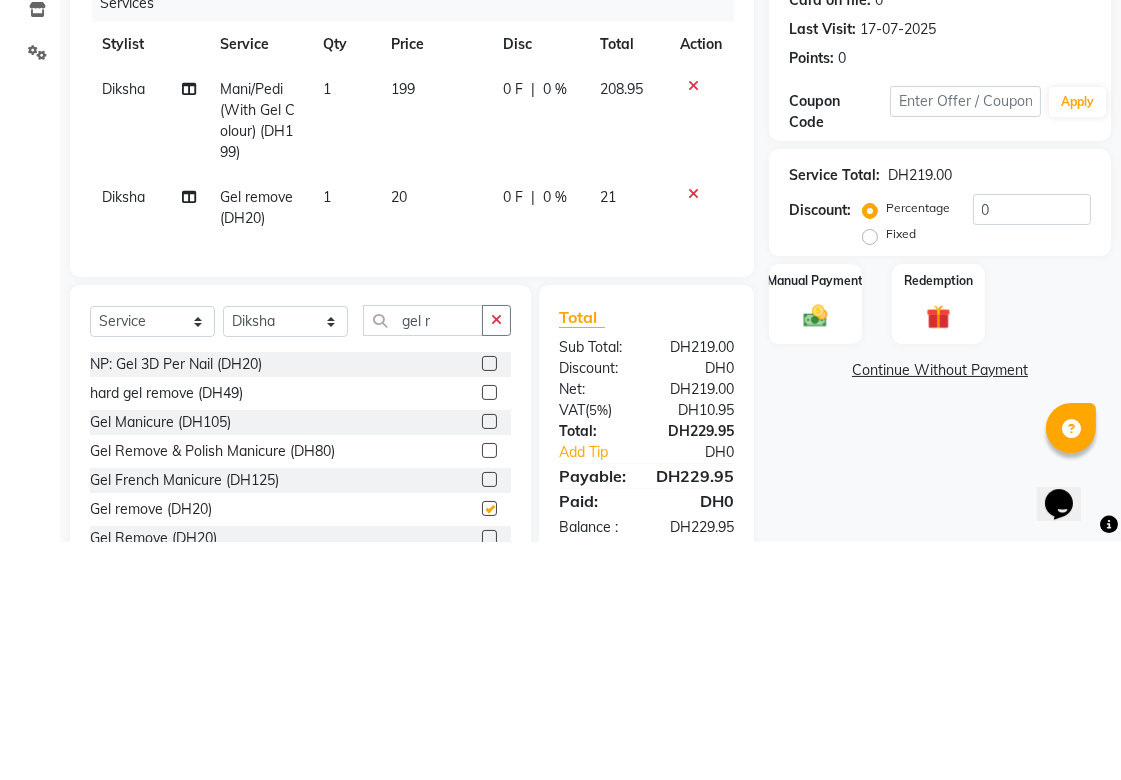 scroll, scrollTop: 24, scrollLeft: 0, axis: vertical 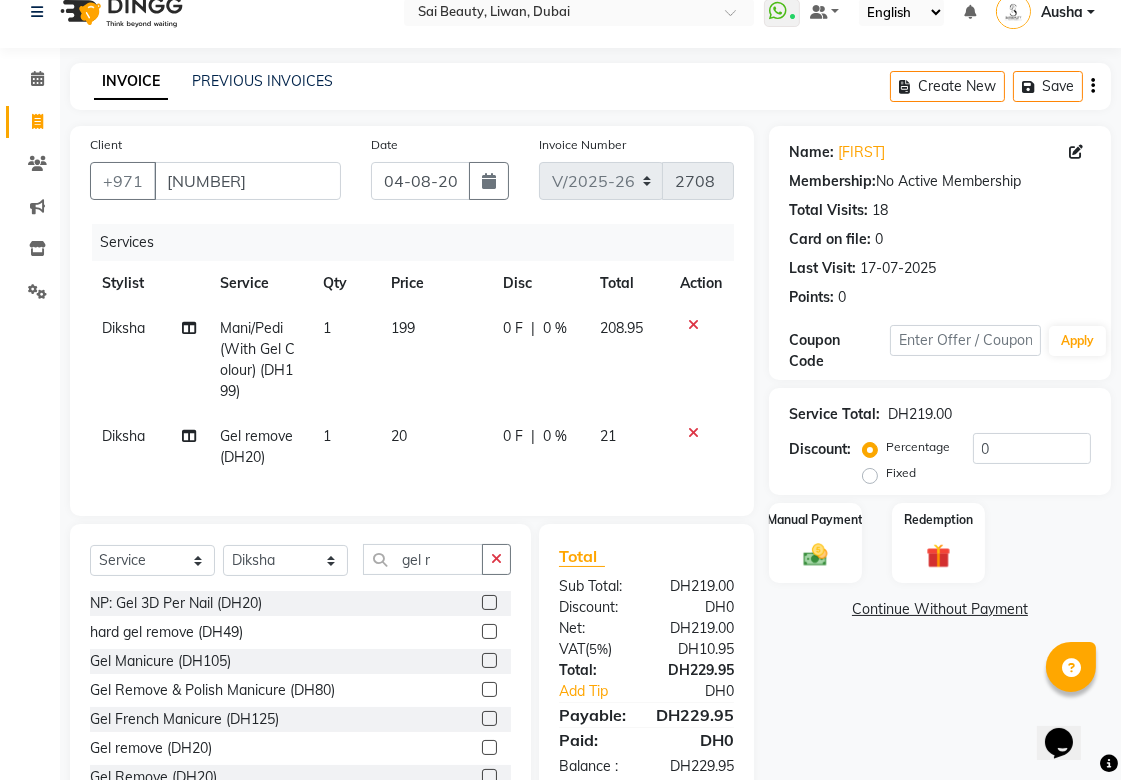 checkbox on "false" 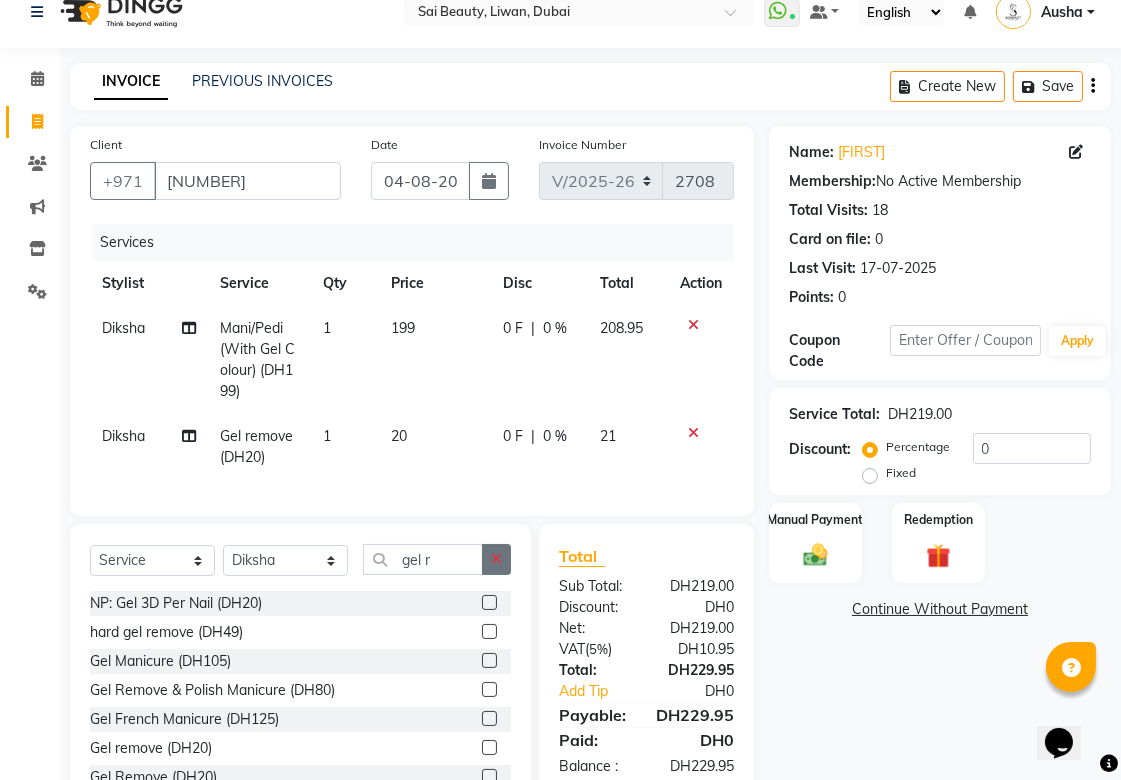 click 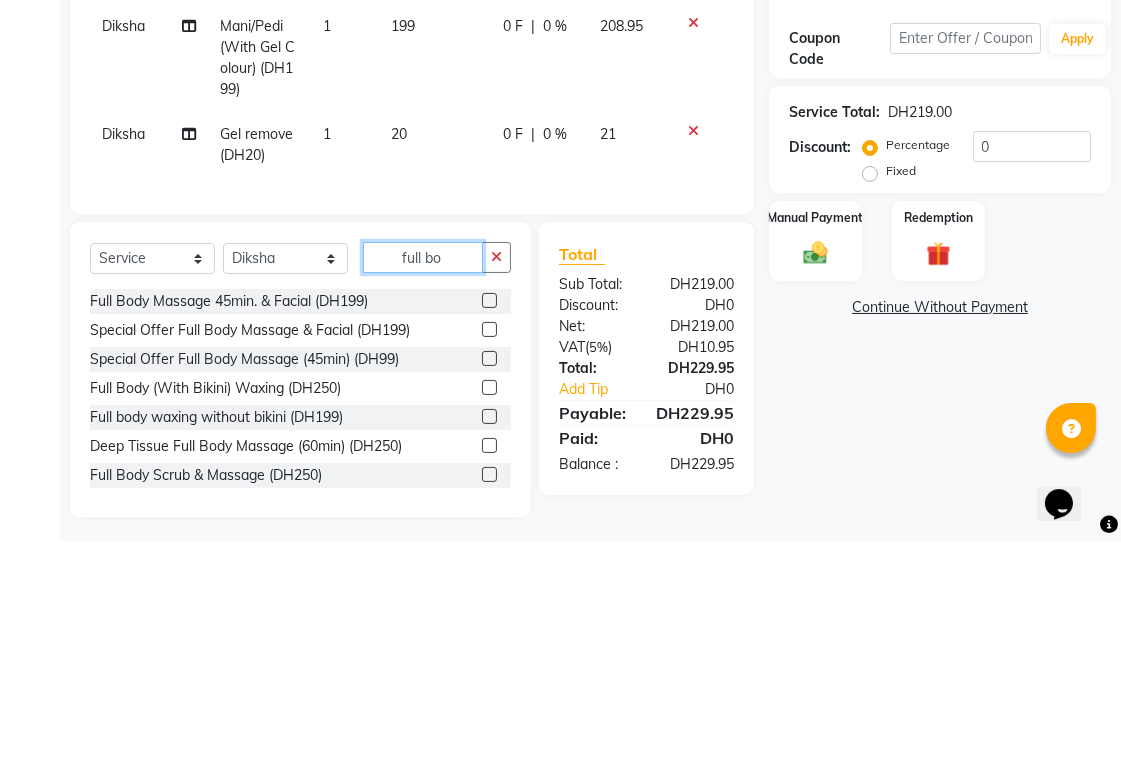 scroll, scrollTop: 109, scrollLeft: 0, axis: vertical 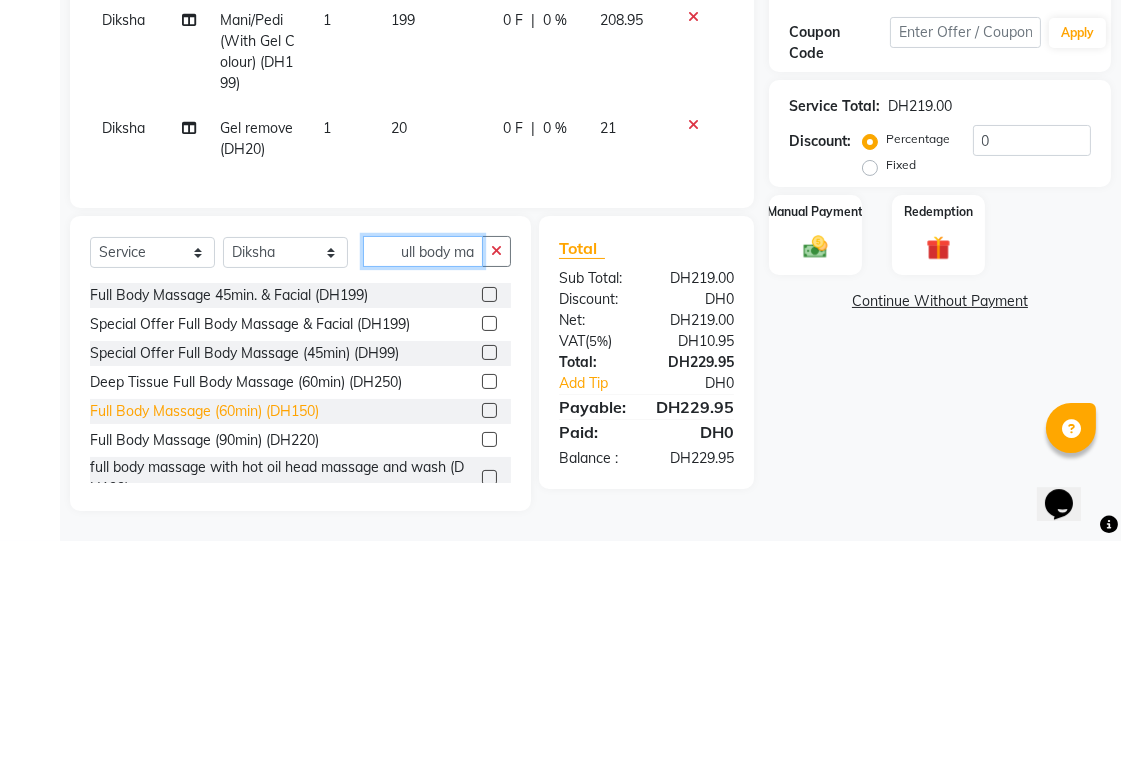 type on "full body ma" 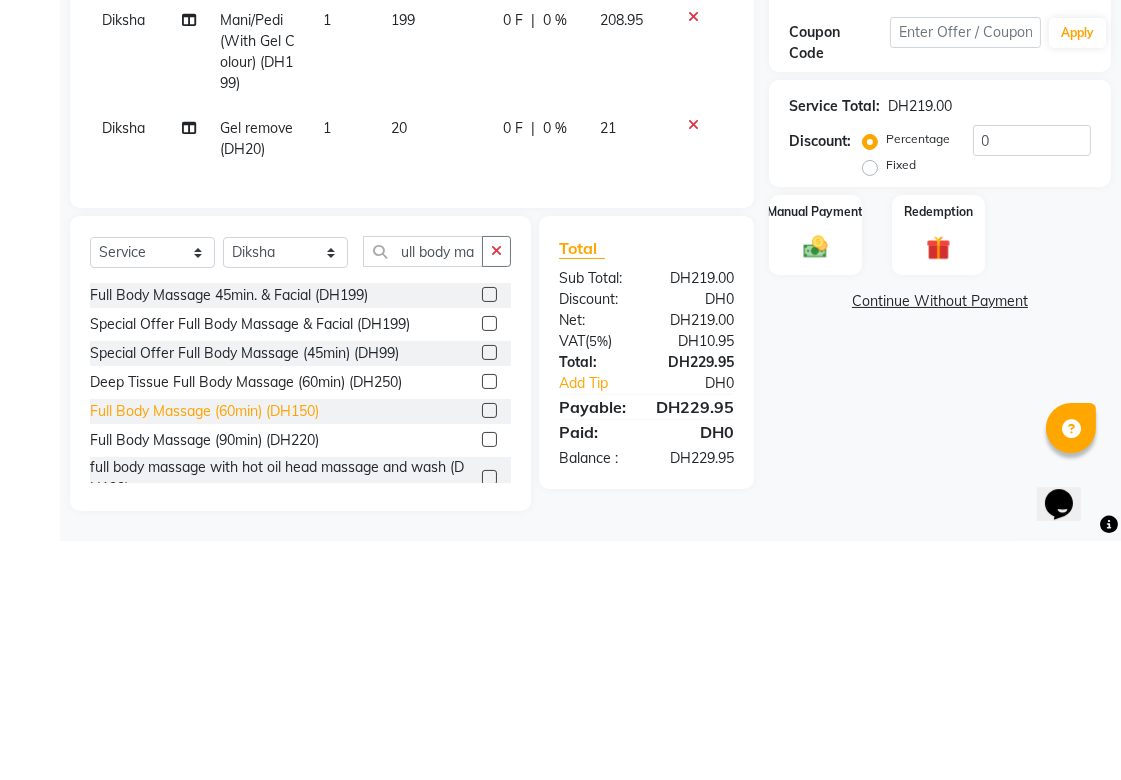 click on "Full Body Massage (60min) (DH150)" 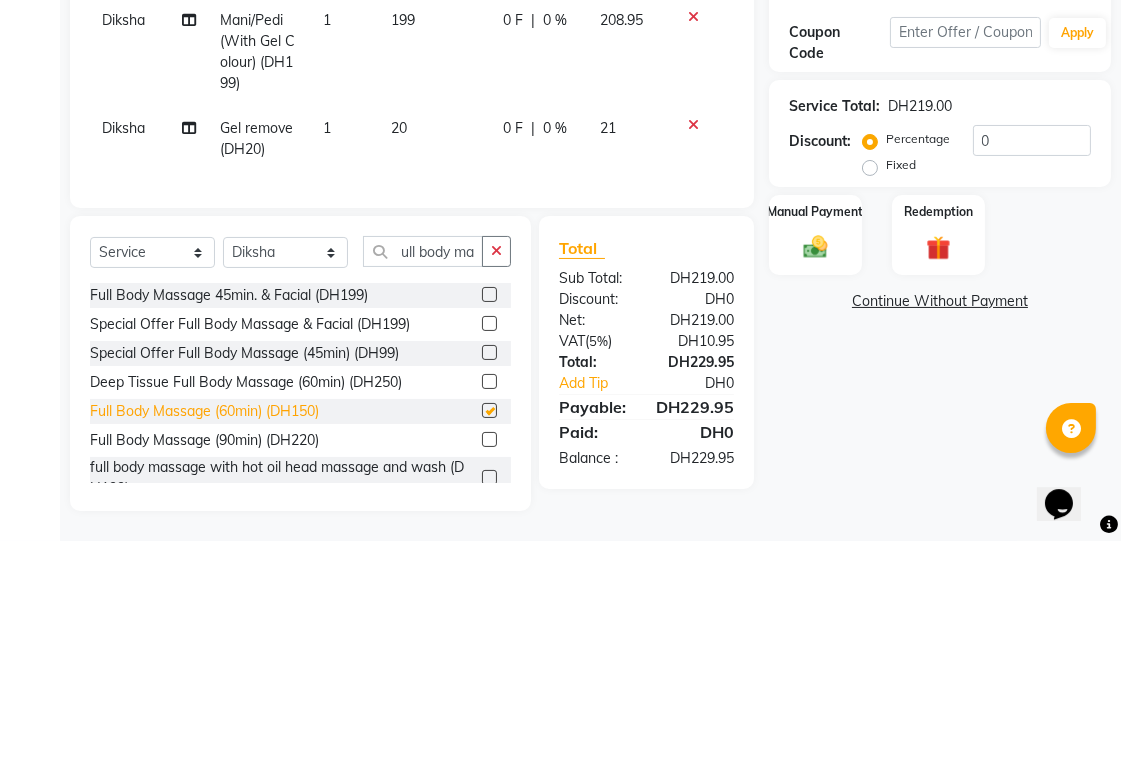 scroll, scrollTop: 0, scrollLeft: 0, axis: both 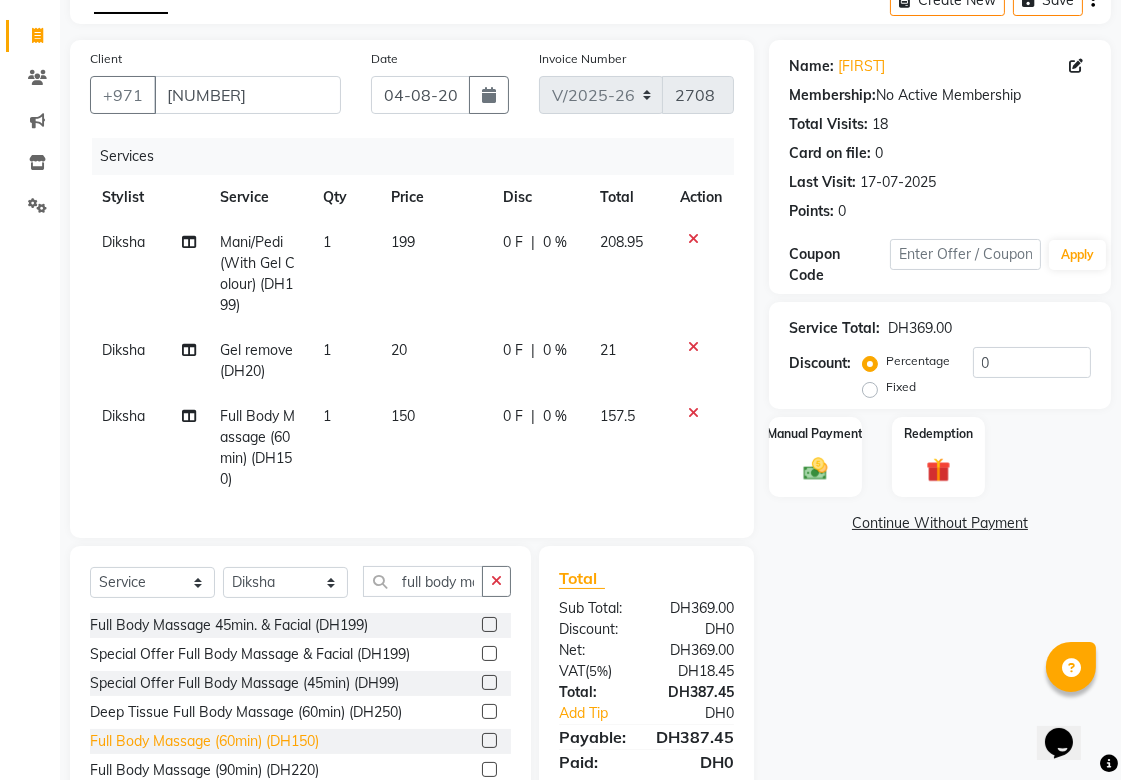 checkbox on "false" 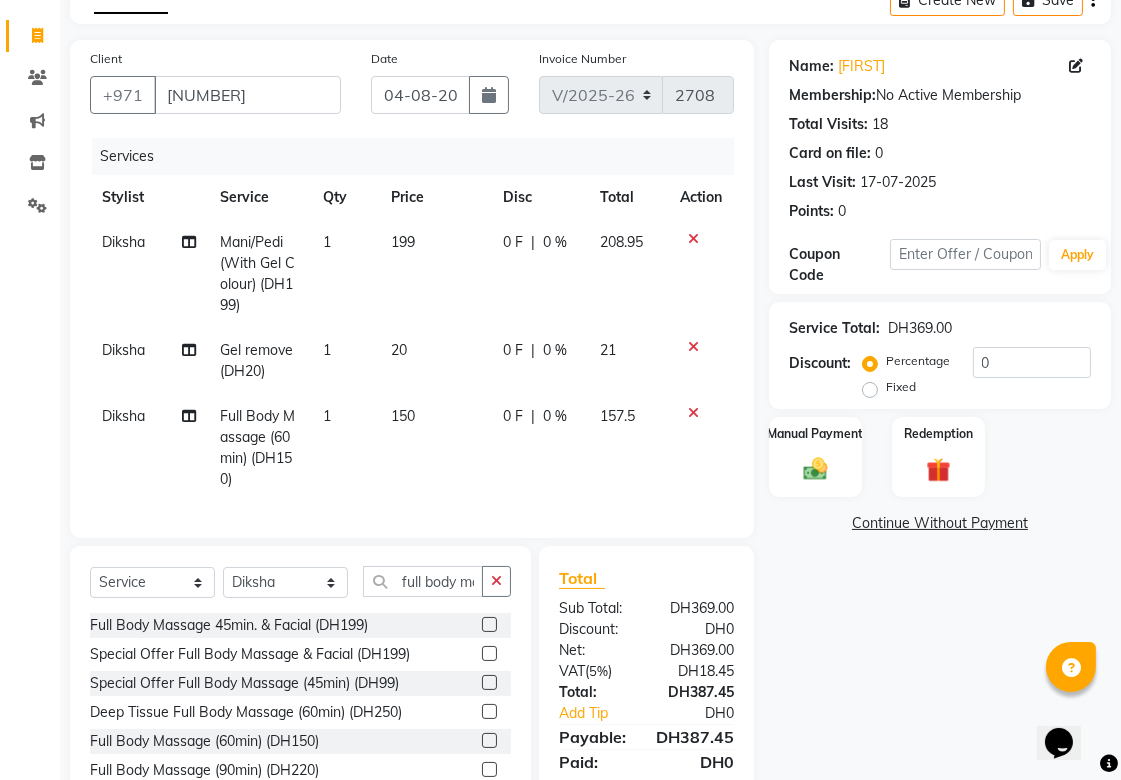 click on "150" 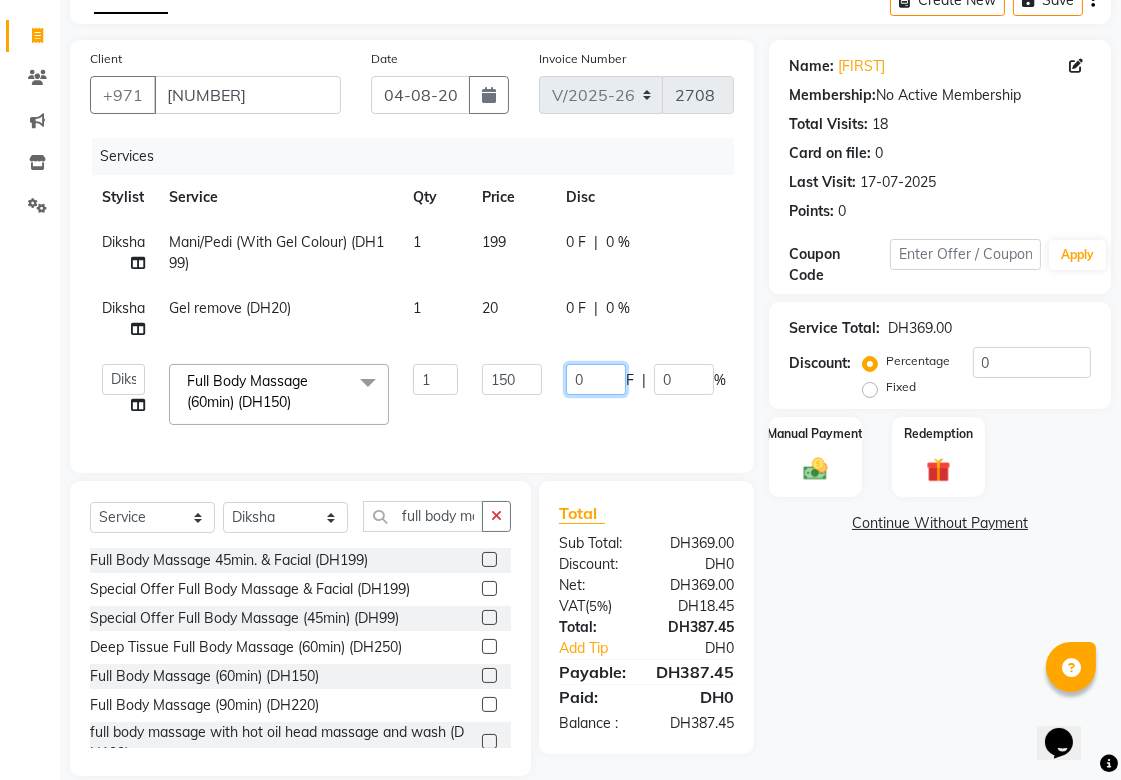 click on "0" 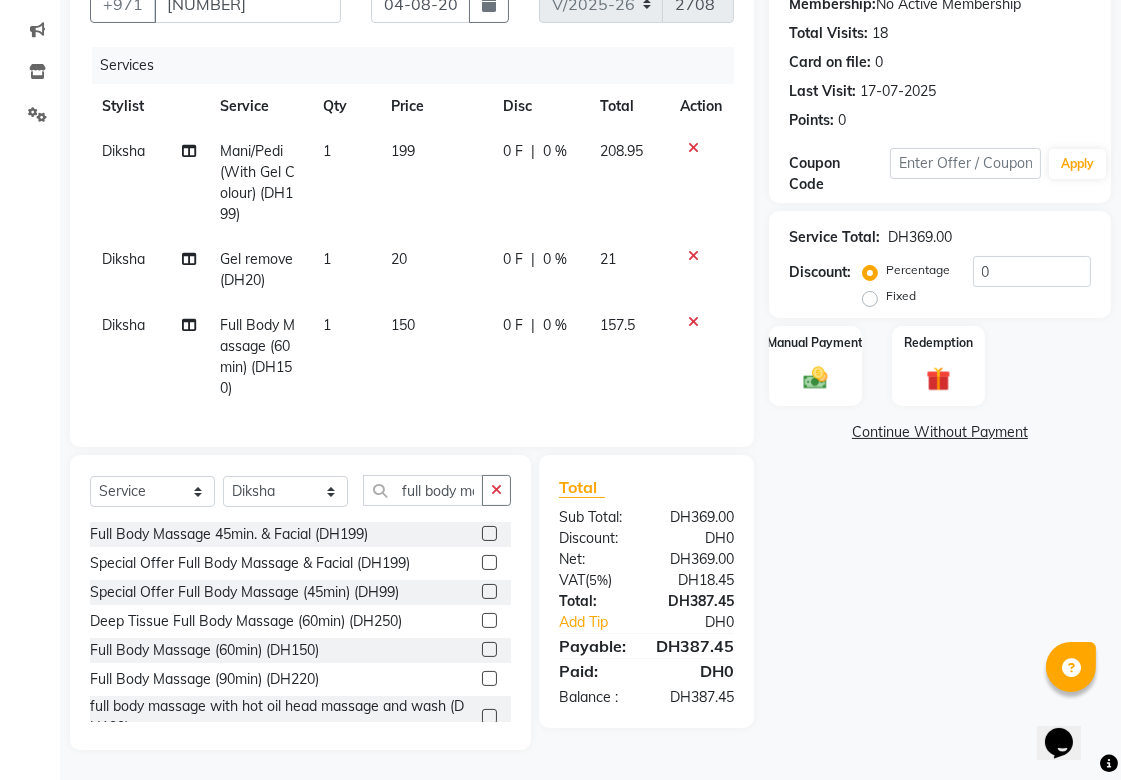 click on "0 F | 0 %" 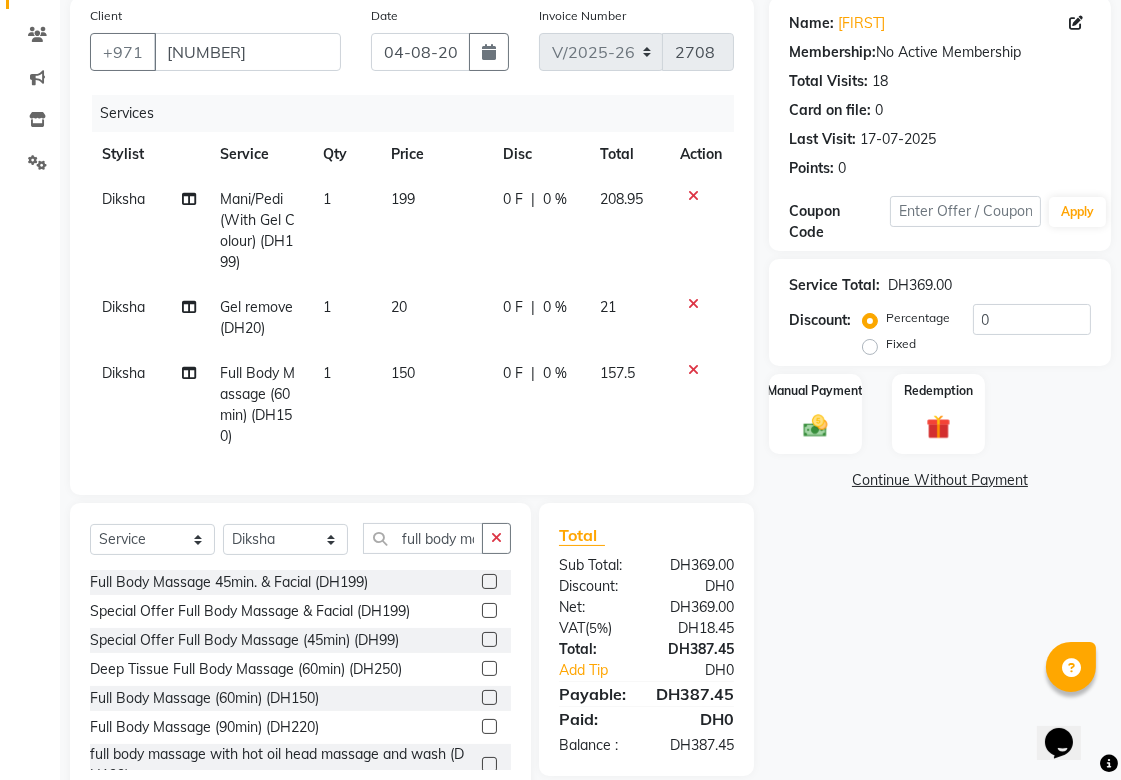 select on "57468" 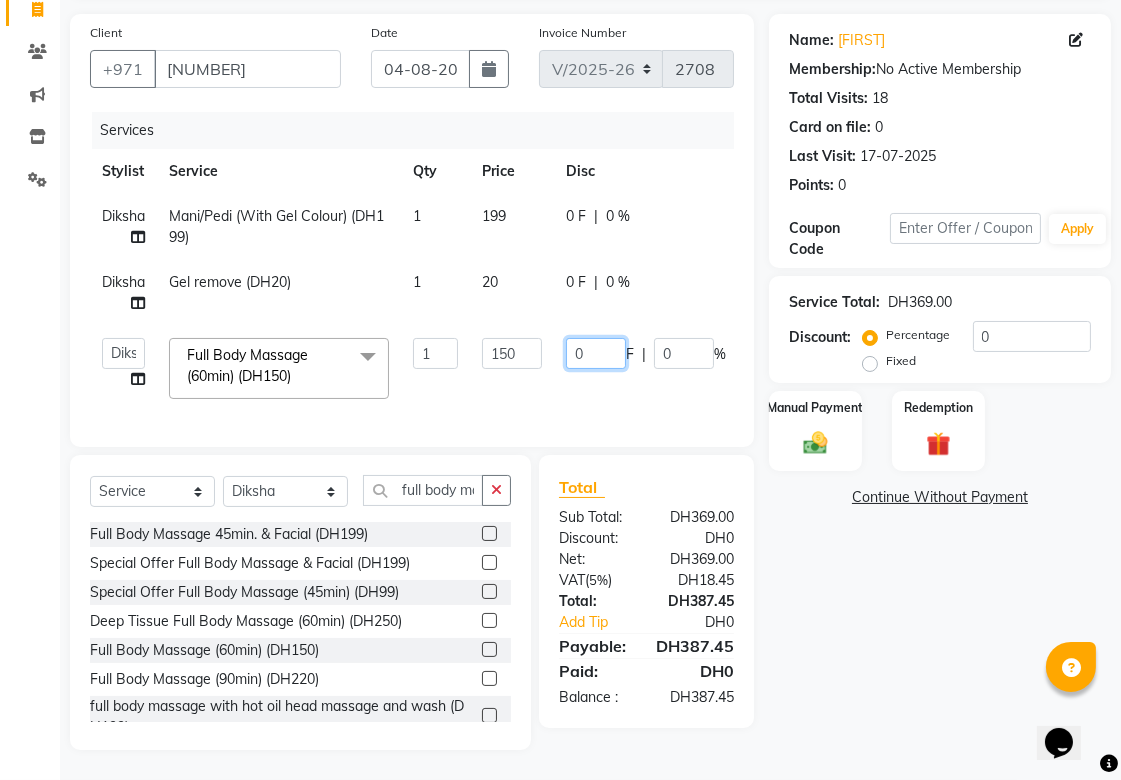 click on "0" 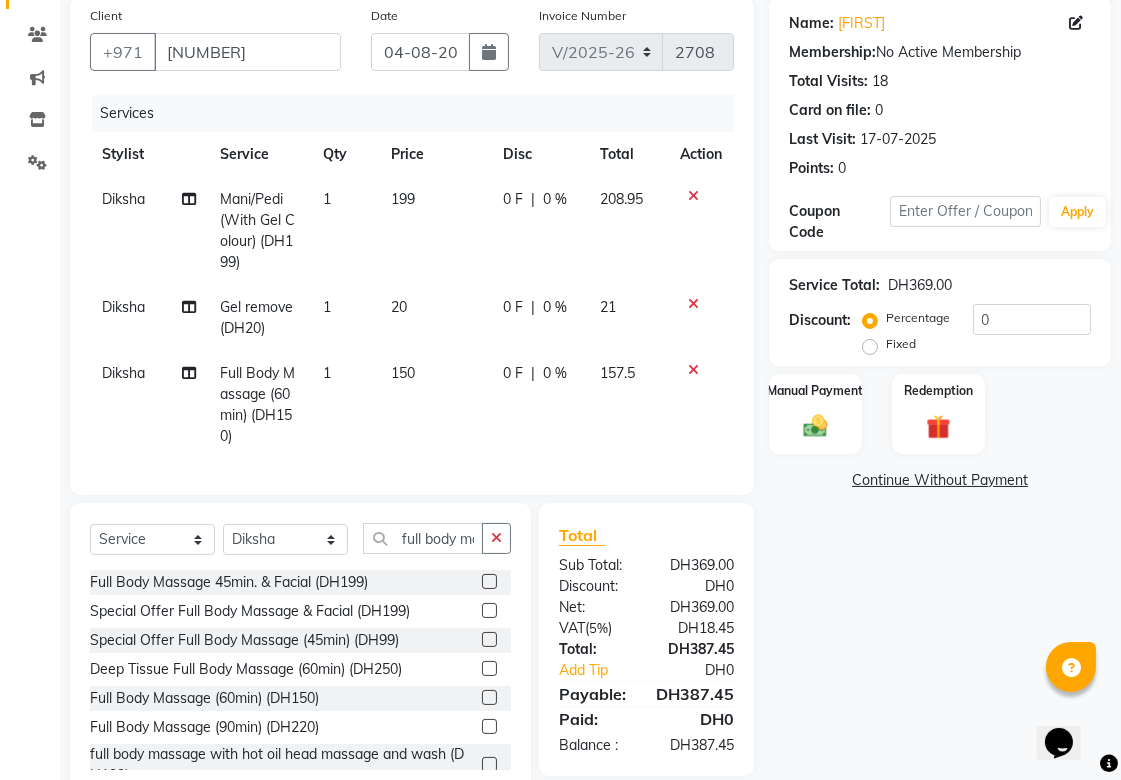 click on "0 F" 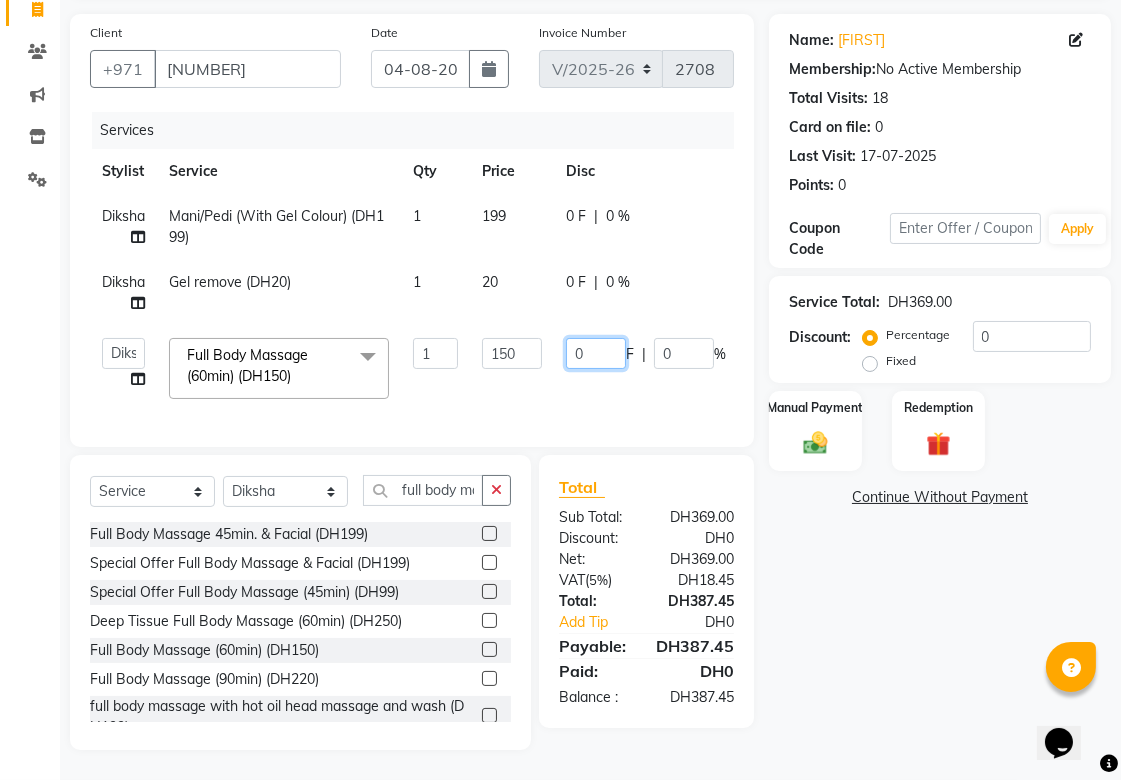 click on "0" 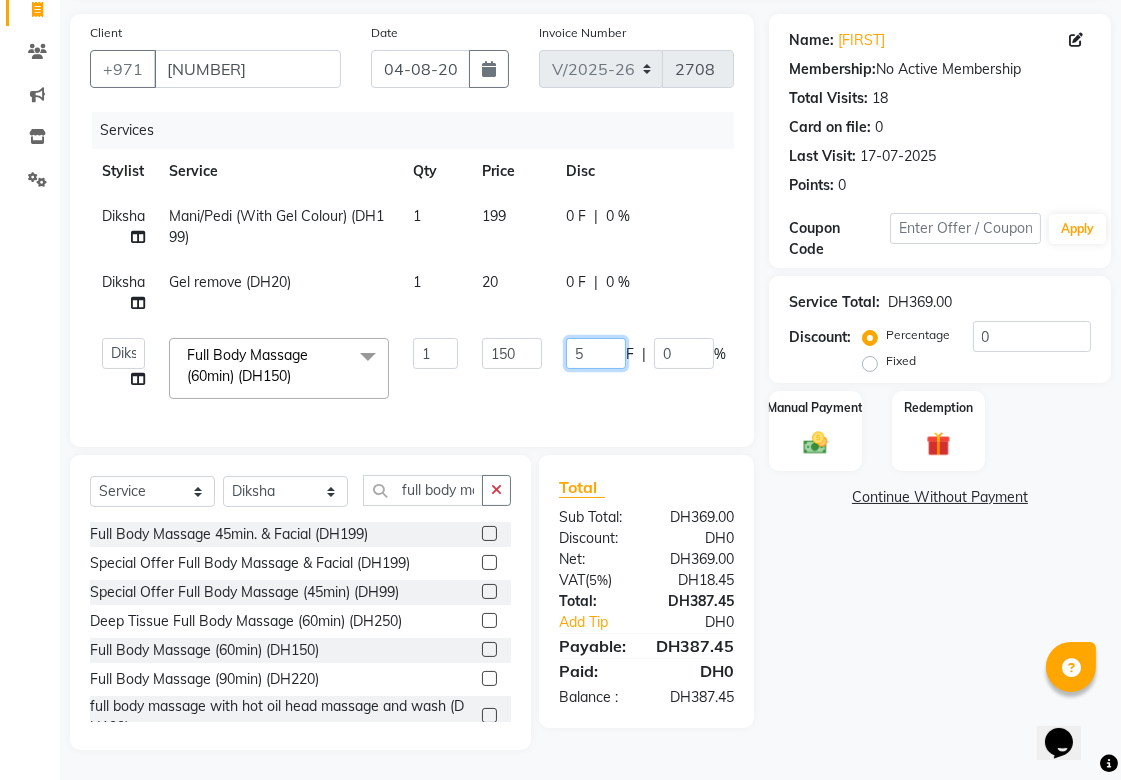 type on "51" 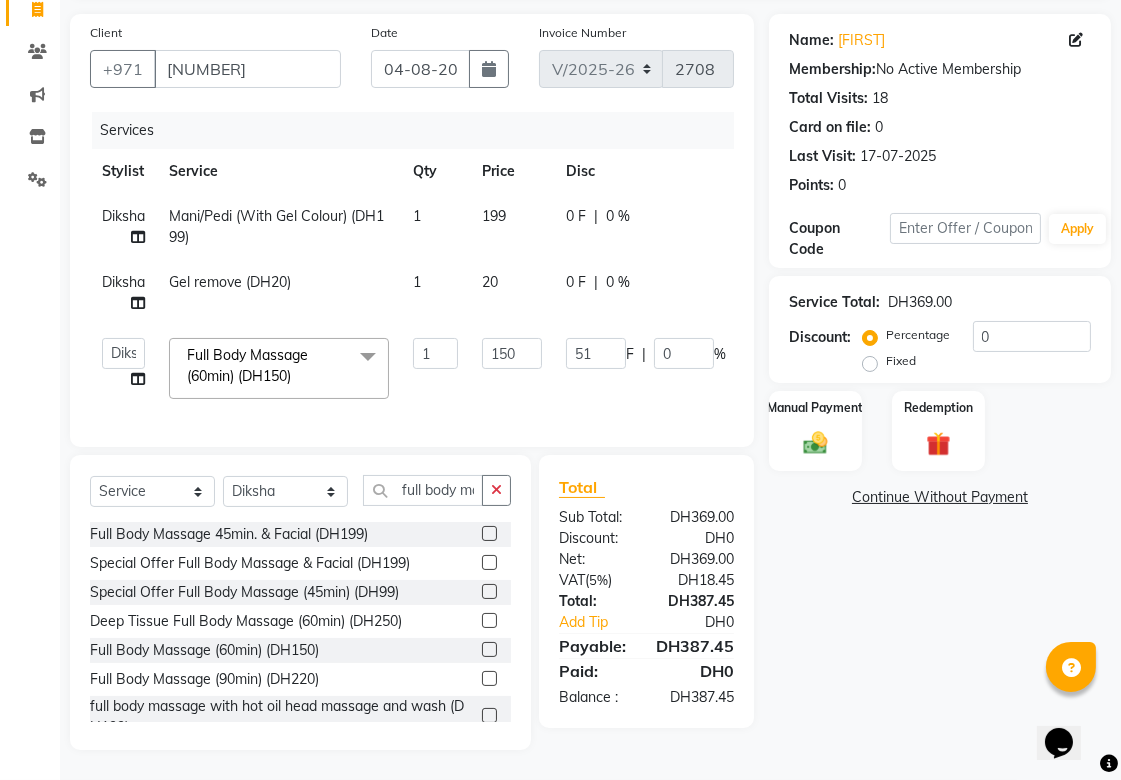 click on "[FIRST] [FIRST] [FIRST] [FIRST] [FIRST] [FIRST] [FIRST] [FIRST] [FIRST] [FIRST] [FIRST] [FIRST] [FIRST] [FIRST] [FIRST] [FIRST] Full Body Massage (60min) (DH150) x Roots Color Ammonia Free / Hair Spa with Wash & Blow Dry (DH199) Professional Hair Smoothing Treatment with Wash Blow Dry (DH199) Deep Tissue Massage with Hairwash & Quick Dry (DH199) Hot Oil/Indian Head Massage with Steam / Hair Spa with Wash & Blow Dry (DH199) Full Body Massage 45min. & Facial (DH199) Deep Cleaning Facial with Neck & Shoulder / Head Massage & Collagen Mask (DH199) Hot Oil/Back Massage/Head Massage/Half Leg Half Arms Waxing (DH199) Hair Cut / Hair Spa & Hair Wash (DH199) Scalp Scrub with Hair Spa with Wash & Blow Dry (DH199) hair wash and blowdry curl (DH599) Special Offer Hair Blowdry with Curl (DH99) Special Offer Root Colour with Ammonia & Blow Dry (DH149) Special Offer Full Body Massage & Facial (DH199) Special Offer Full Body Massage (45min) (DH99) Special Service : Body Massage (DH99.5) NP: French (DH20) 1 150 F" 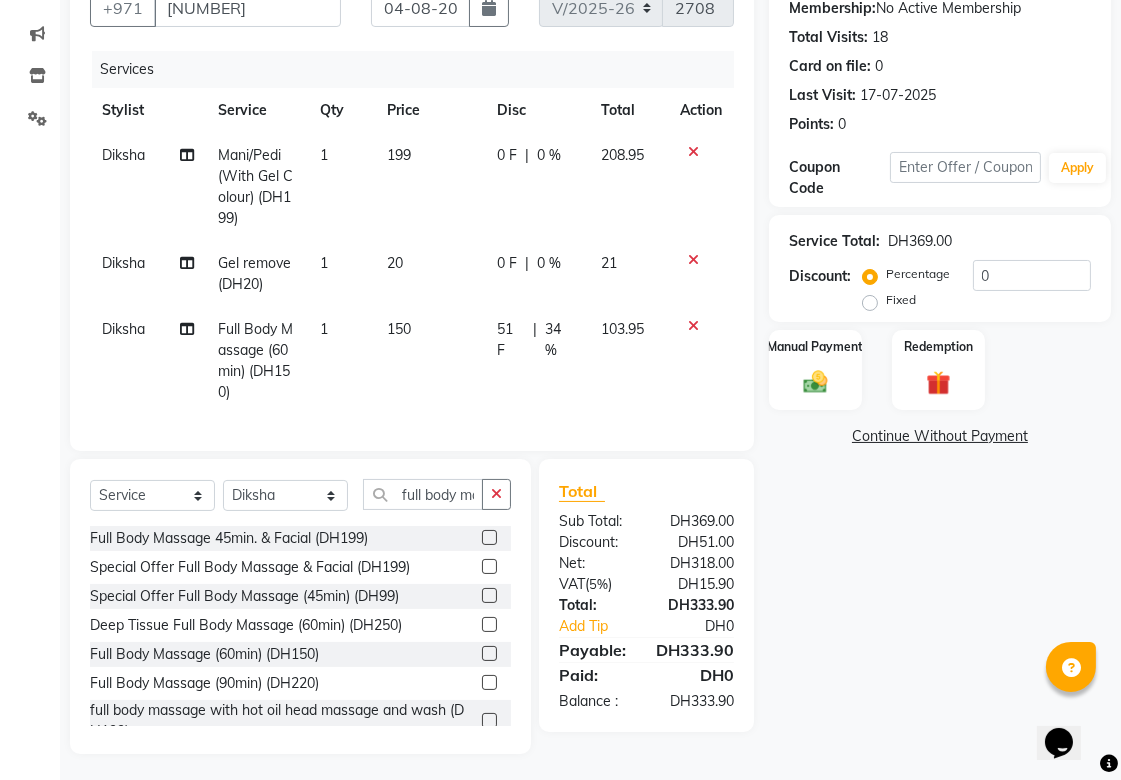 scroll, scrollTop: 217, scrollLeft: 0, axis: vertical 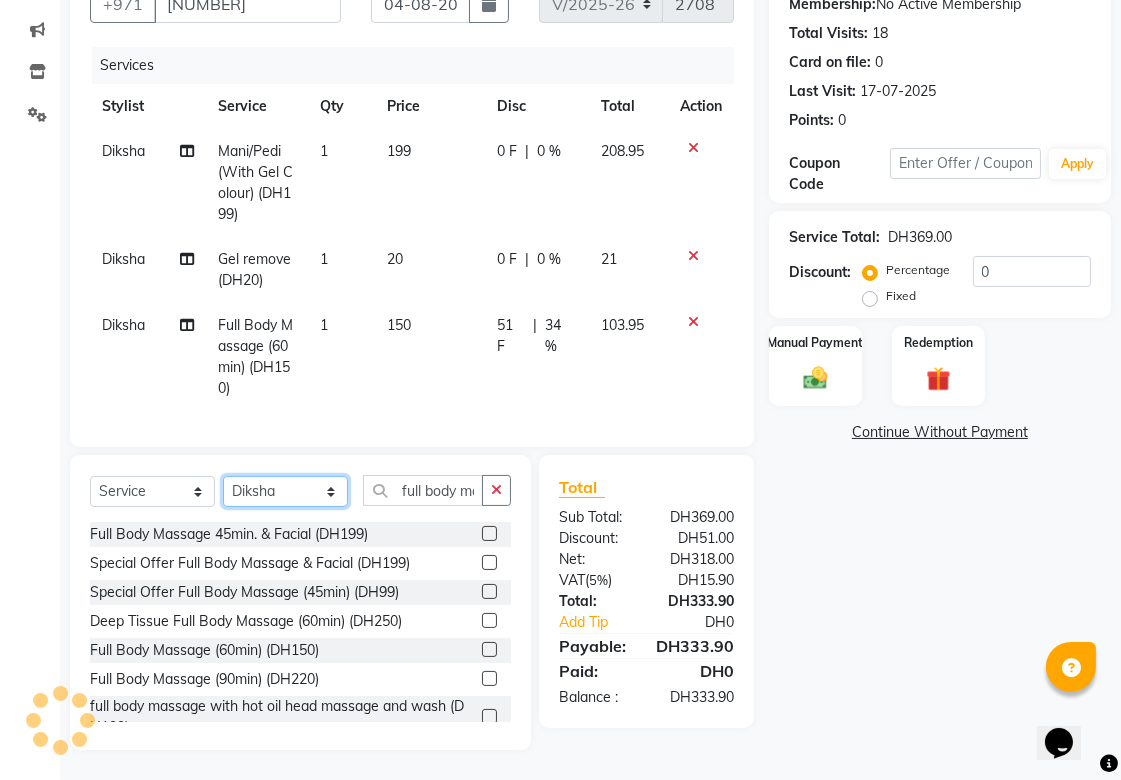 click on "Select Stylist Abid Alora Anu Asmi Ausha Diksha Gita Komal maya Monzeer shree sonu Srijana Surakcha Susmita Tannu Yamu" 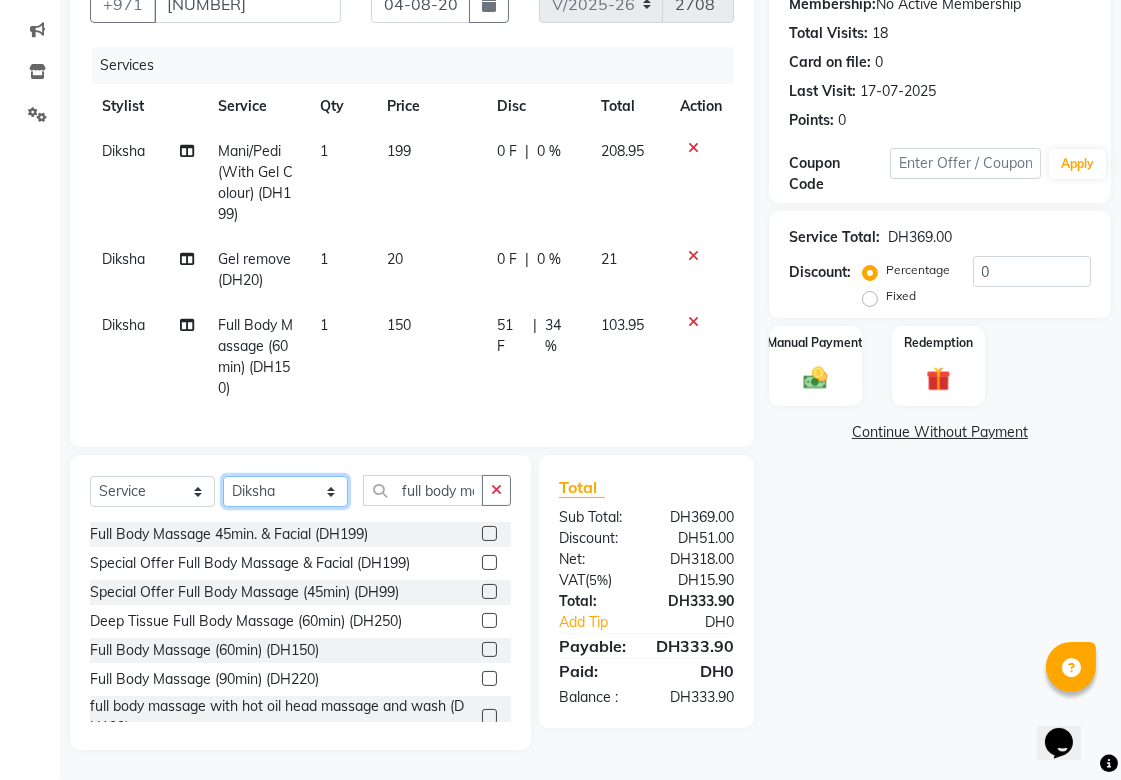 select on "45072" 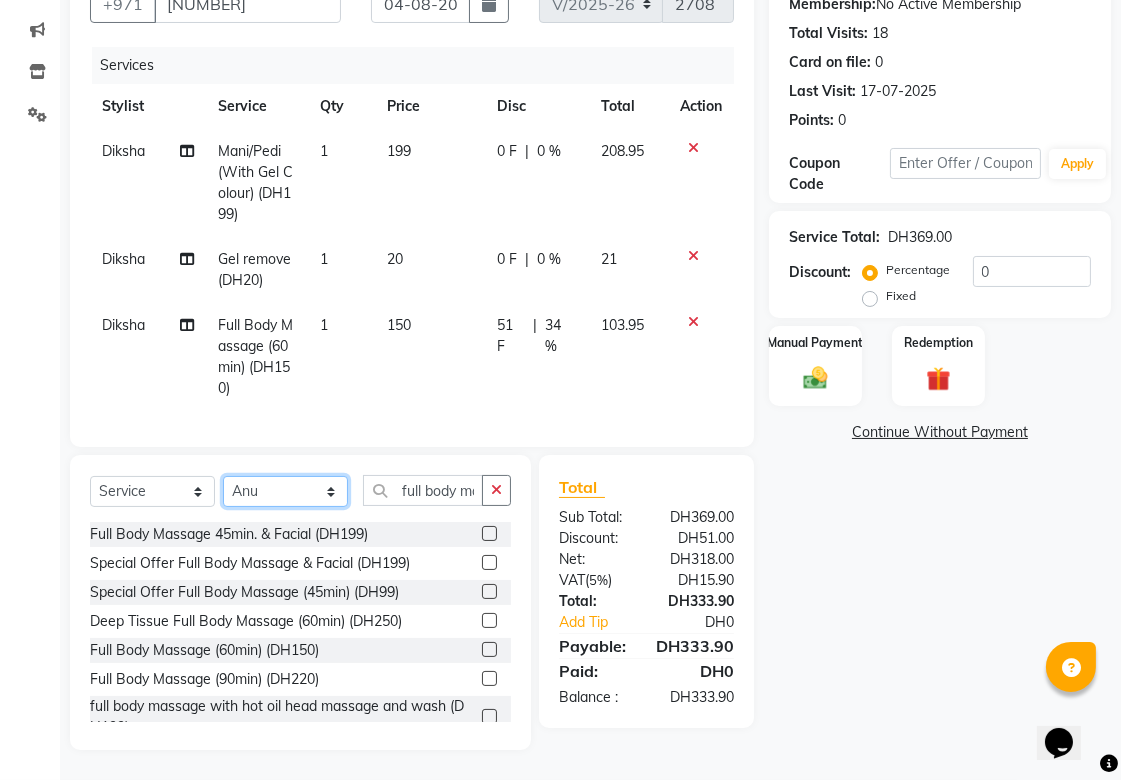 click on "Select Stylist Abid Alora Anu Asmi Ausha Diksha Gita Komal maya Monzeer shree sonu Srijana Surakcha Susmita Tannu Yamu" 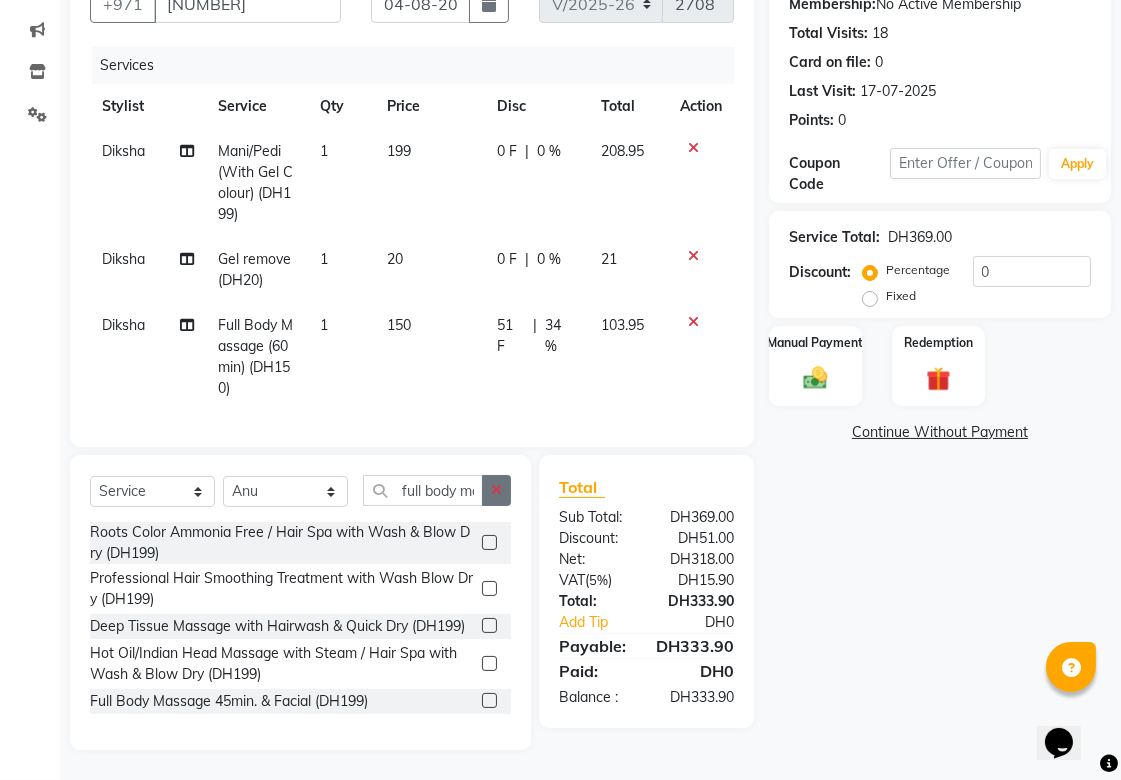 click 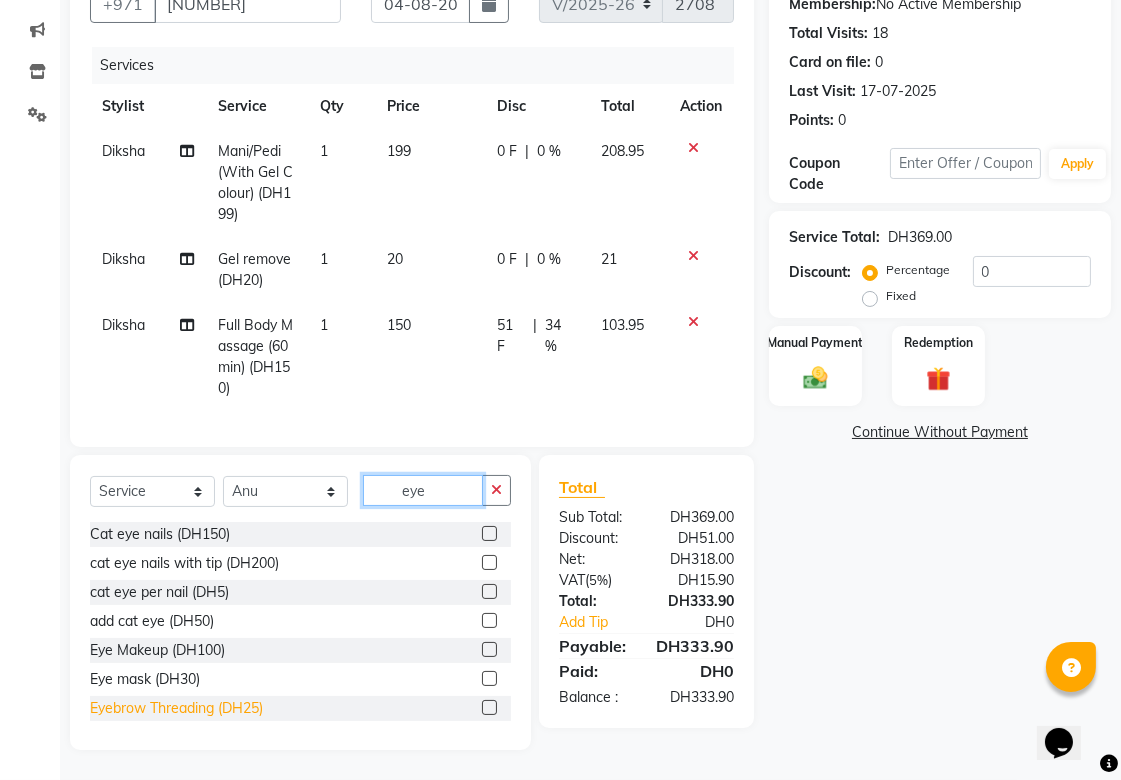 type on "eye" 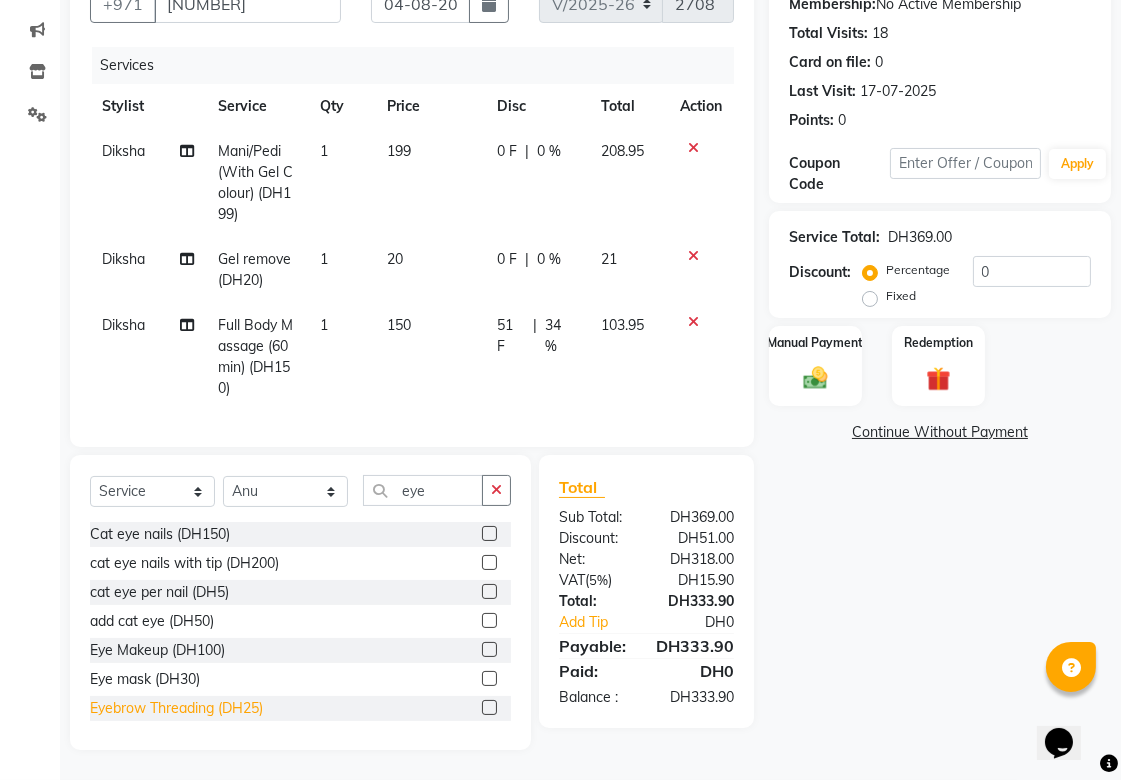 click on "Eyebrow Threading (DH25)" 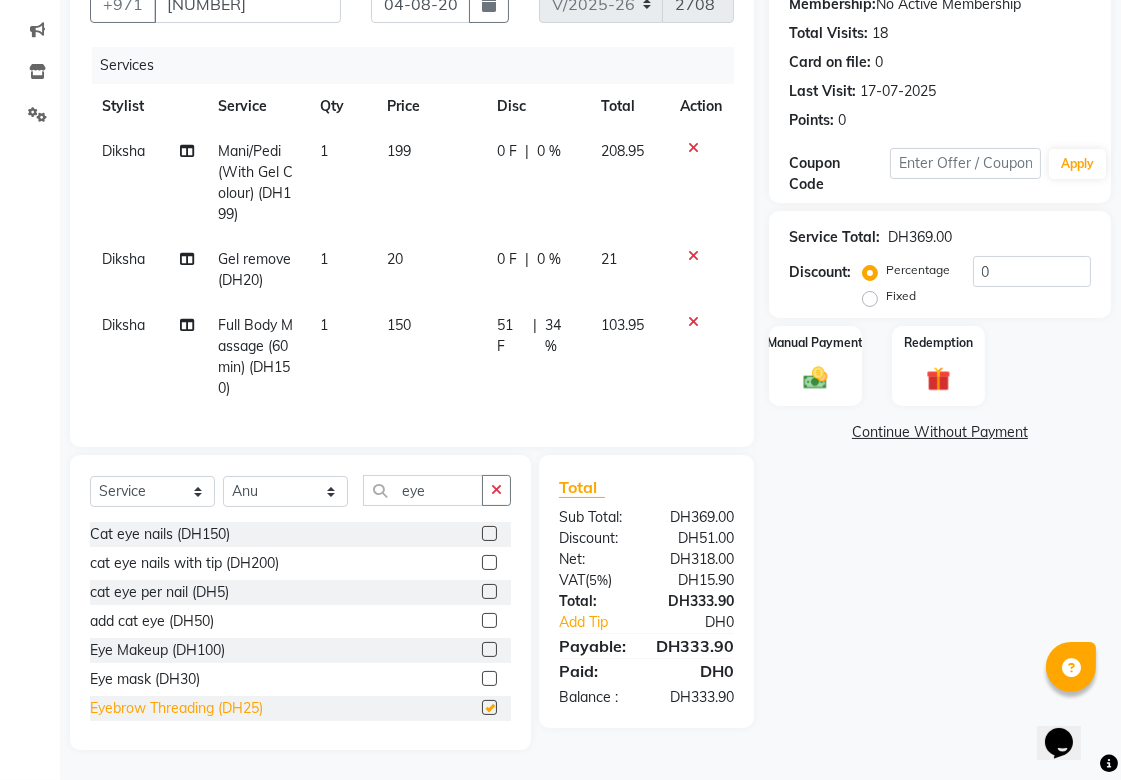 checkbox on "false" 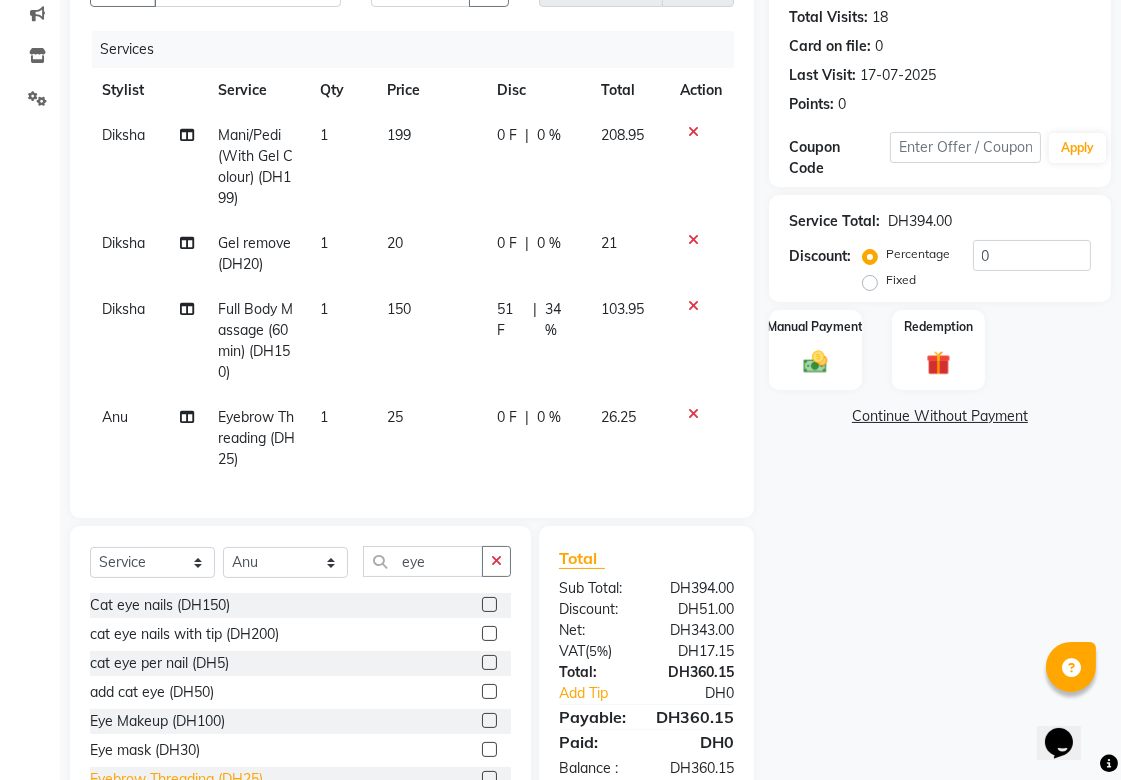 scroll, scrollTop: 304, scrollLeft: 0, axis: vertical 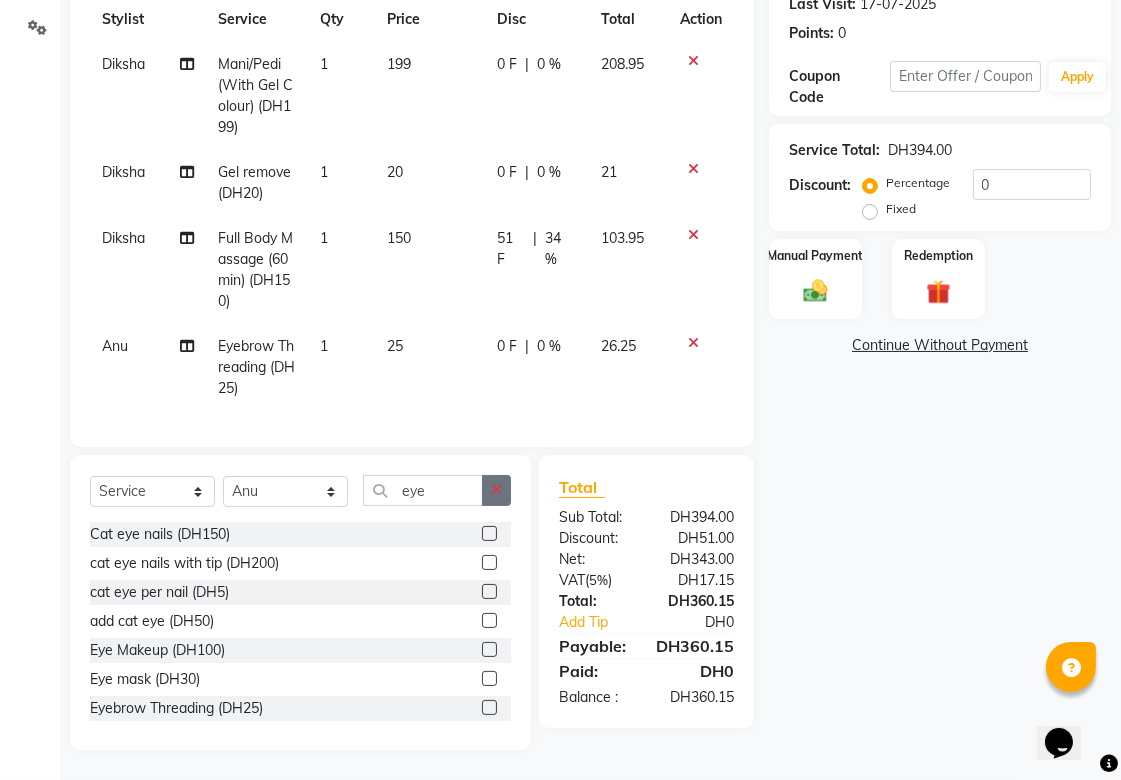 click 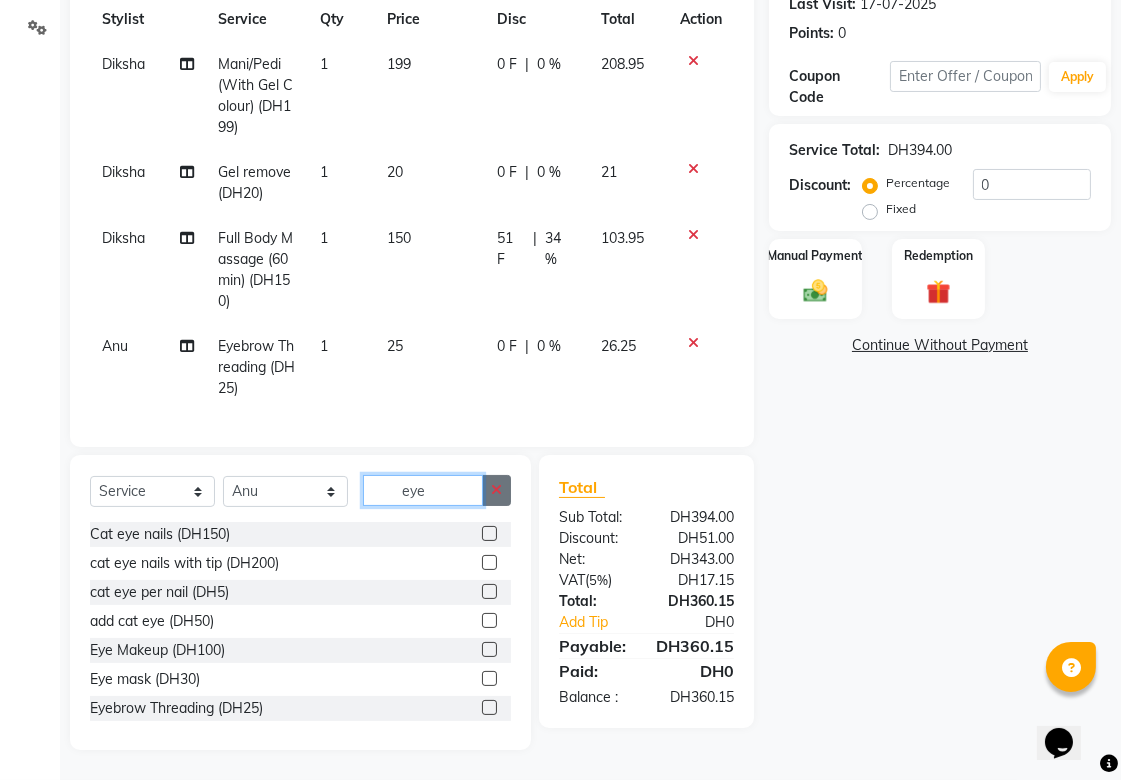 type 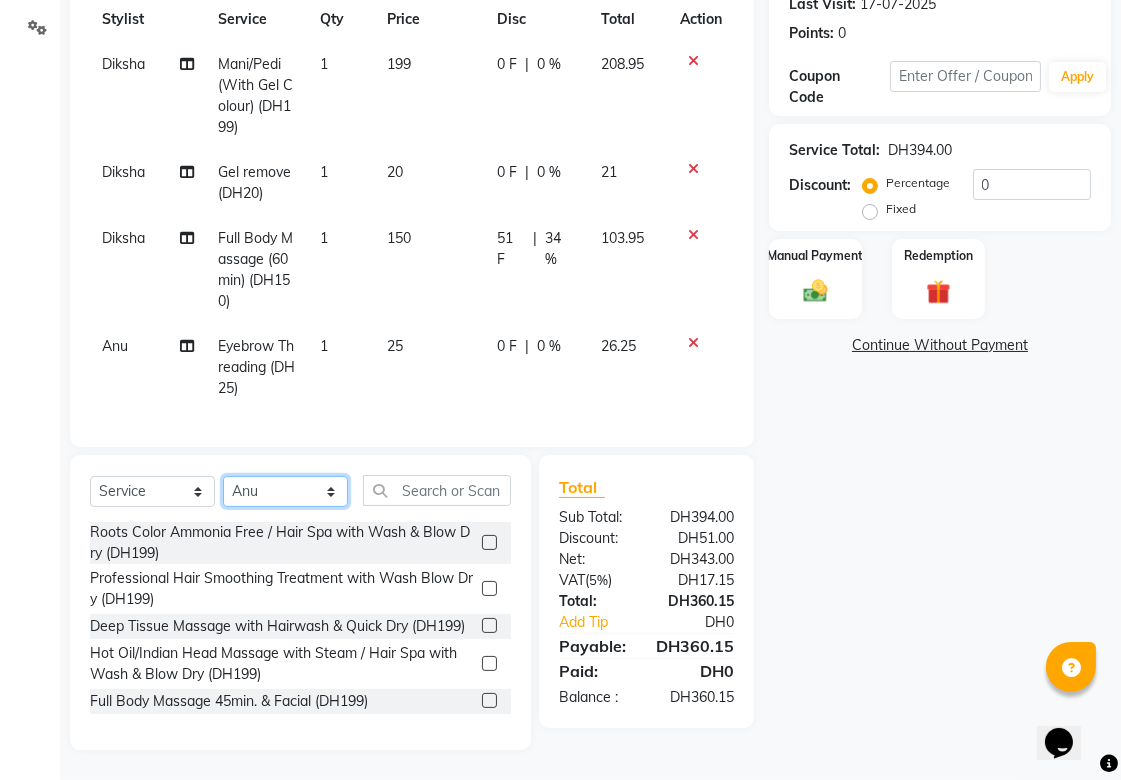 click on "Select Stylist Abid Alora Anu Asmi Ausha Diksha Gita Komal maya Monzeer shree sonu Srijana Surakcha Susmita Tannu Yamu" 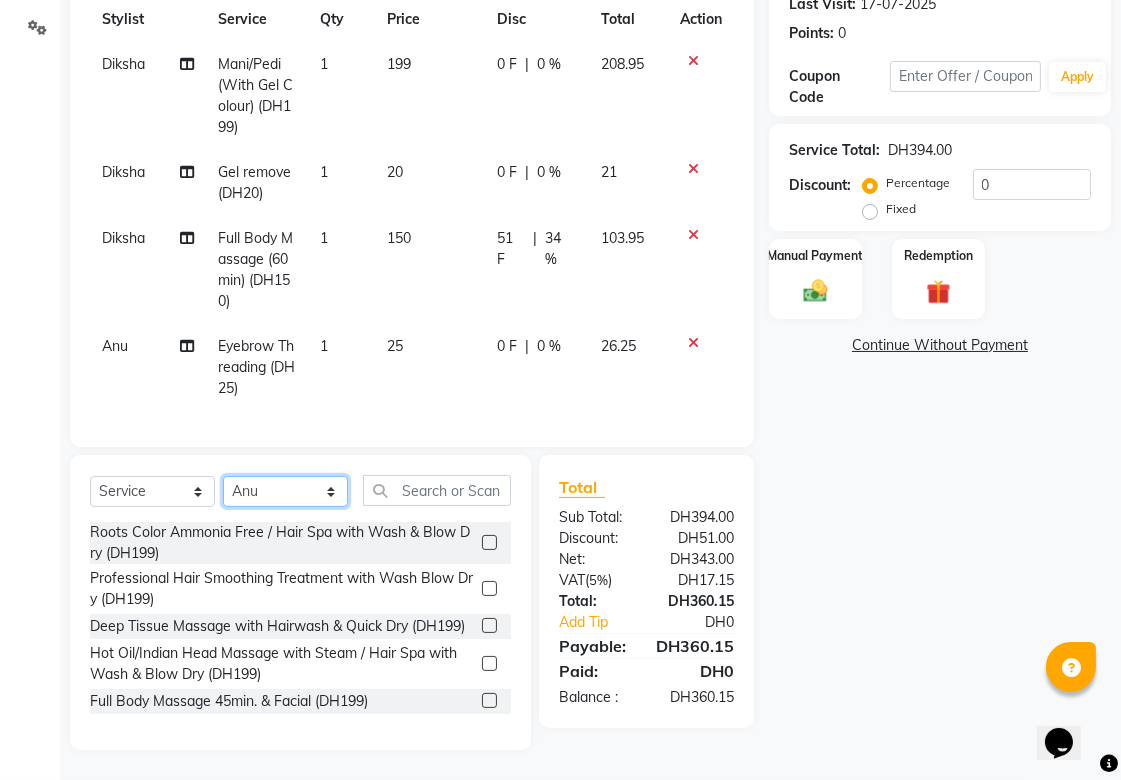 select on "57468" 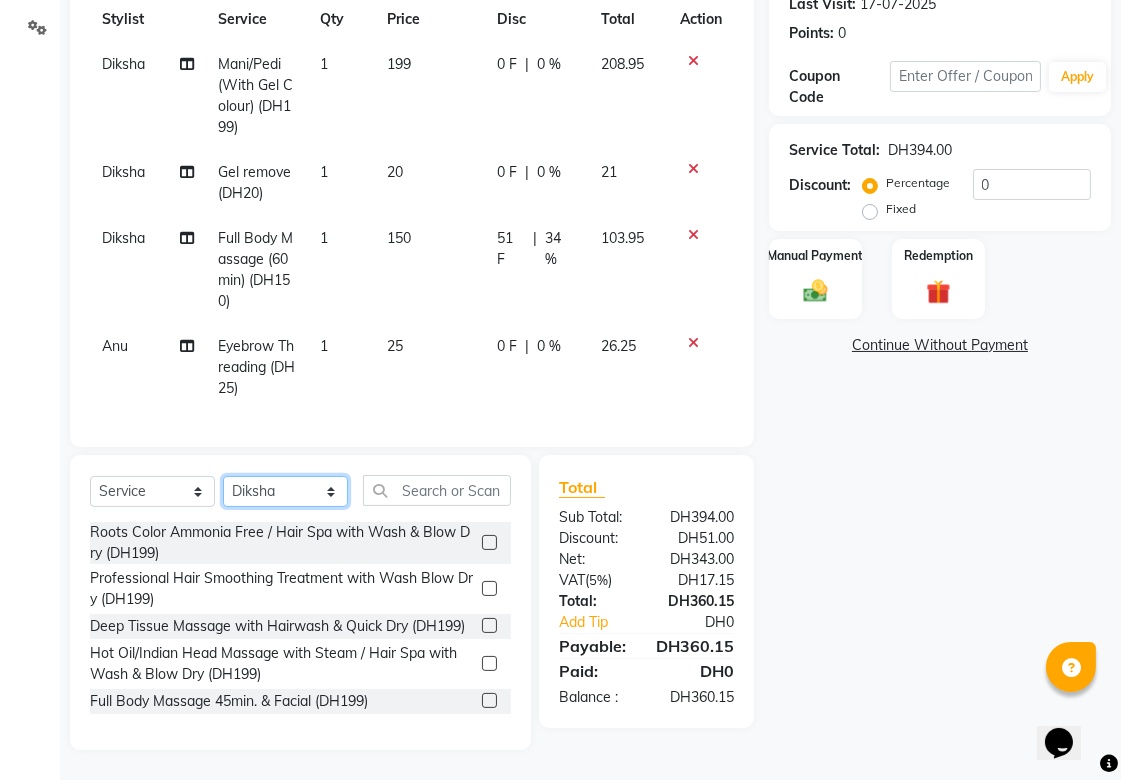 click on "Select Stylist Abid Alora Anu Asmi Ausha Diksha Gita Komal maya Monzeer shree sonu Srijana Surakcha Susmita Tannu Yamu" 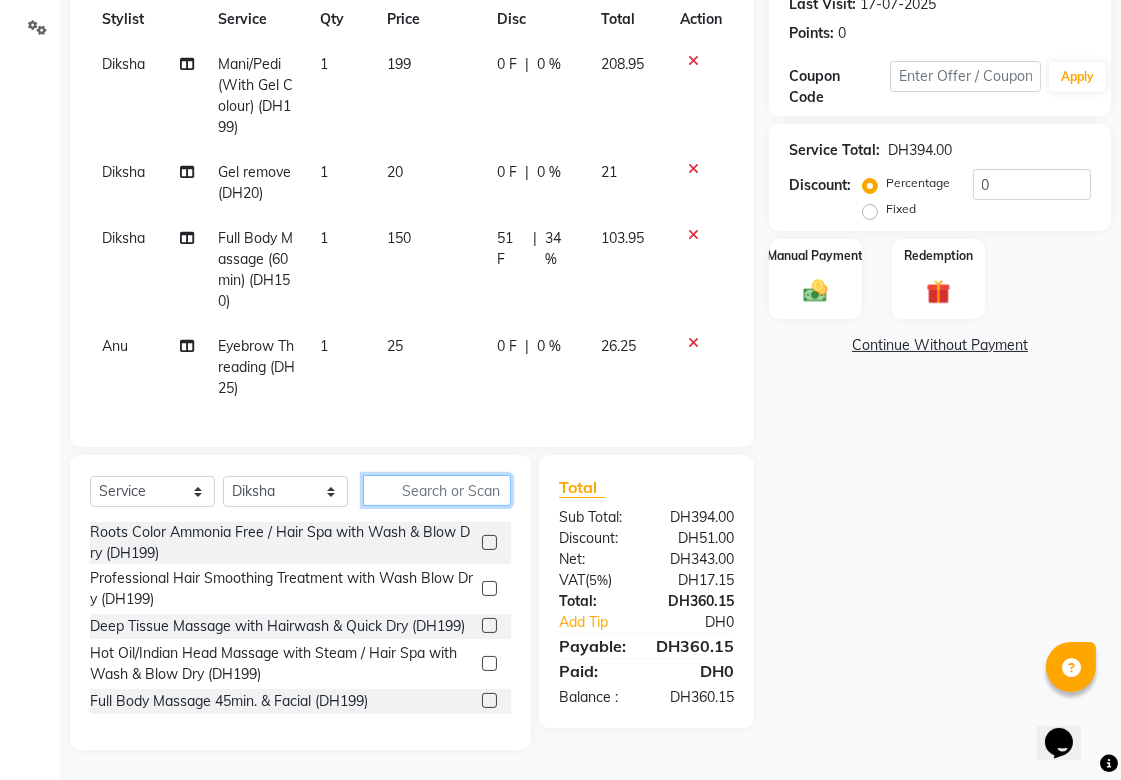 click 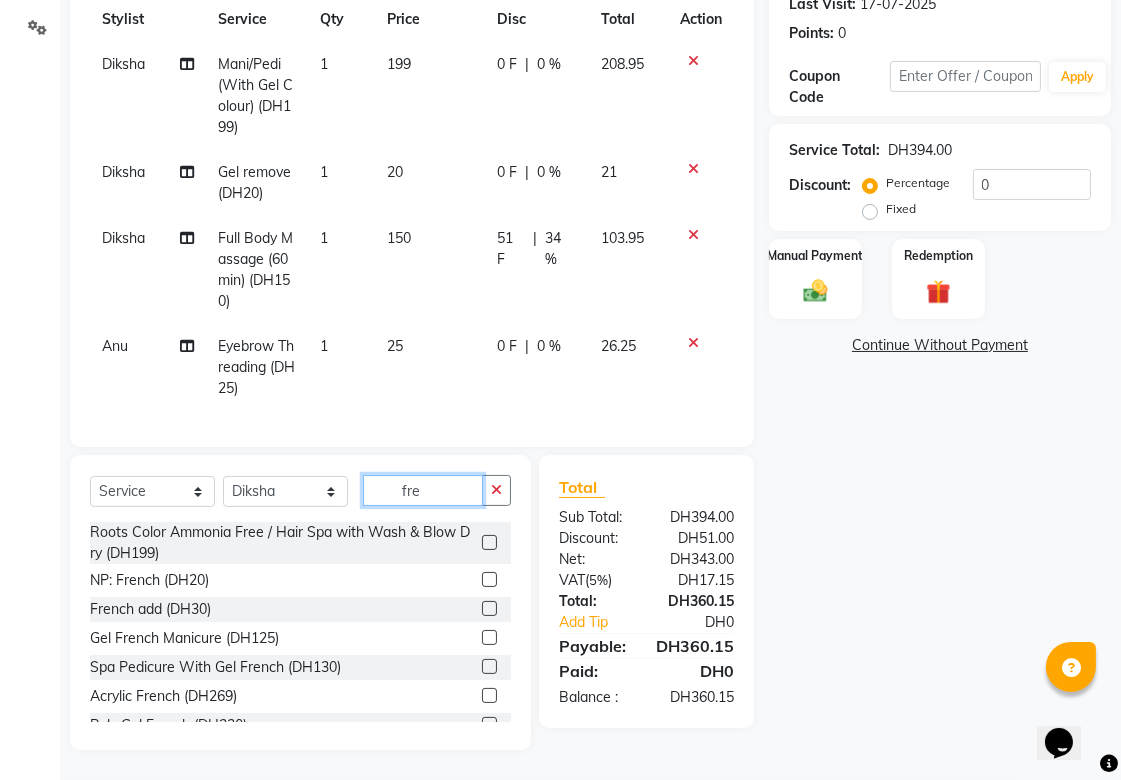 type on "fre" 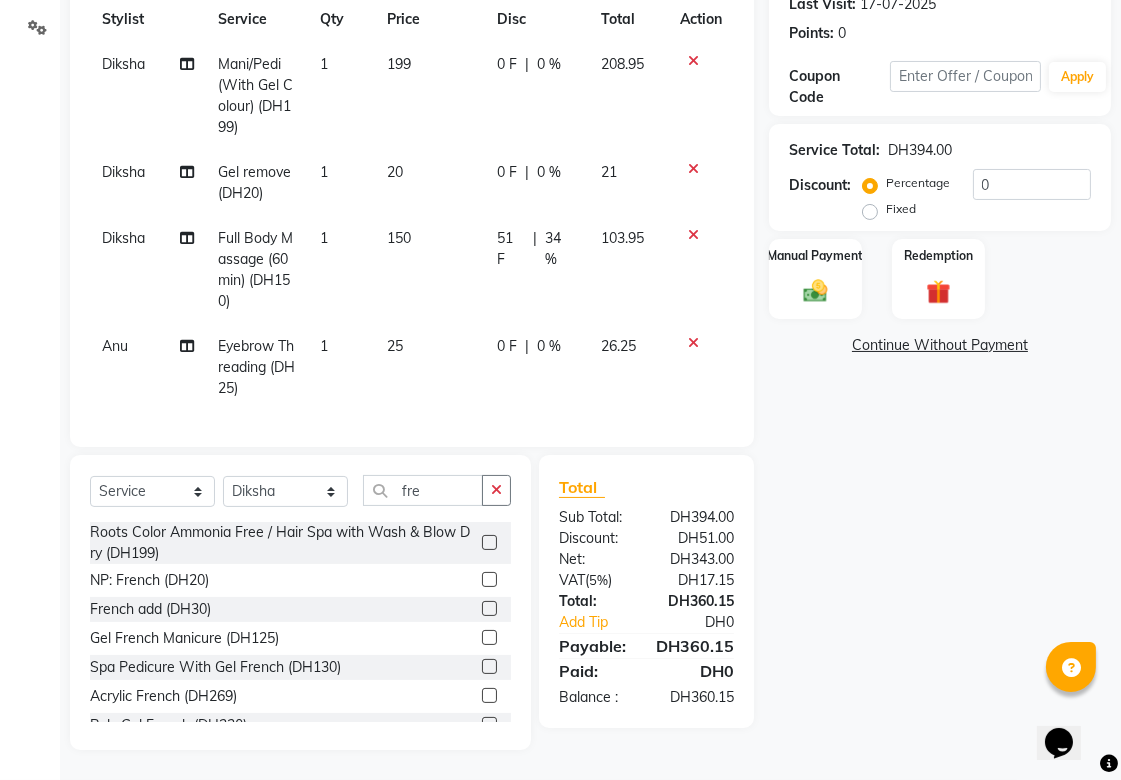 click 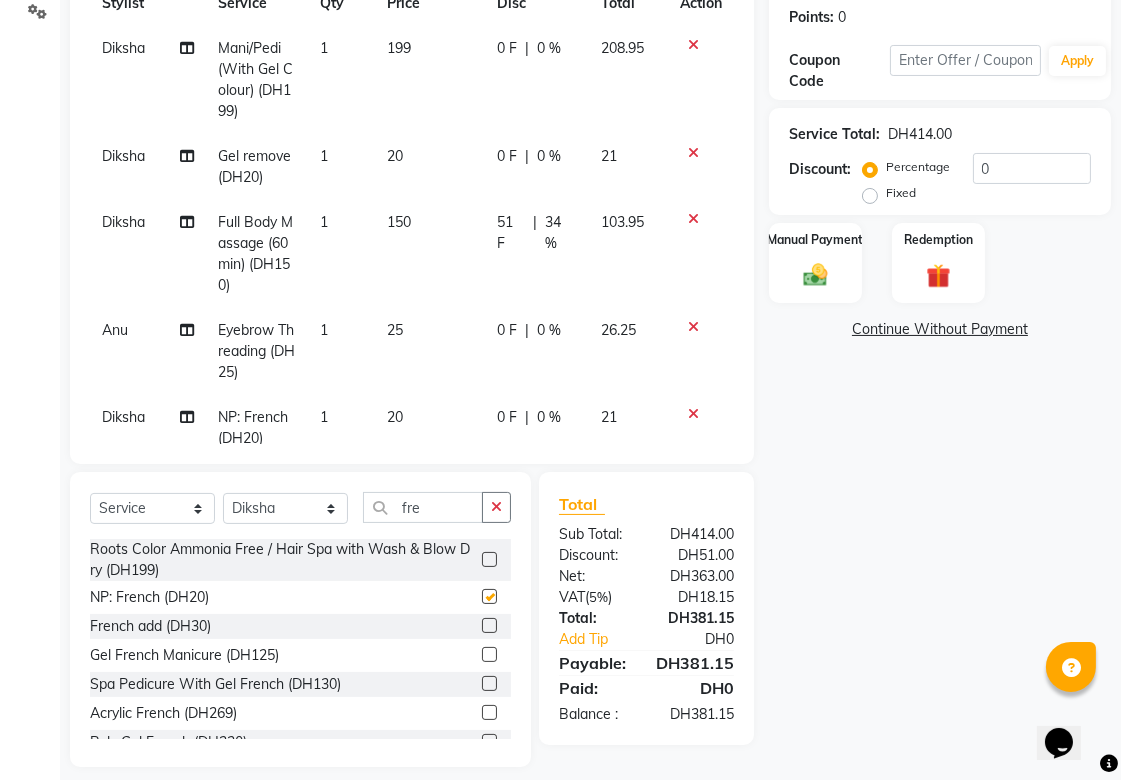 checkbox on "false" 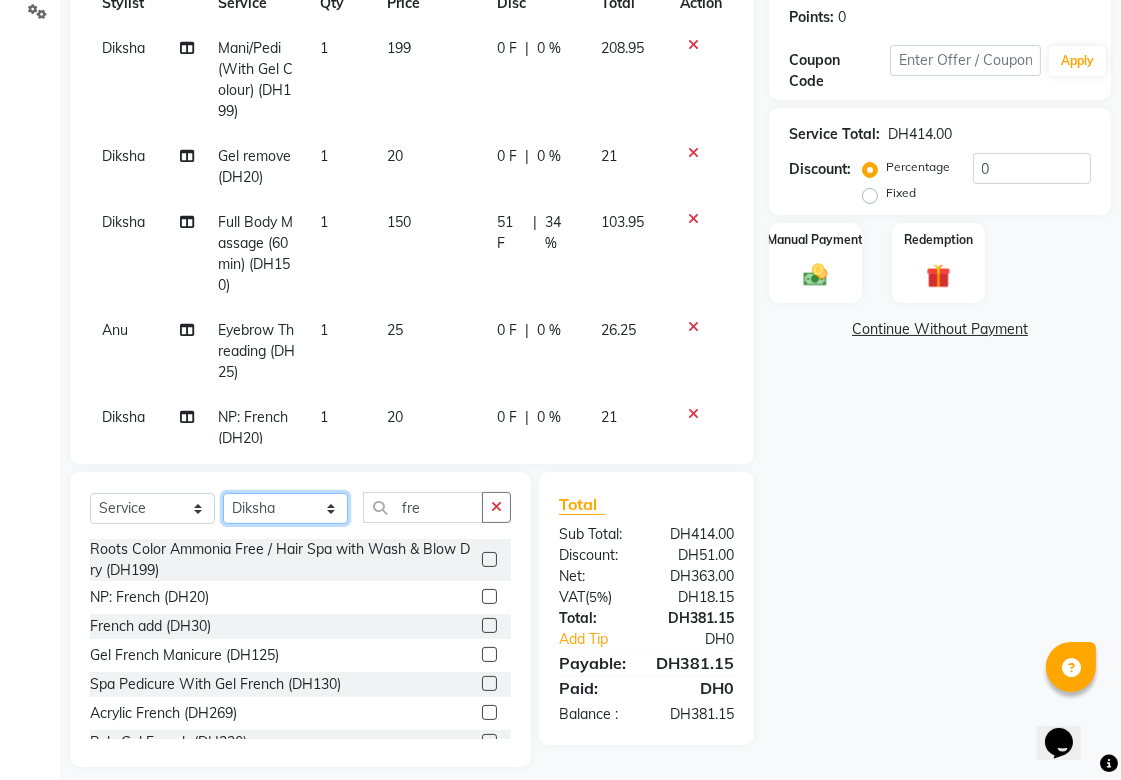 click on "Select Stylist Abid Alora Anu Asmi Ausha Diksha Gita Komal maya Monzeer shree sonu Srijana Surakcha Susmita Tannu Yamu" 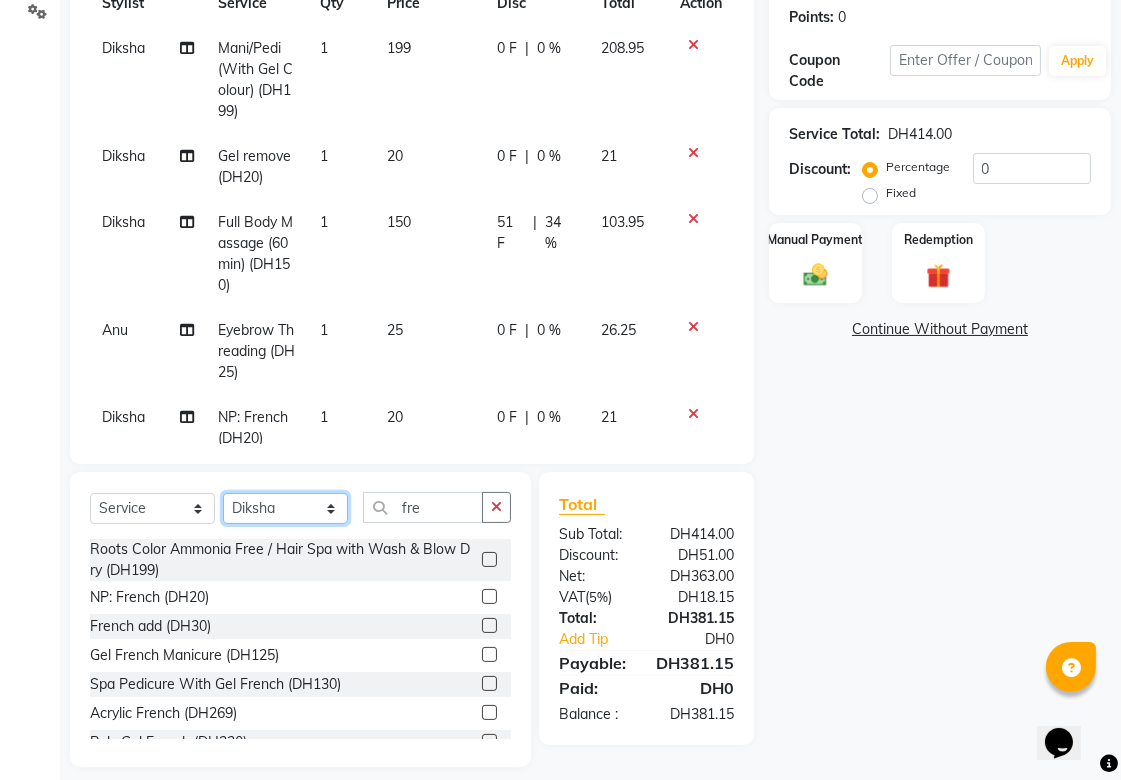 select on "63787" 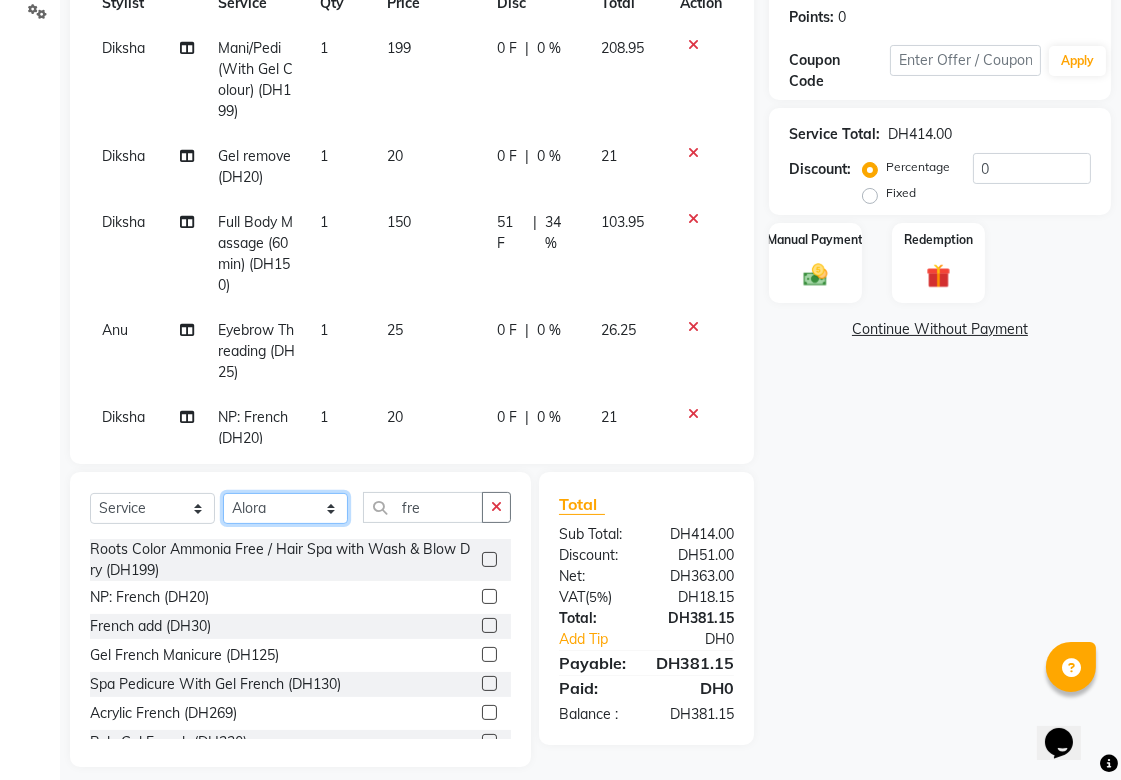 click on "Select Stylist Abid Alora Anu Asmi Ausha Diksha Gita Komal maya Monzeer shree sonu Srijana Surakcha Susmita Tannu Yamu" 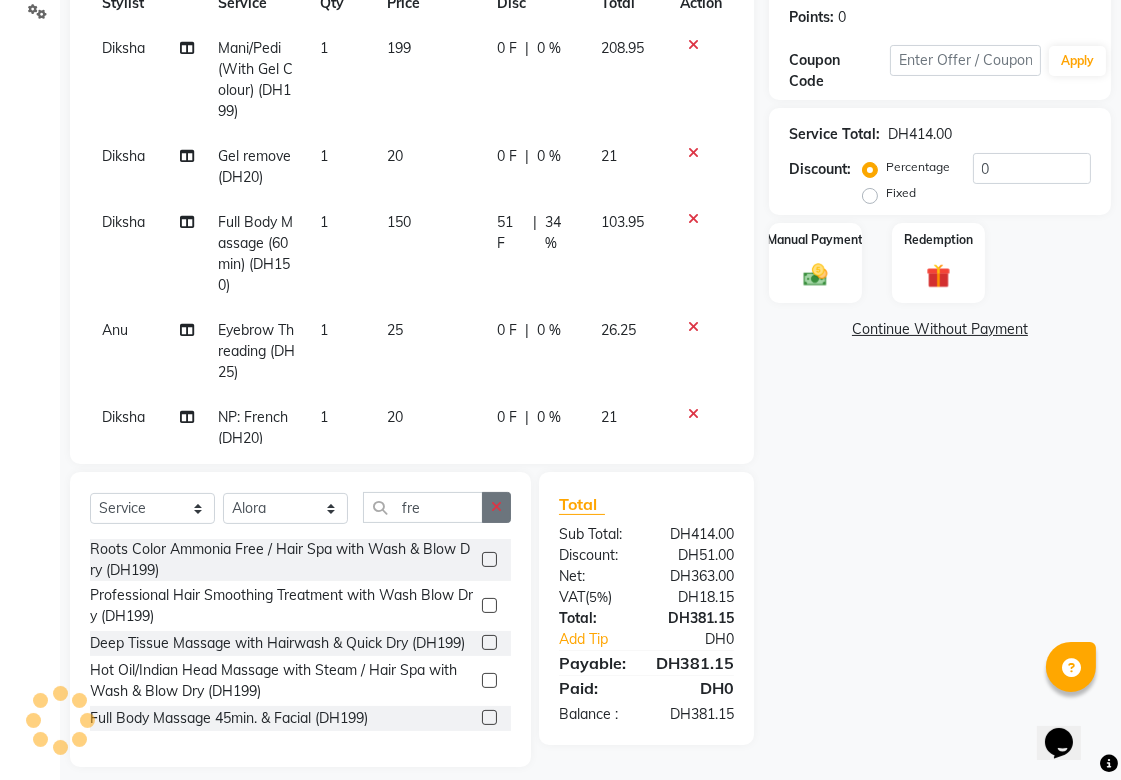 click 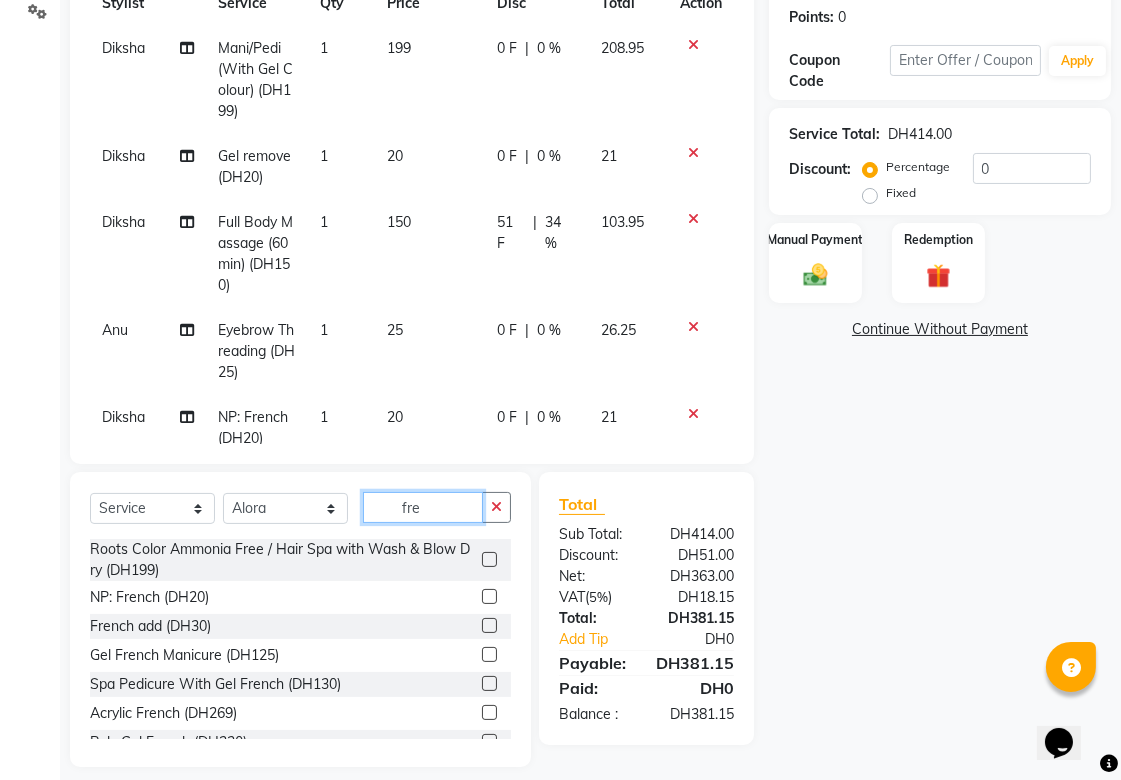type on "fre" 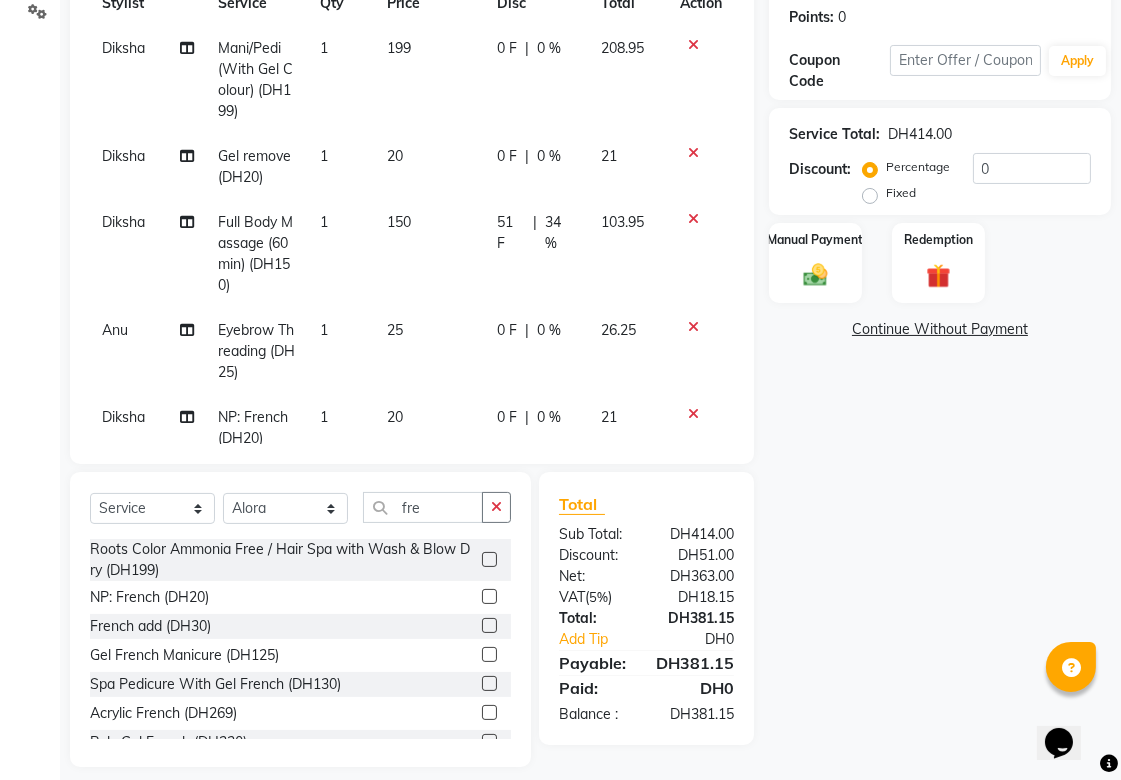 click 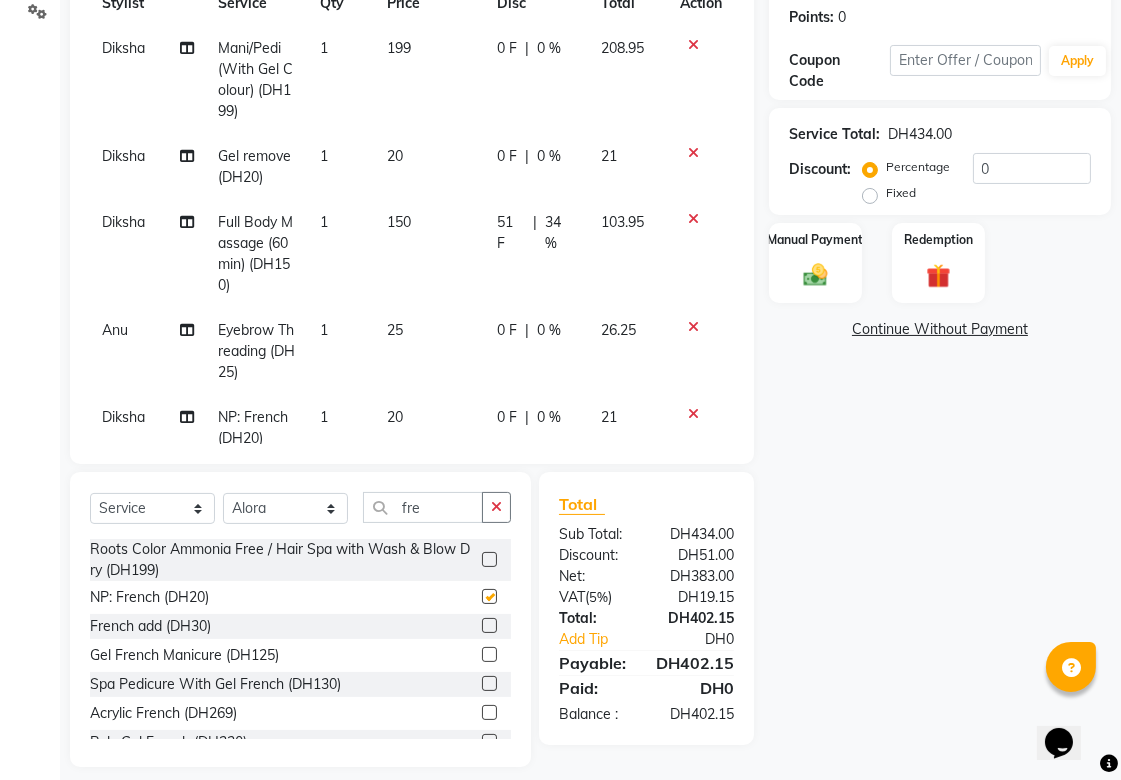 checkbox on "false" 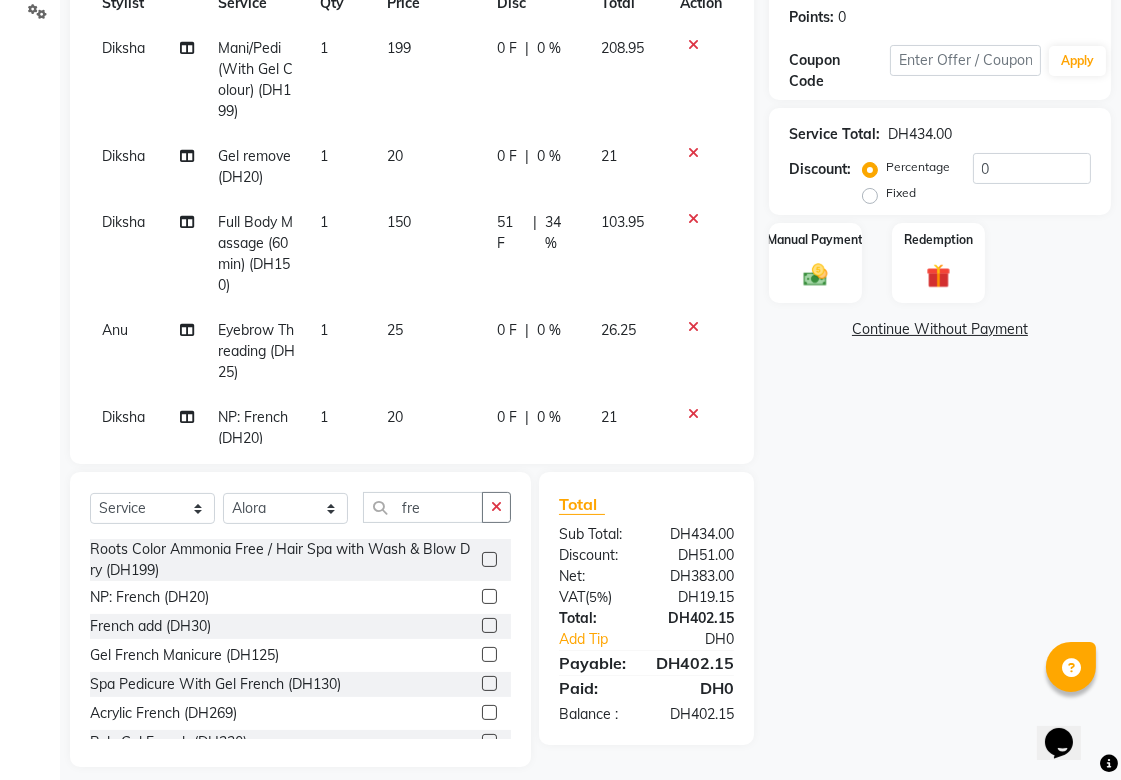 scroll, scrollTop: 115, scrollLeft: 0, axis: vertical 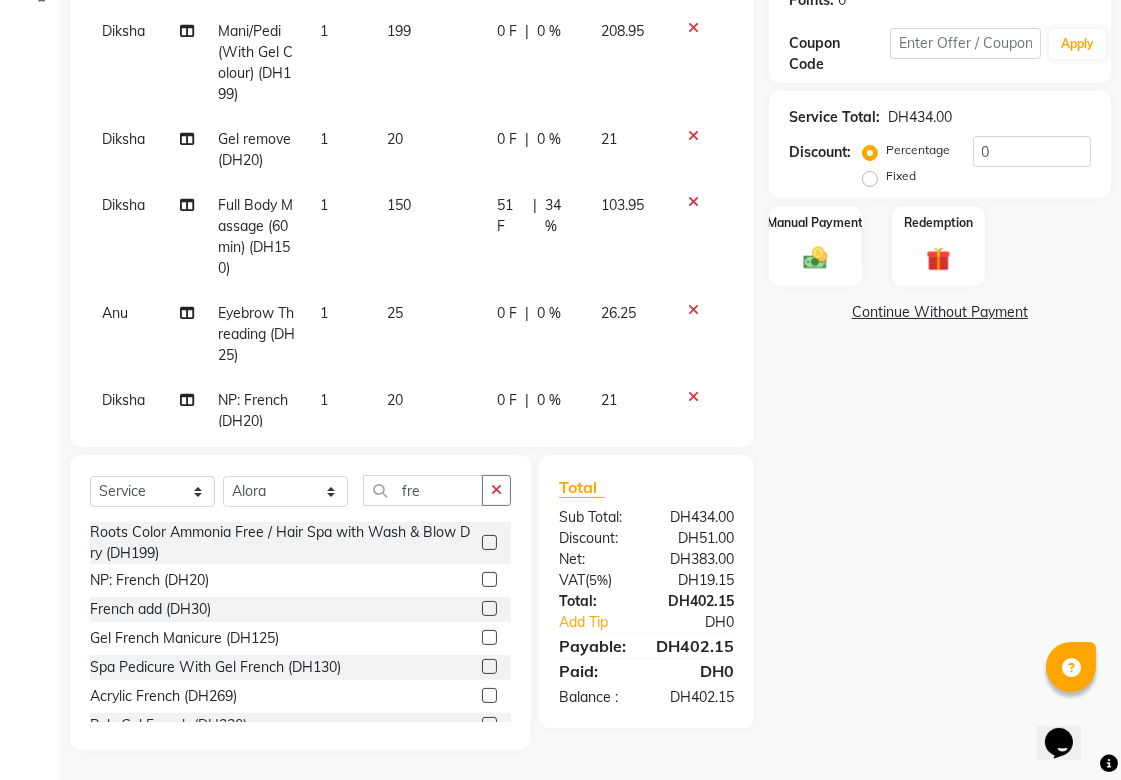 click on "Mani/Pedi (With Gel Colour) (DH199)" 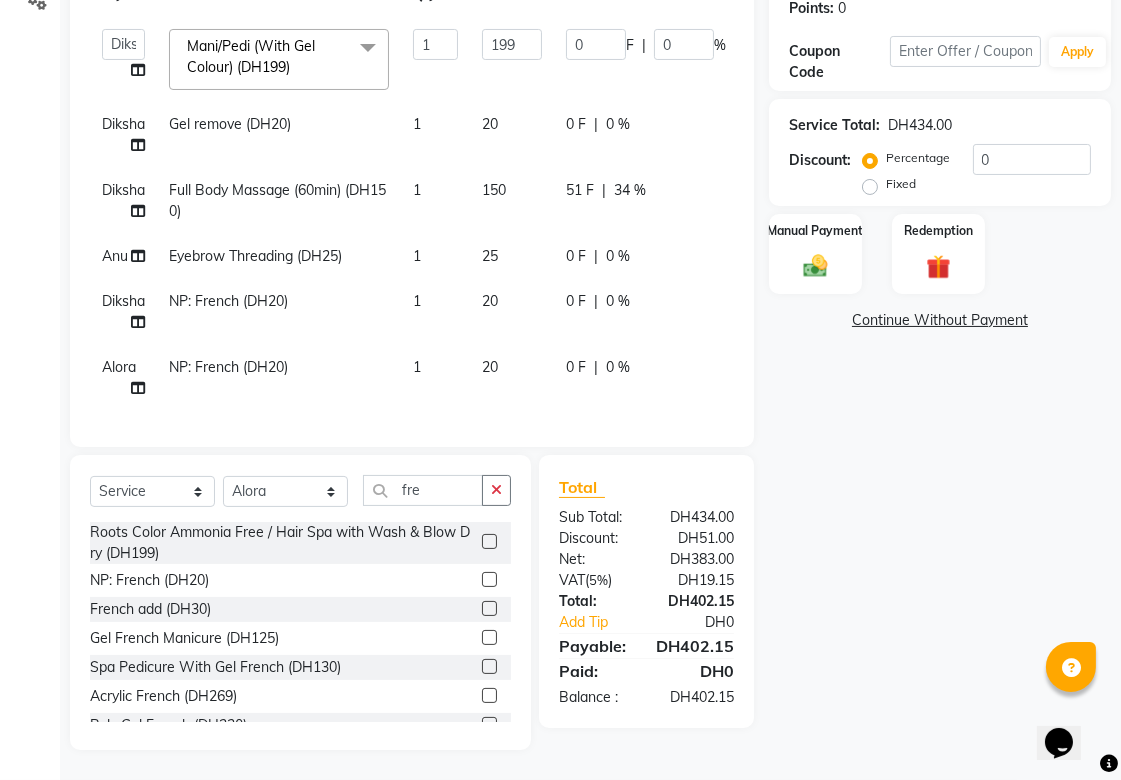 click 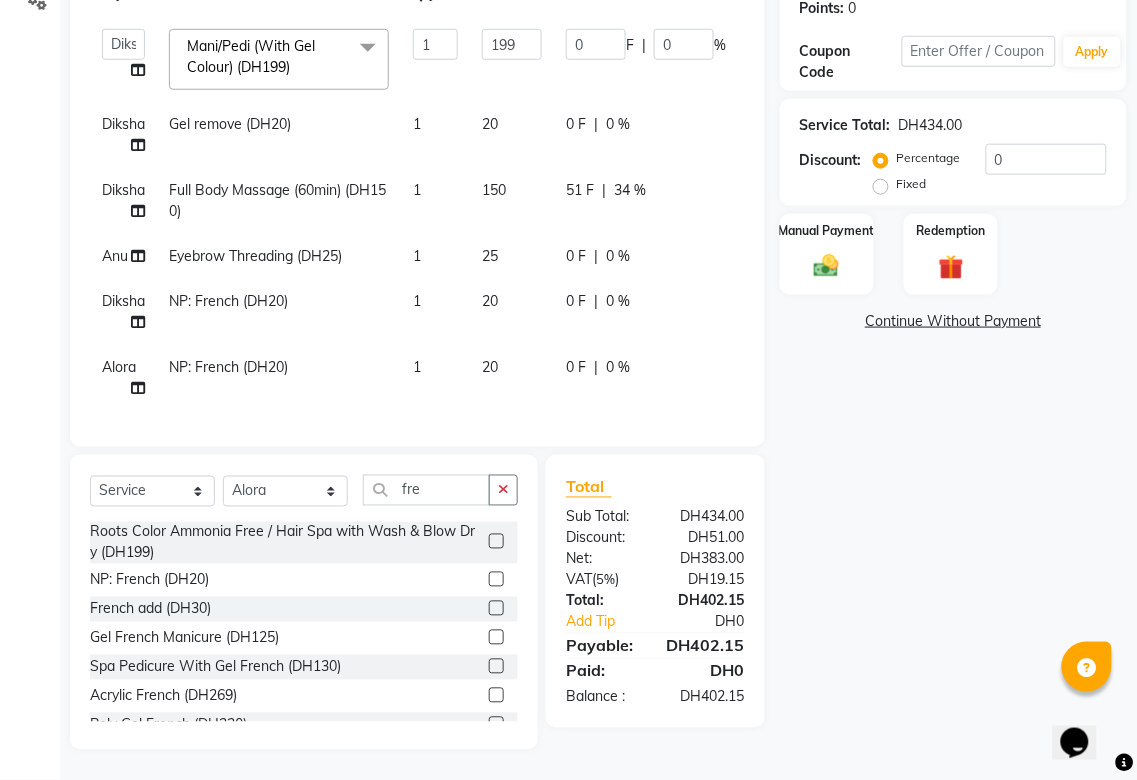 select on "57468" 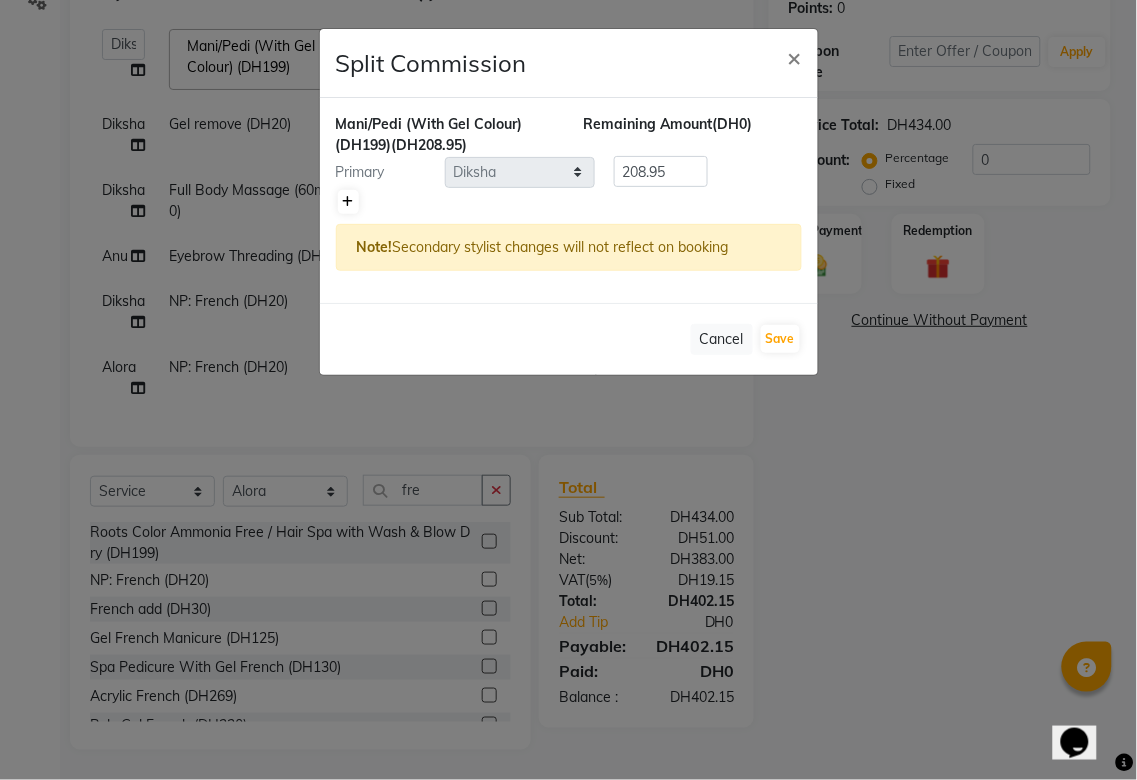 click 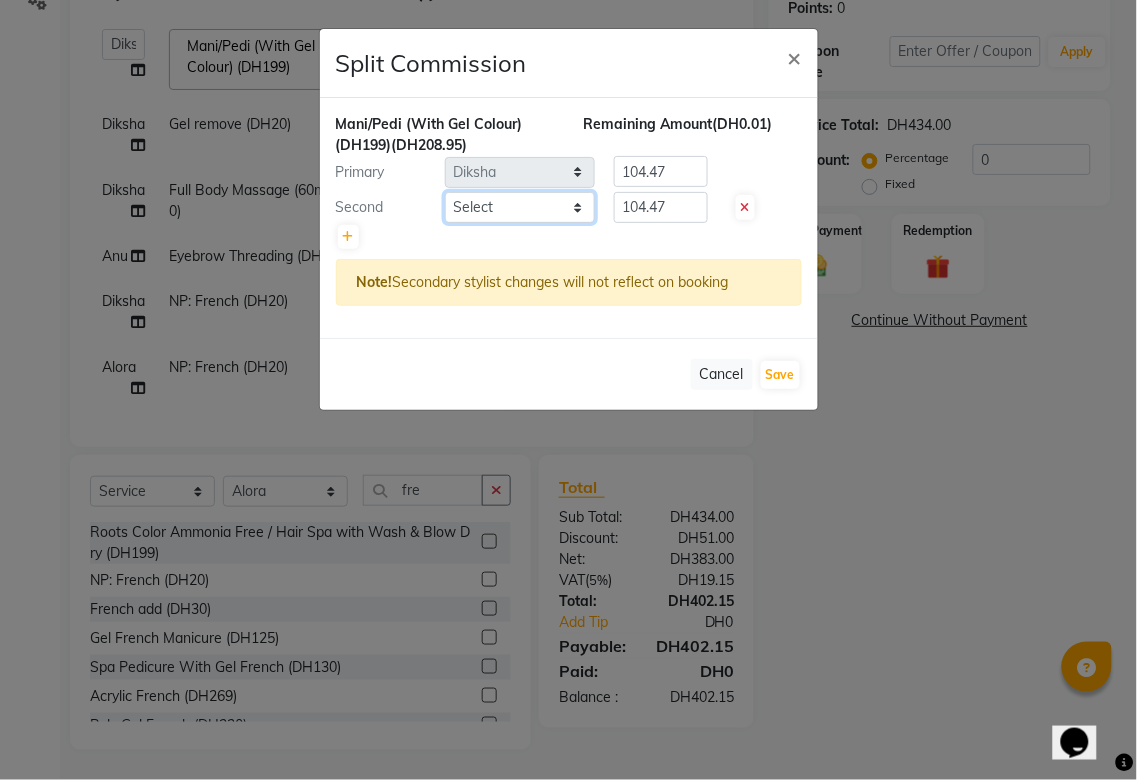 click on "Select  Abid   Alora   Anu   Asmi   Ausha   Diksha   Gita   Komal   maya   Monzeer   shree   sonu   Srijana   Surakcha   Susmita   Tannu   Yamu" 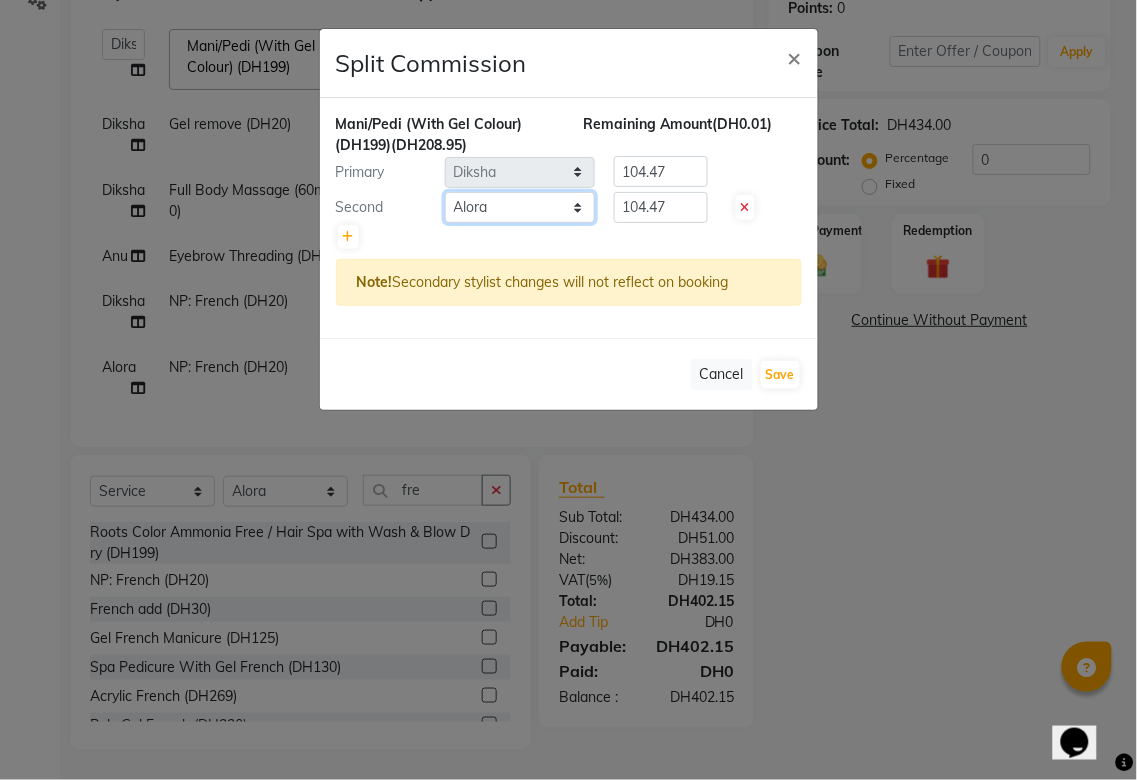 click on "Select  Abid   Alora   Anu   Asmi   Ausha   Diksha   Gita   Komal   maya   Monzeer   shree   sonu   Srijana   Surakcha   Susmita   Tannu   Yamu" 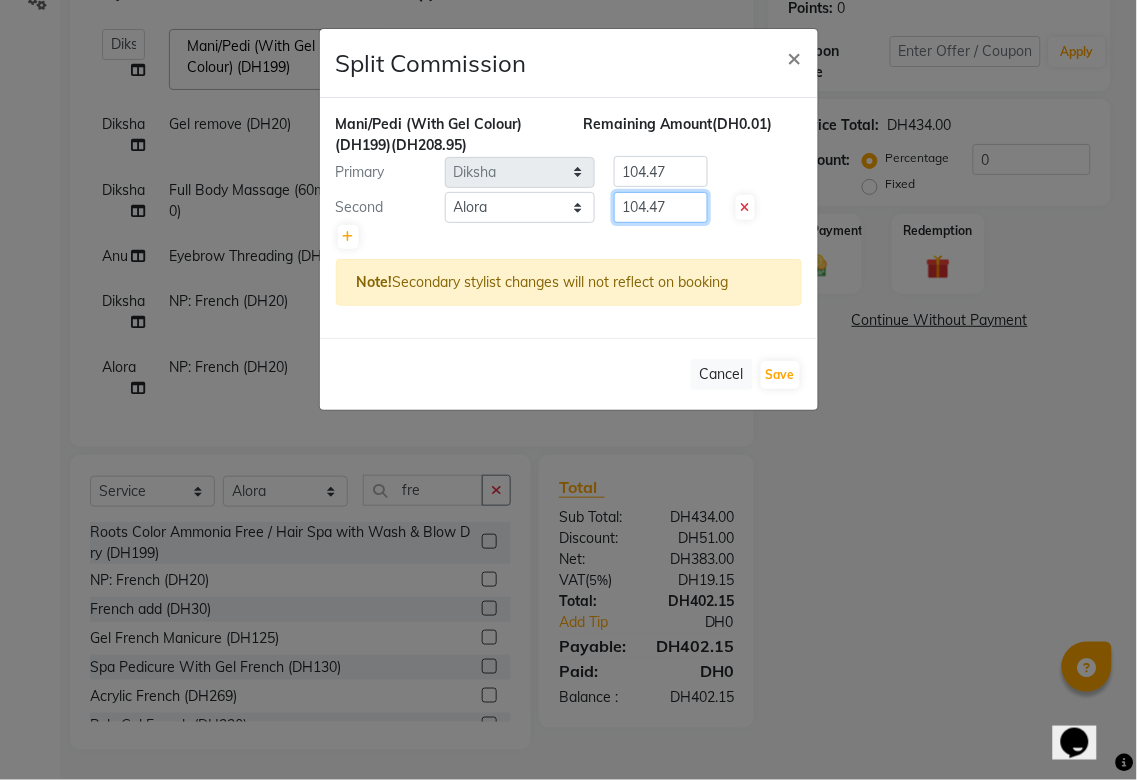 click on "104.47" 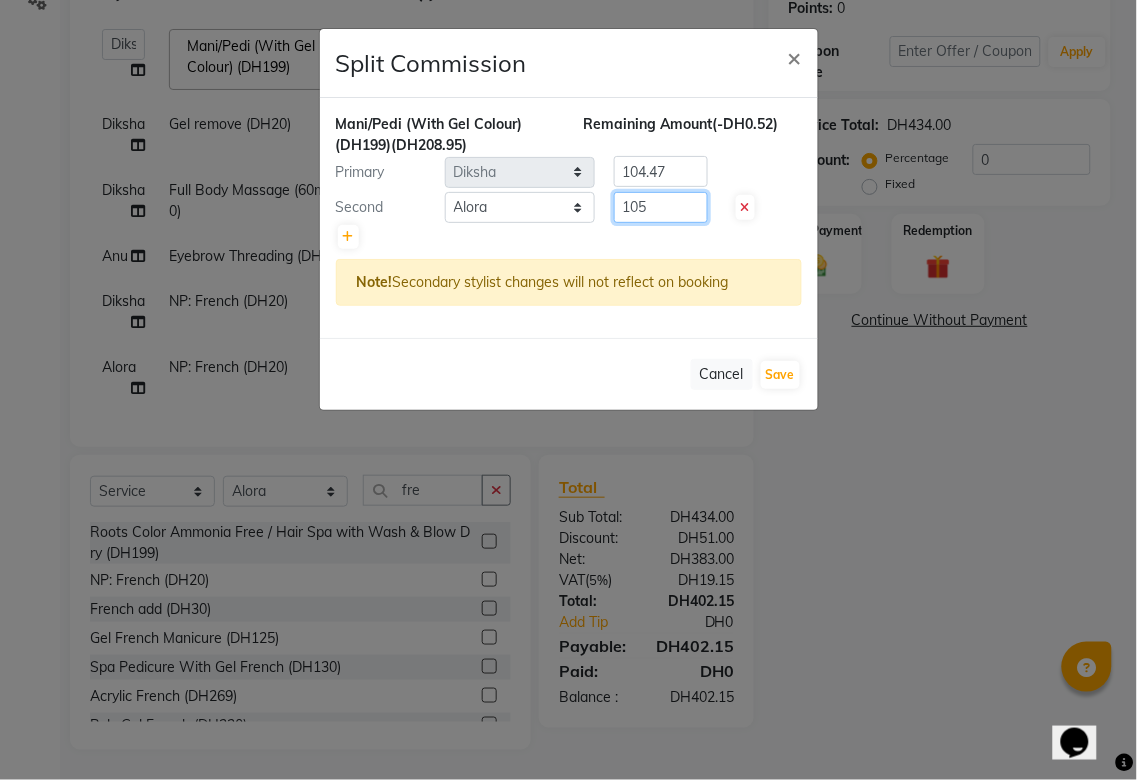 type on "105" 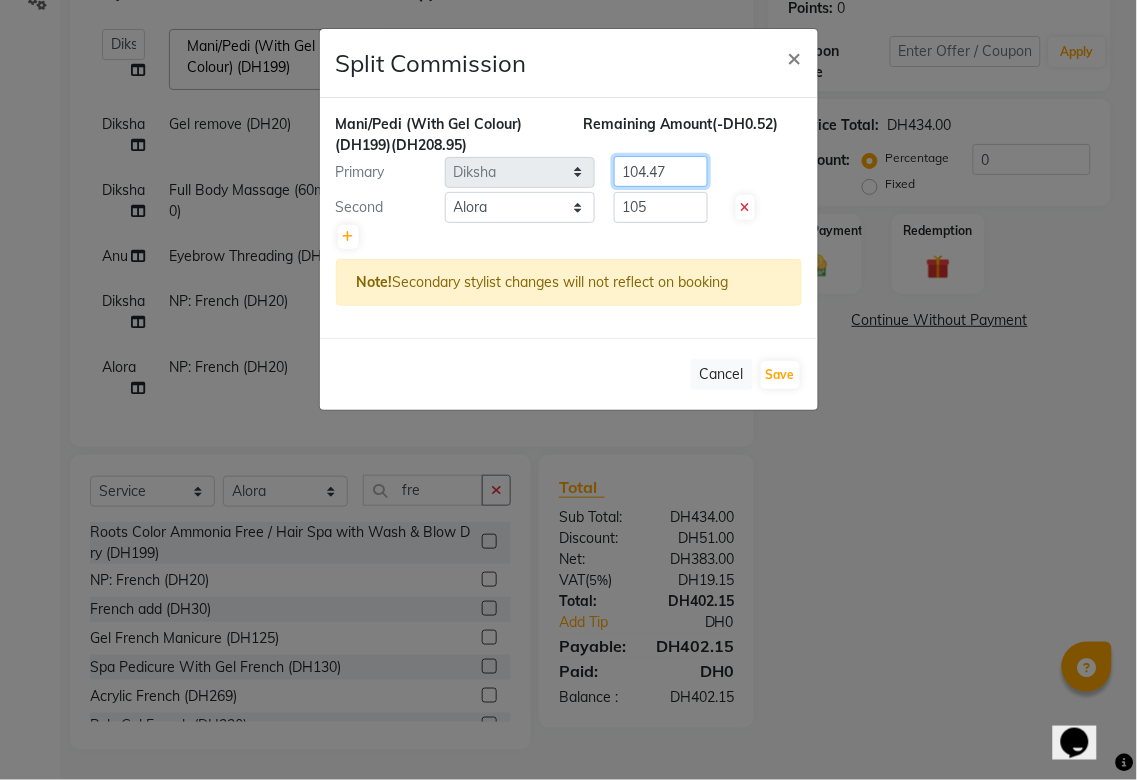 click on "104.47" 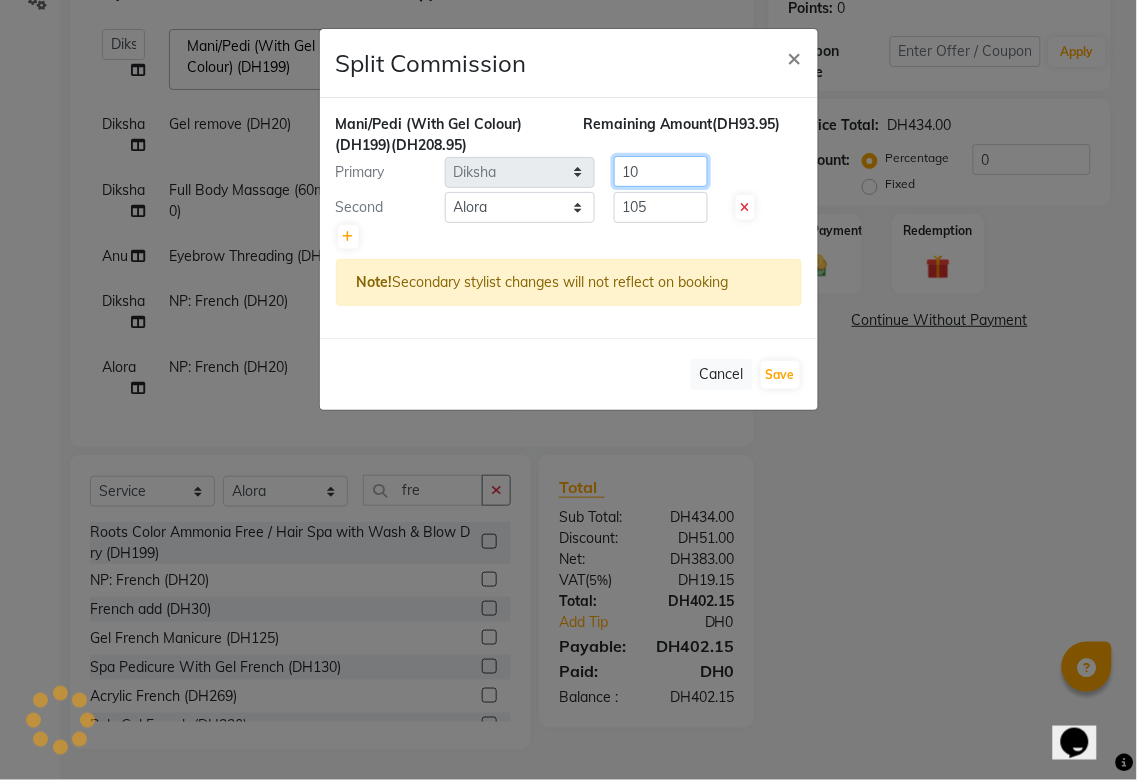 type on "1" 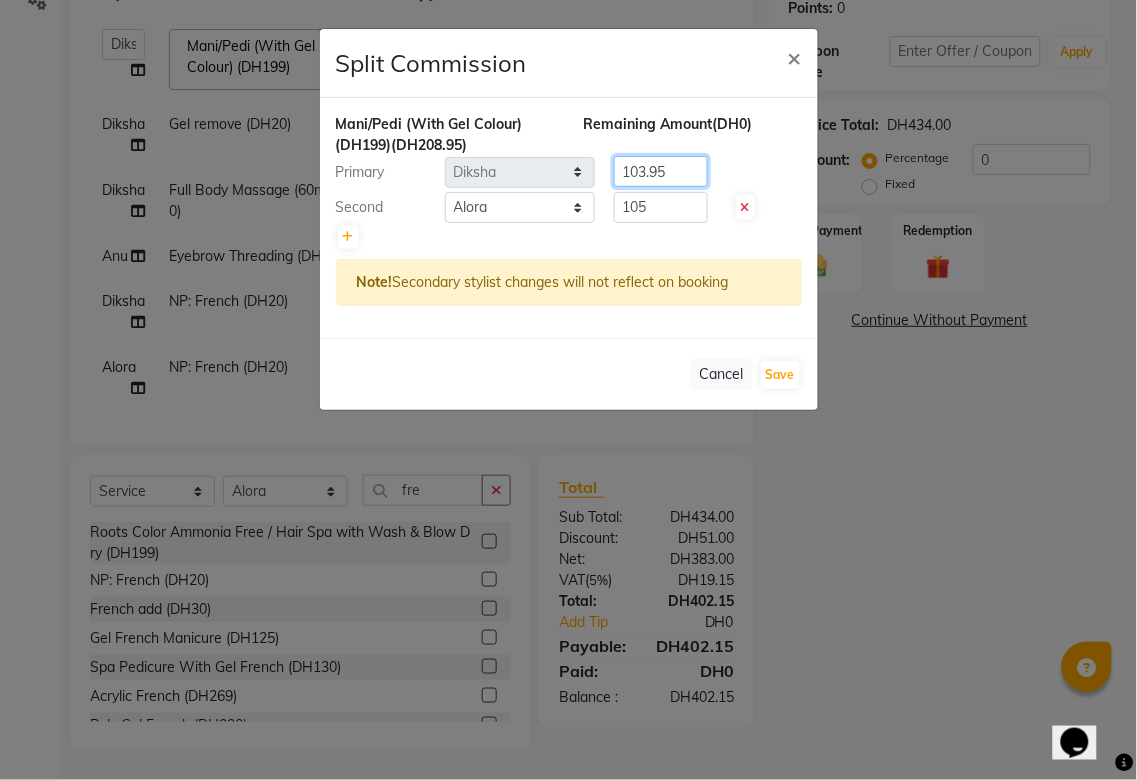 type on "103.95" 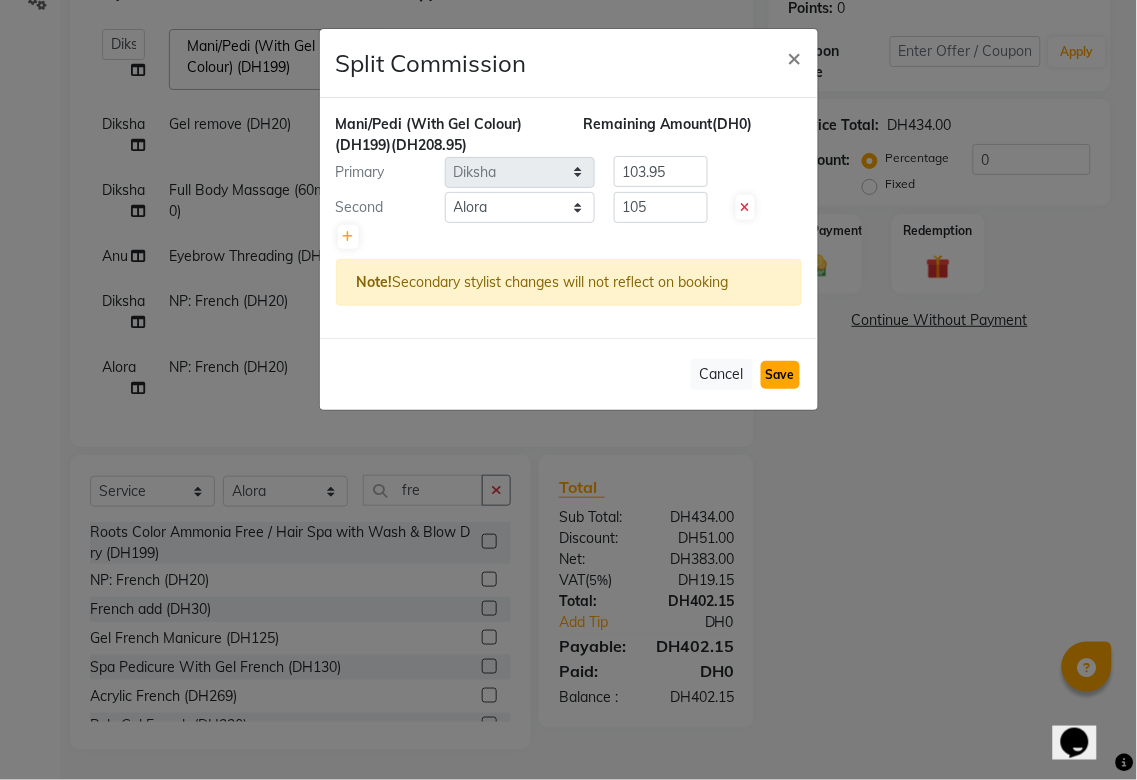 click on "Save" 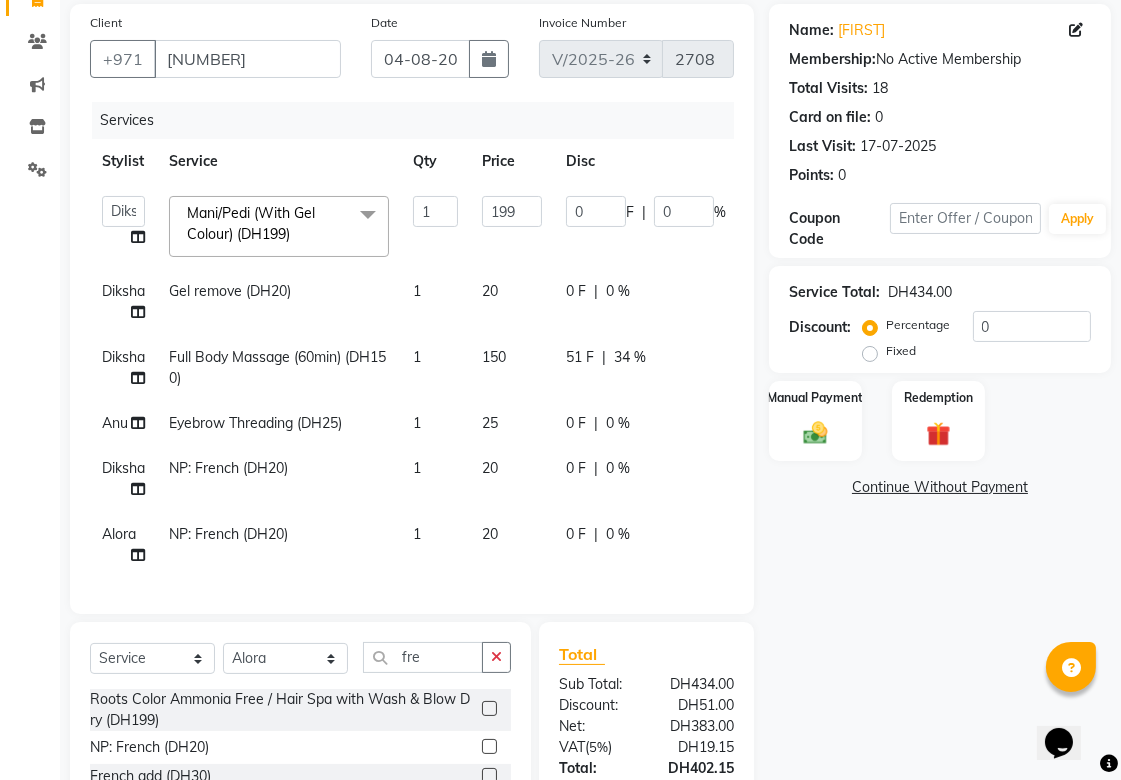 scroll, scrollTop: 147, scrollLeft: 0, axis: vertical 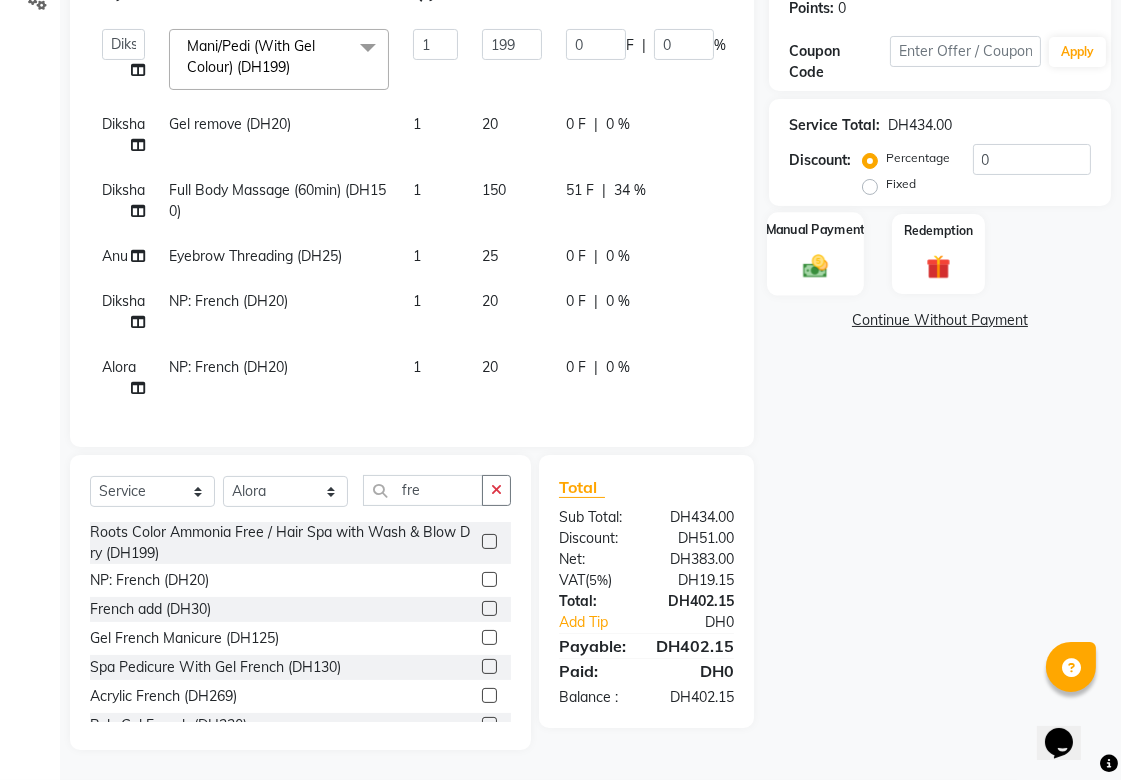 click 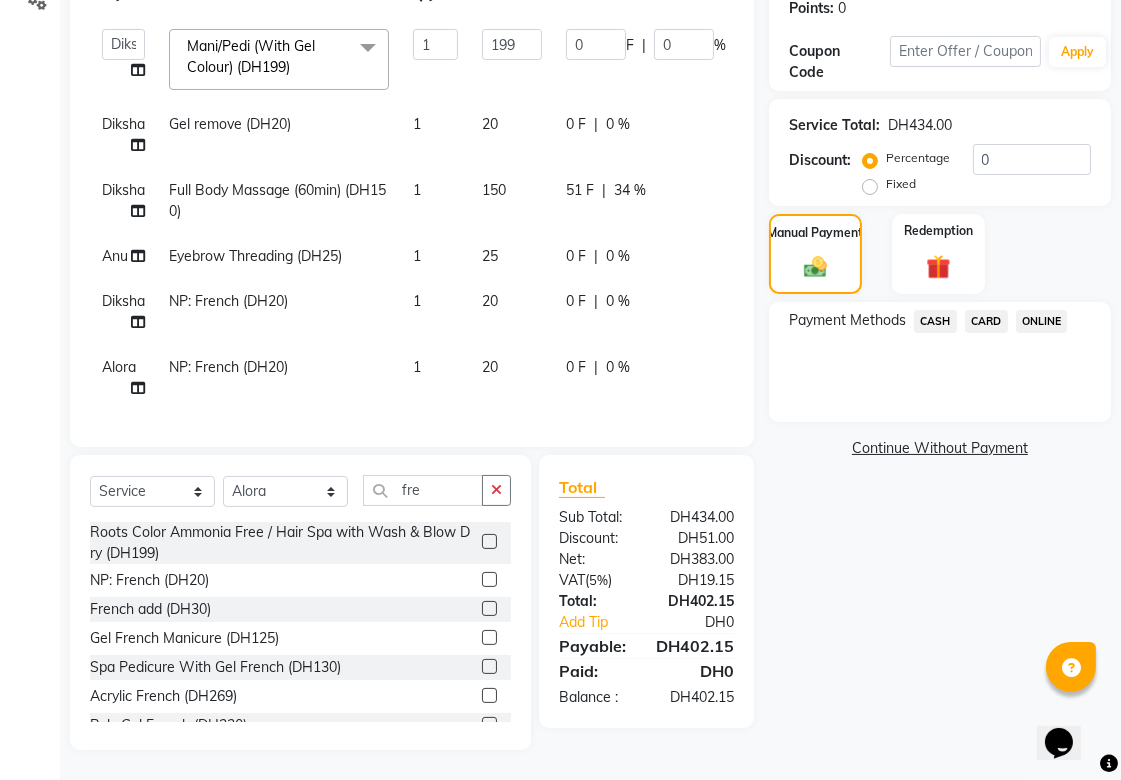 click on "CARD" 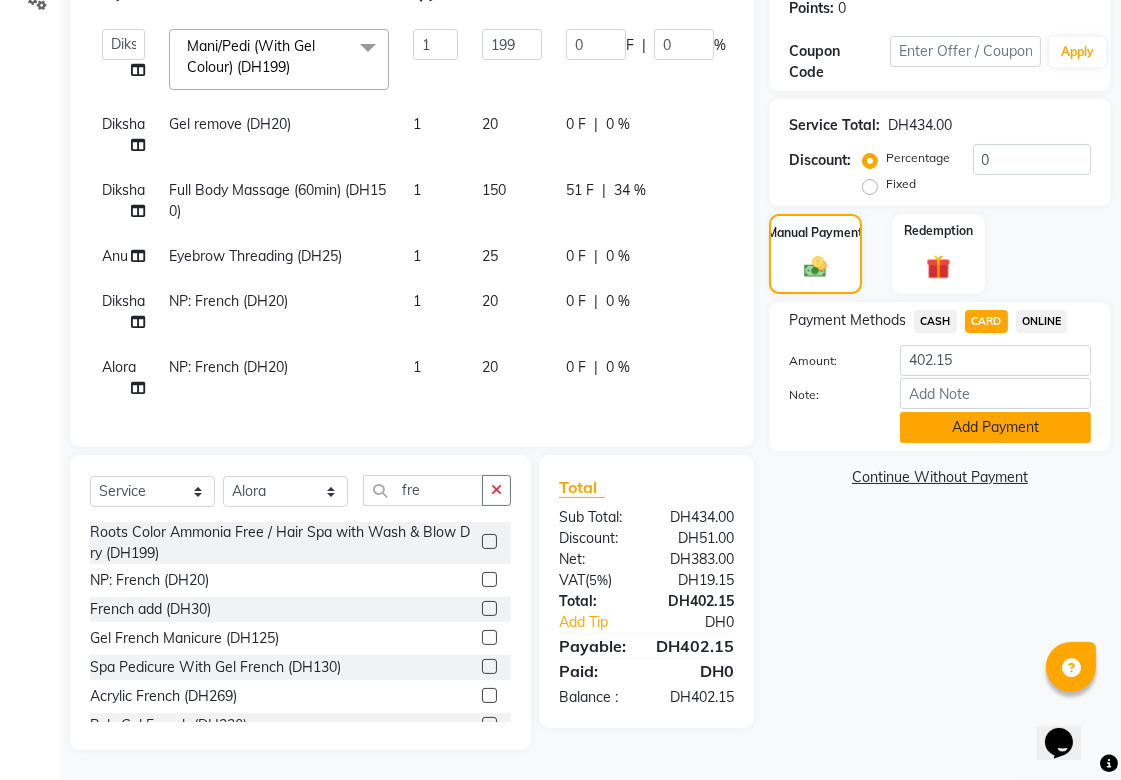 click on "Add Payment" 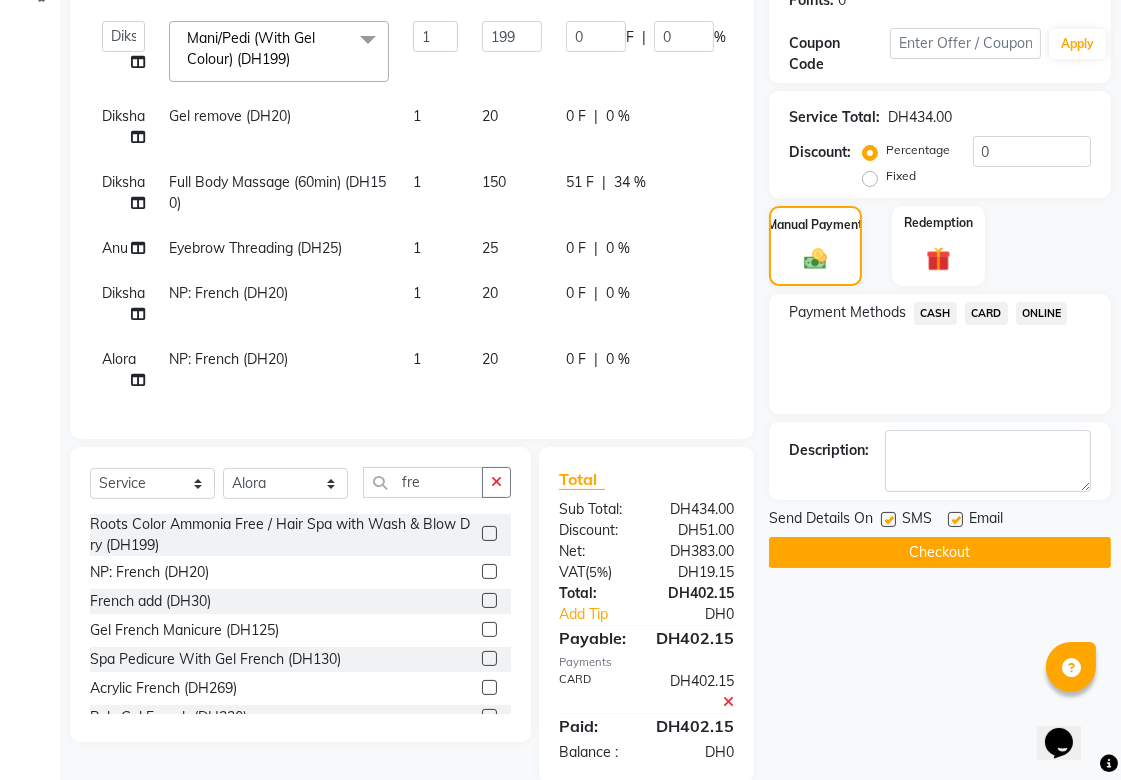 scroll, scrollTop: 362, scrollLeft: 0, axis: vertical 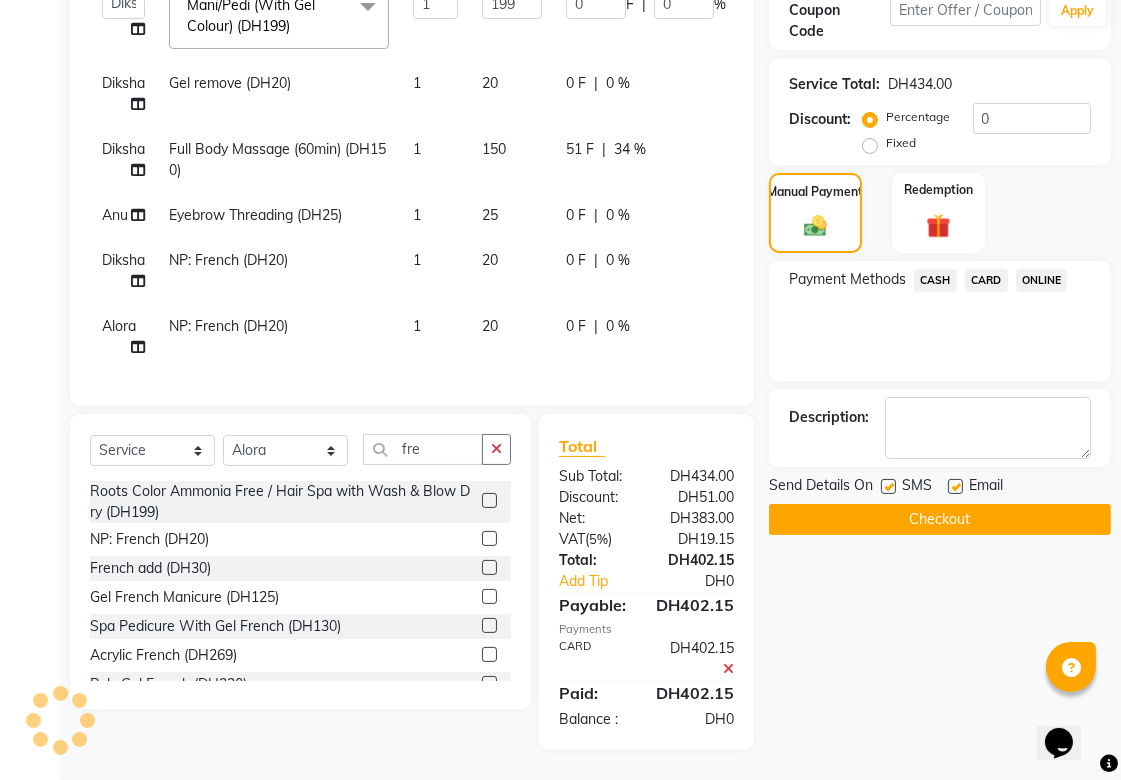 click on "Checkout" 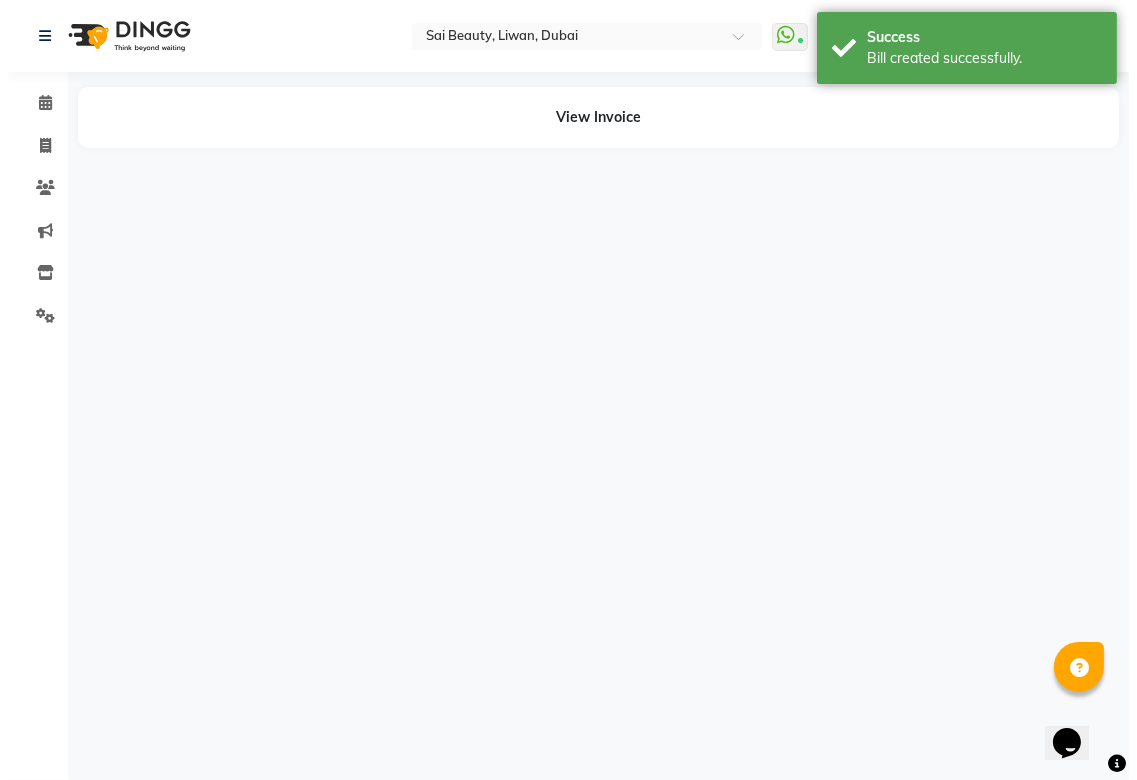 scroll, scrollTop: 0, scrollLeft: 0, axis: both 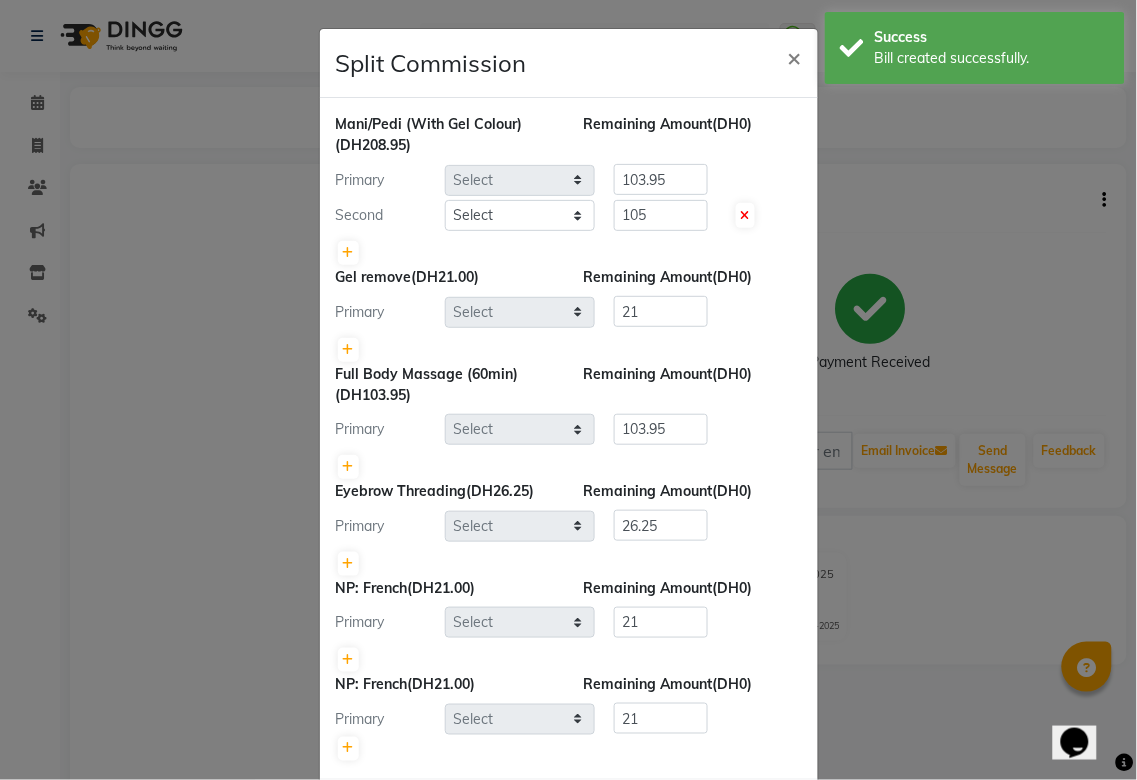 select on "57468" 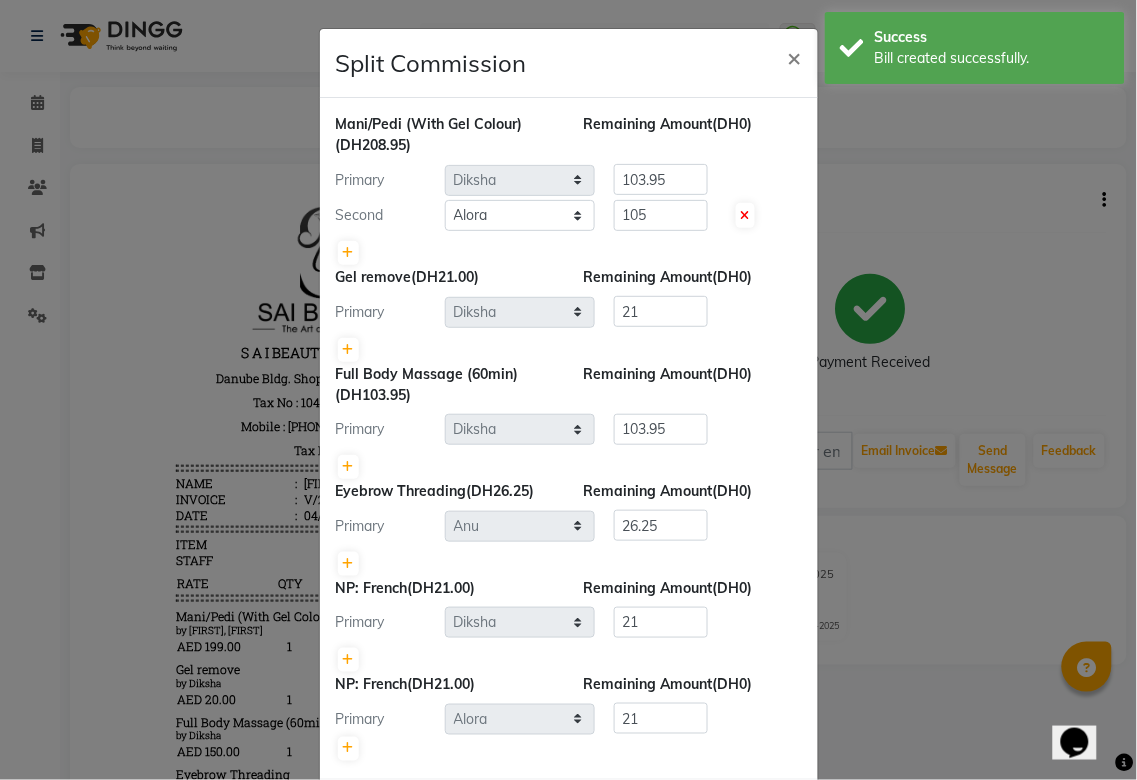 scroll, scrollTop: 0, scrollLeft: 0, axis: both 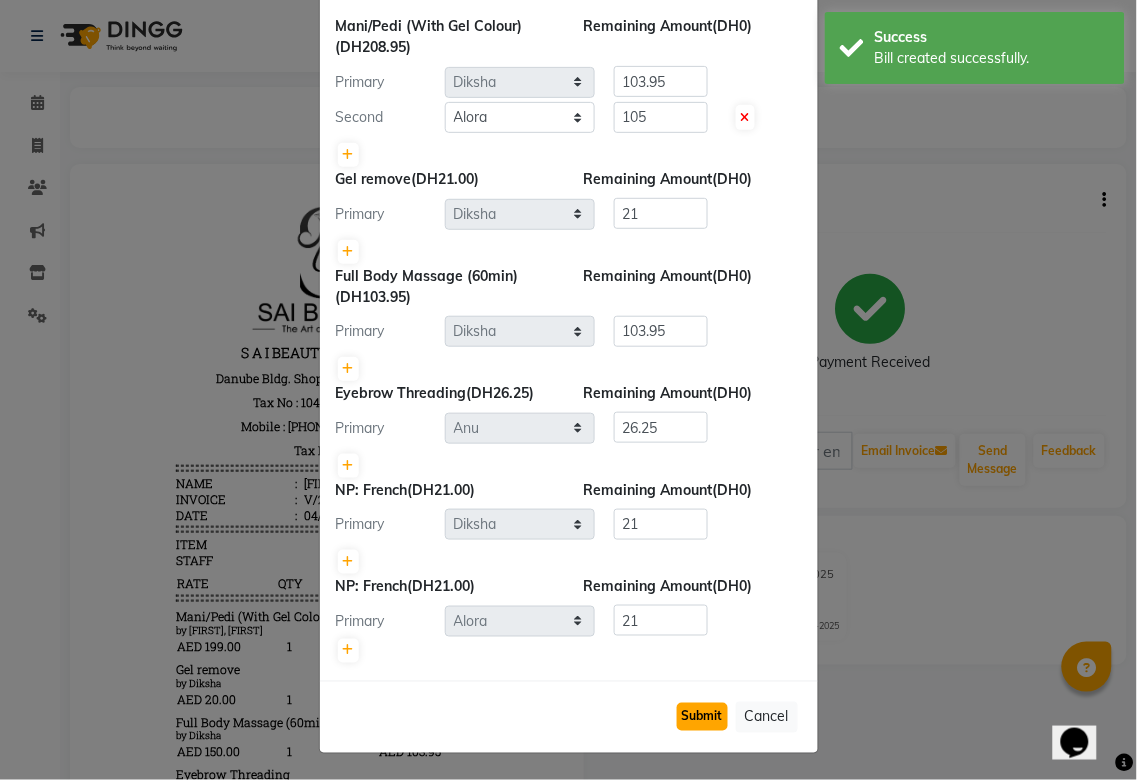 click on "Submit" 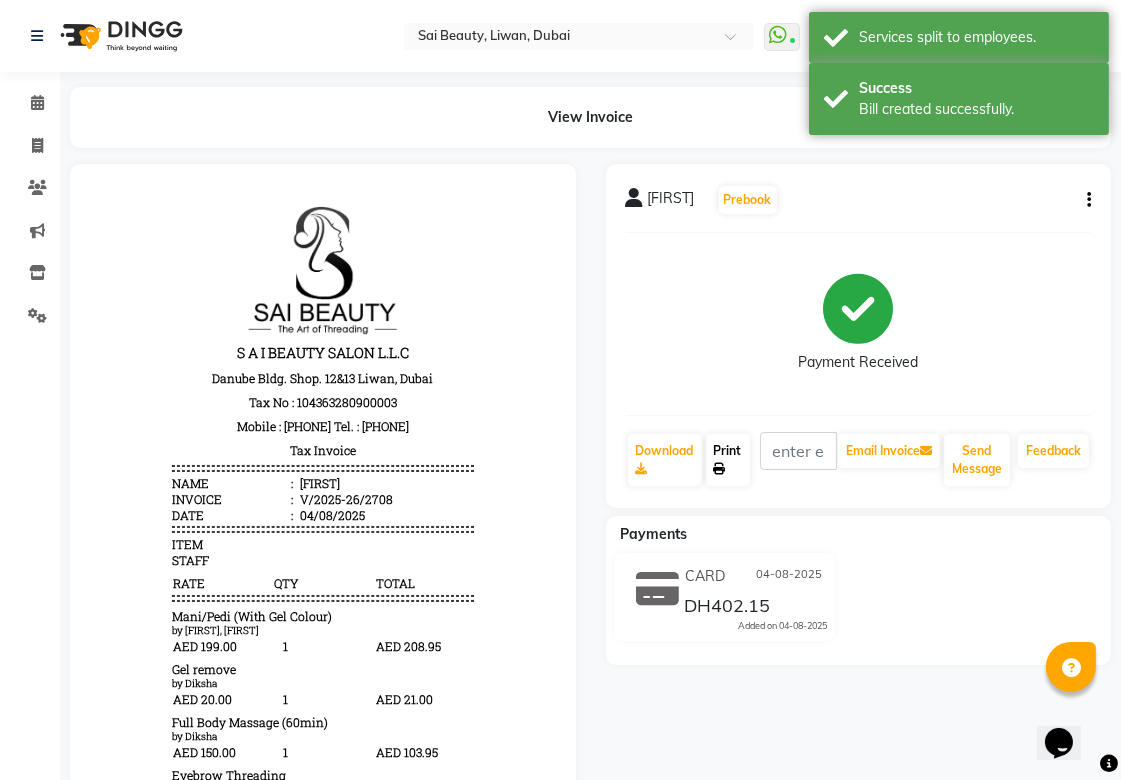 click on "Print" 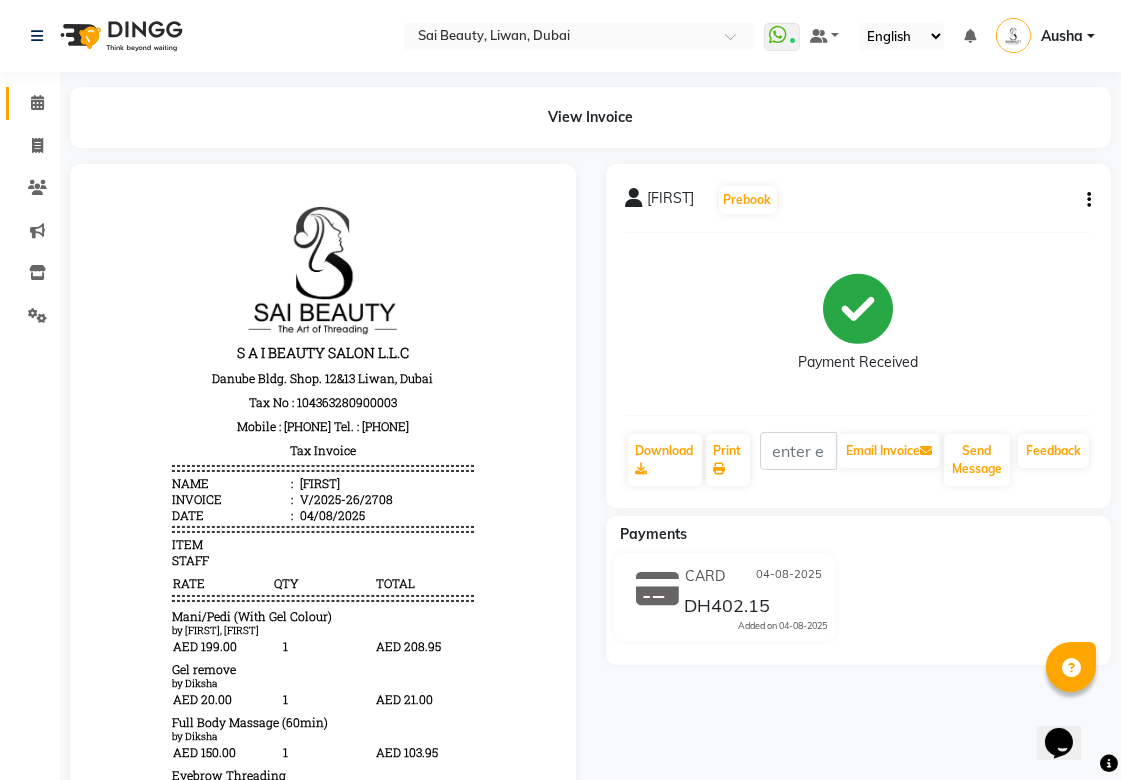 click 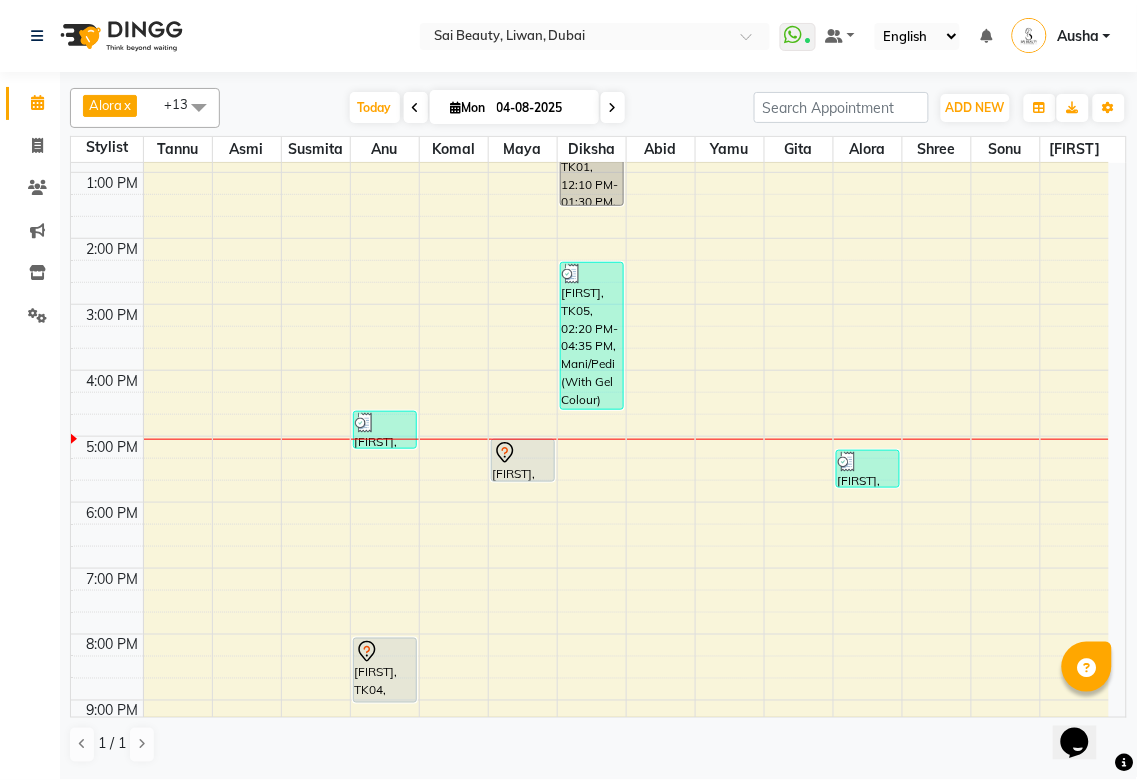 scroll, scrollTop: 311, scrollLeft: 0, axis: vertical 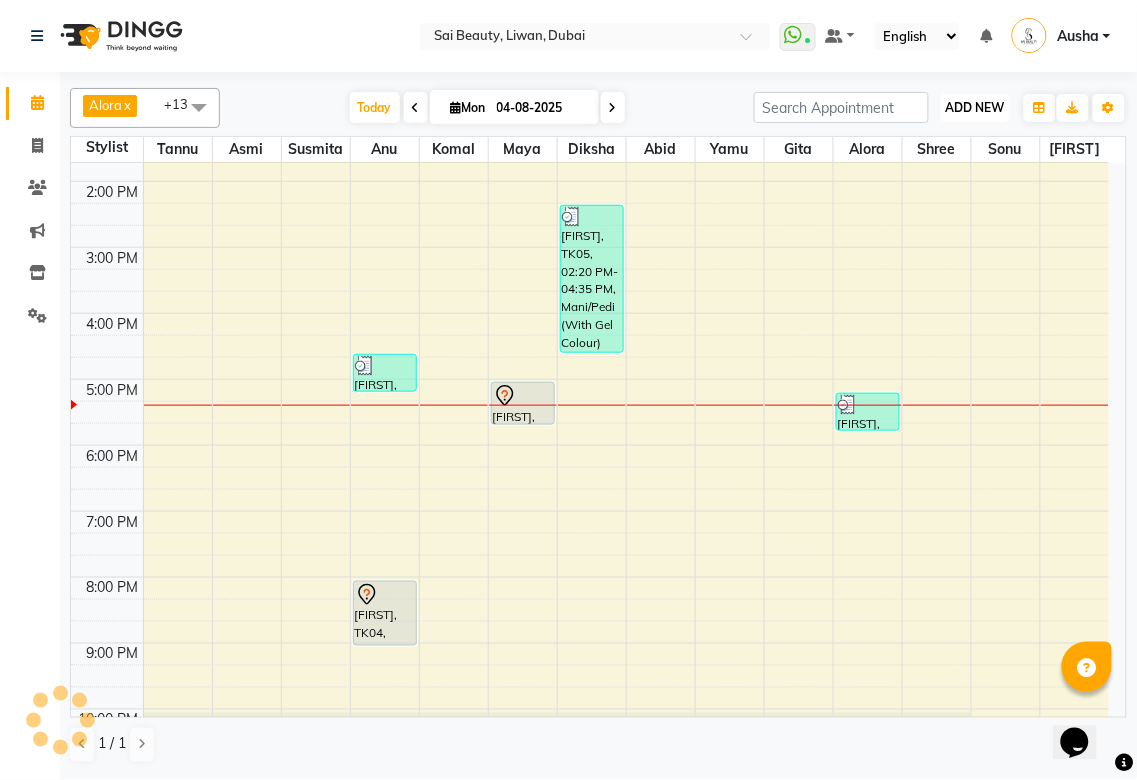 click on "ADD NEW" at bounding box center [975, 107] 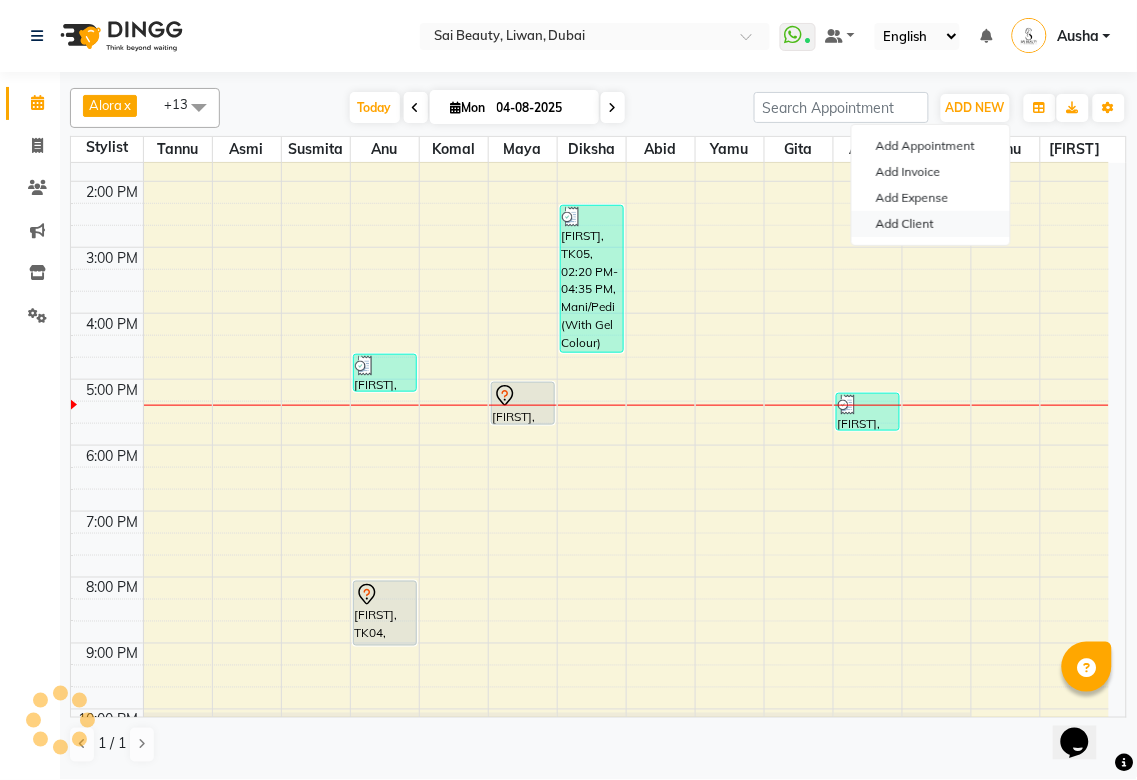 click on "Add Client" at bounding box center (931, 224) 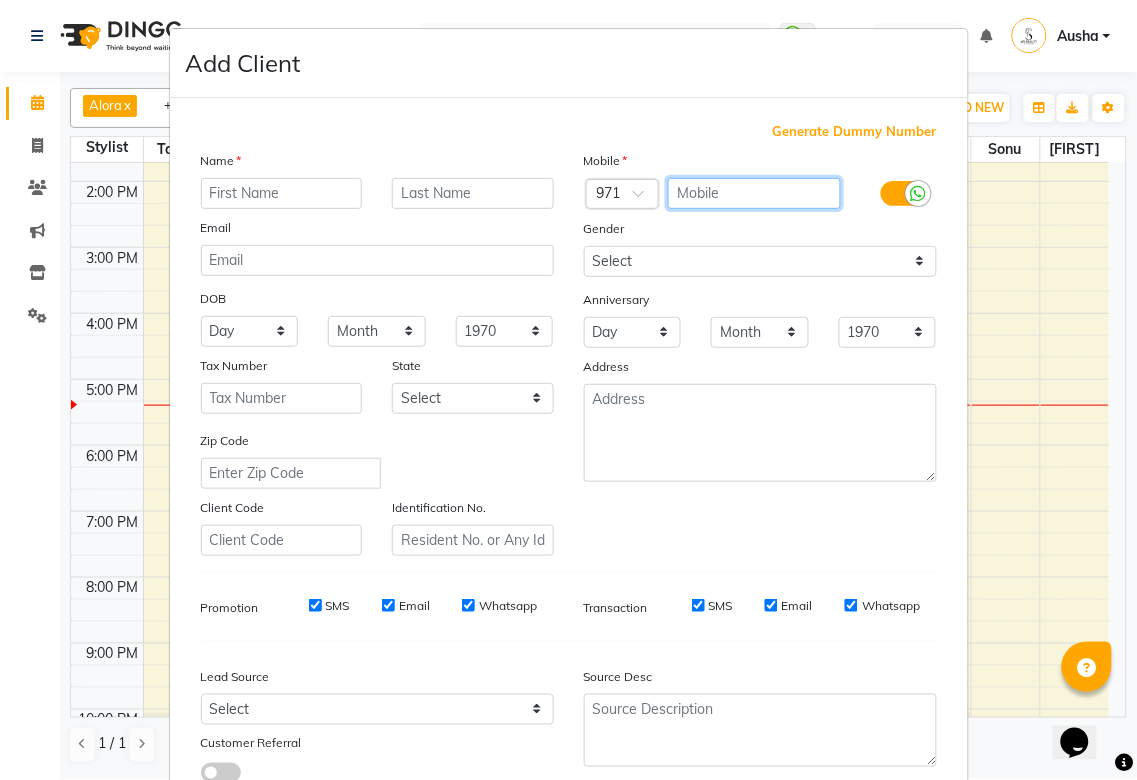 click at bounding box center (754, 193) 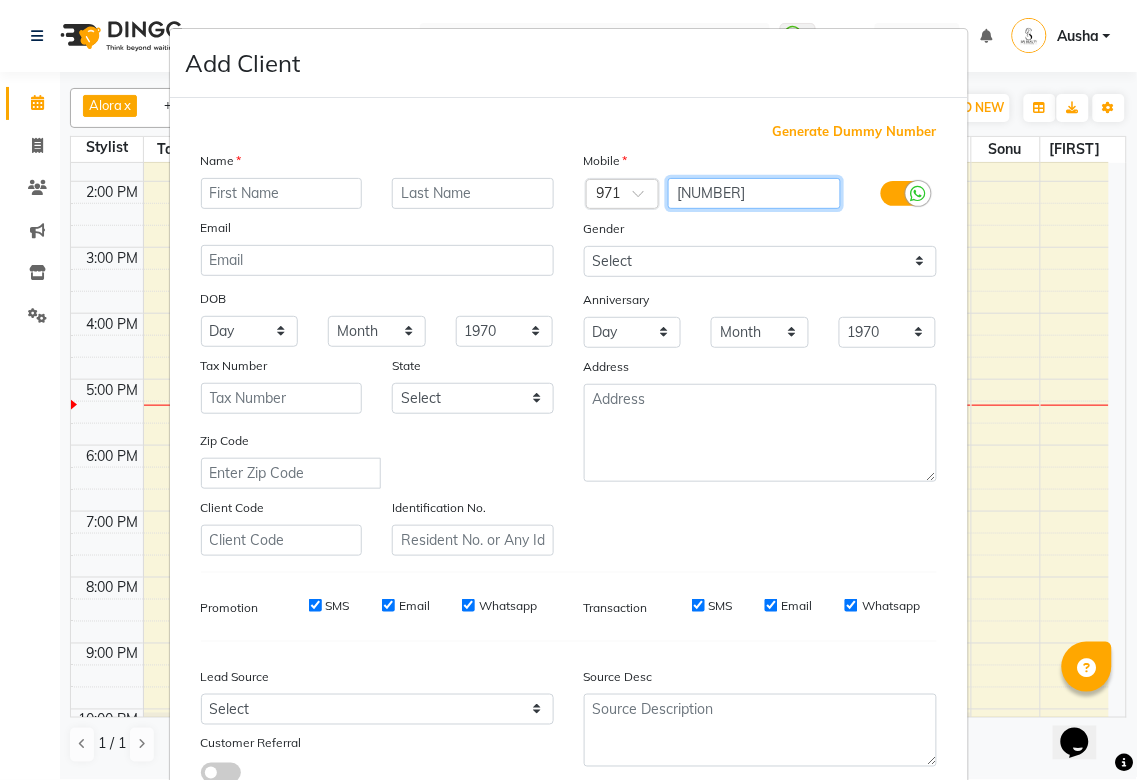 type on "[NUMBER]" 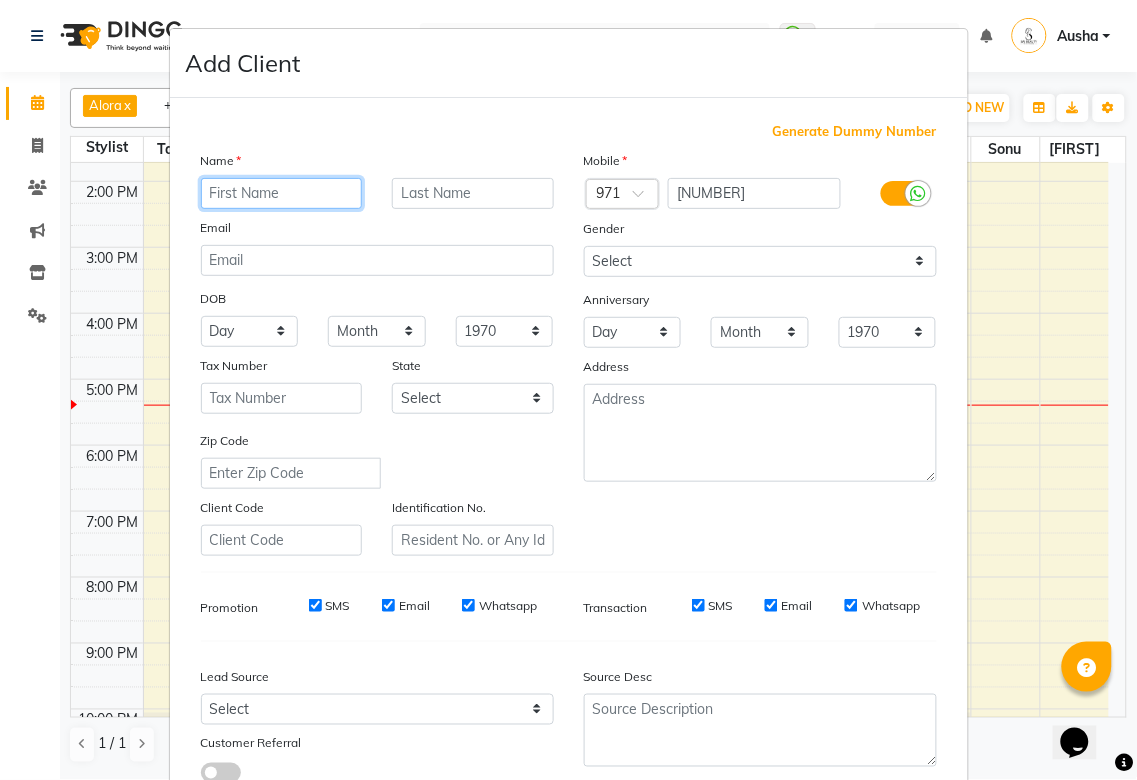 click at bounding box center (282, 193) 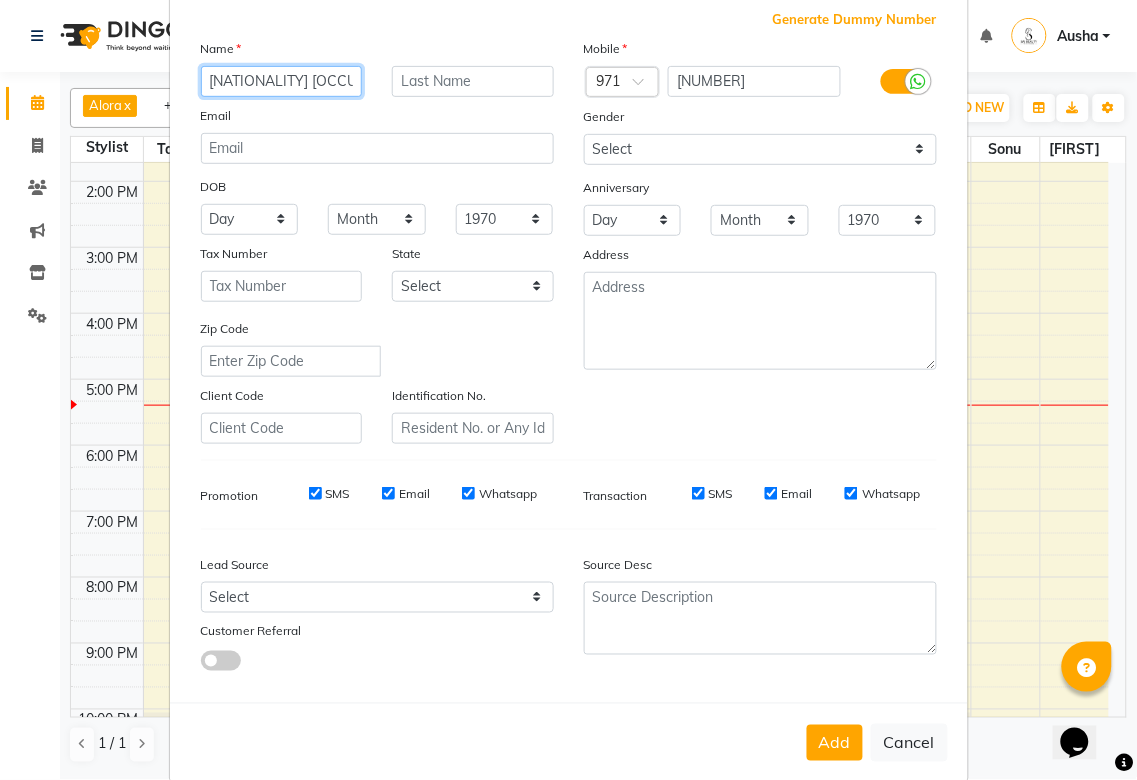 scroll, scrollTop: 144, scrollLeft: 0, axis: vertical 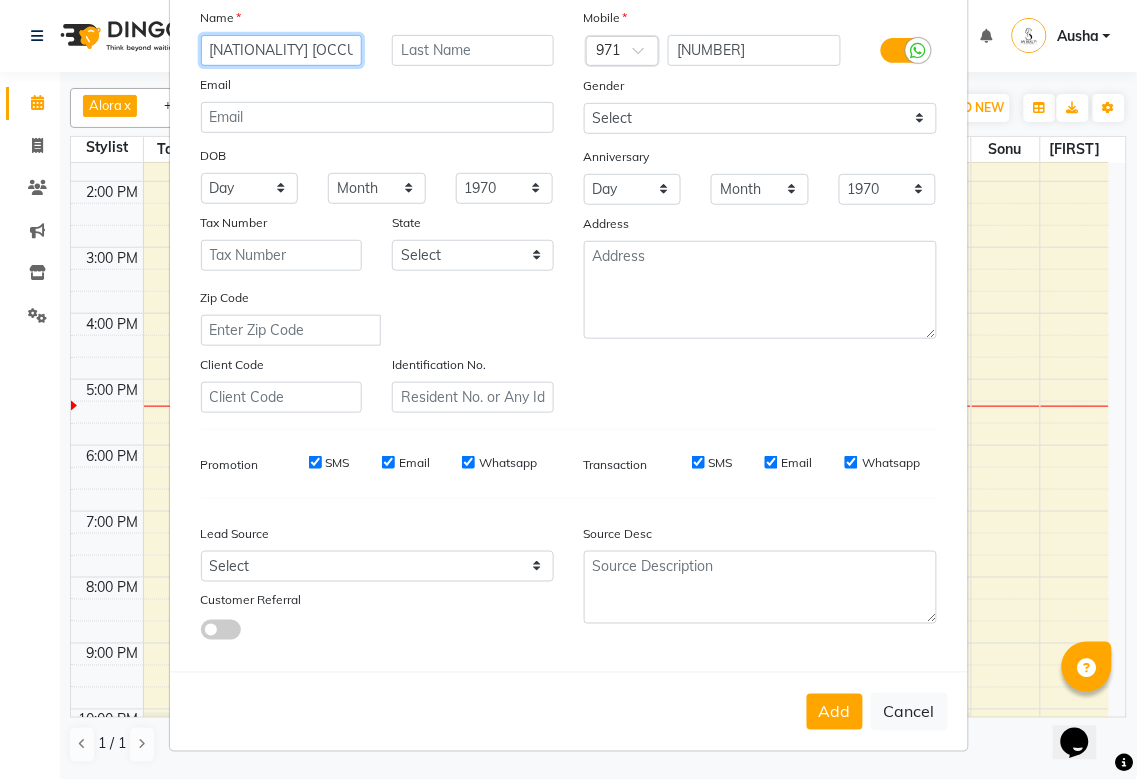 type on "[NATIONALITY] [OCCUPATION]" 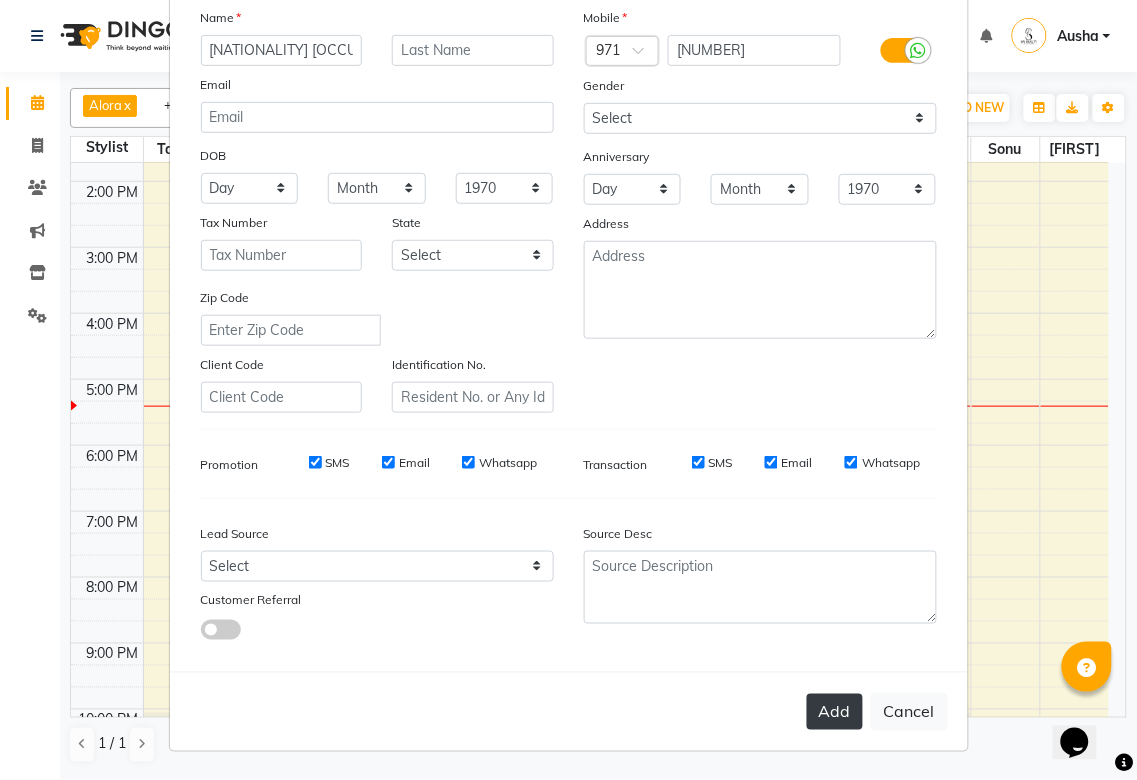 click on "Add" at bounding box center [835, 712] 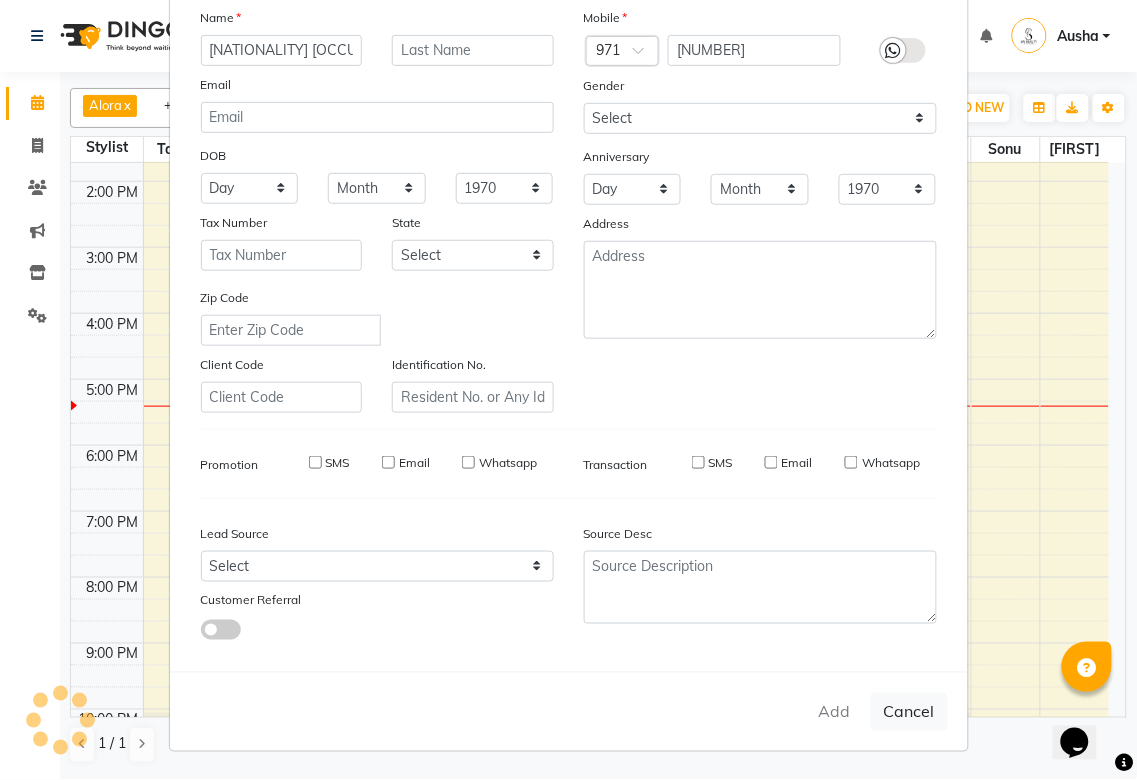 type 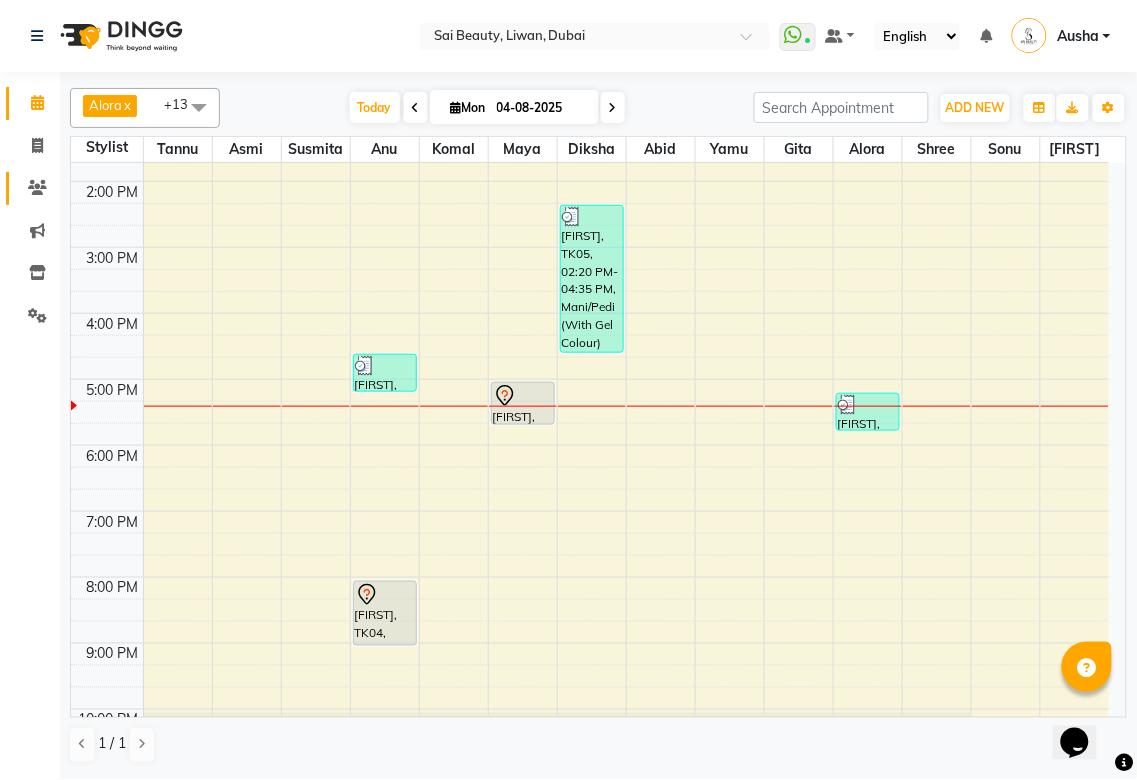 click 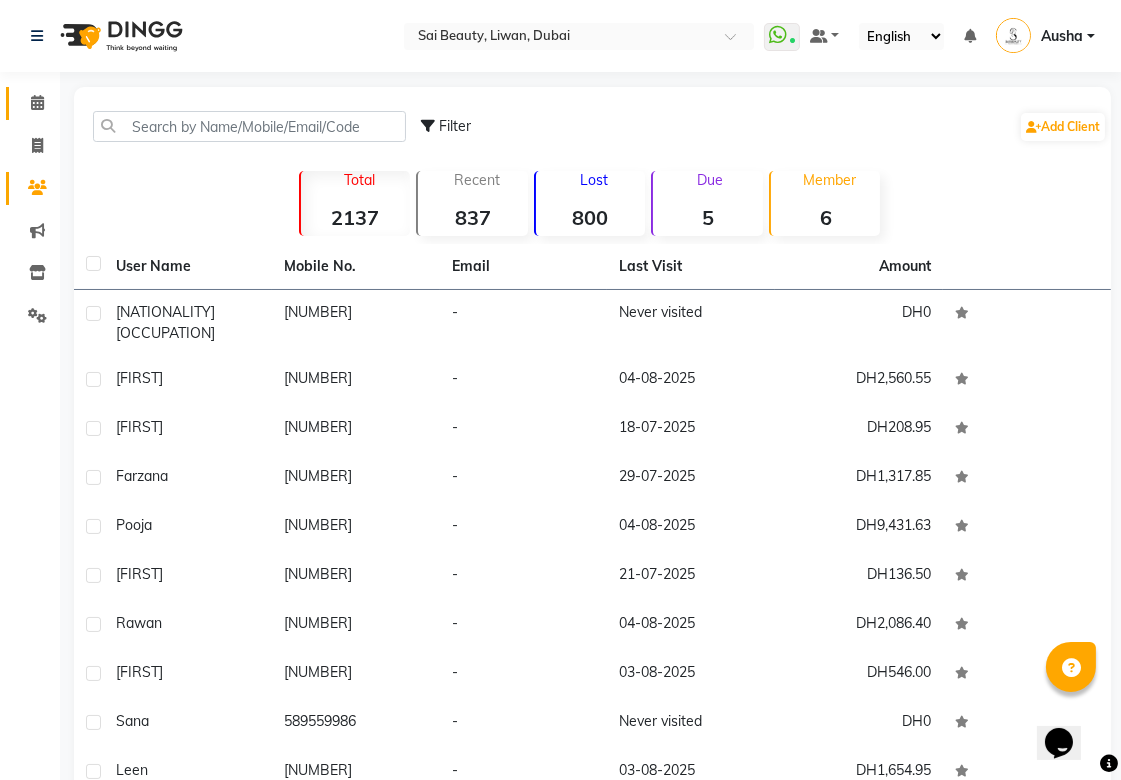 click 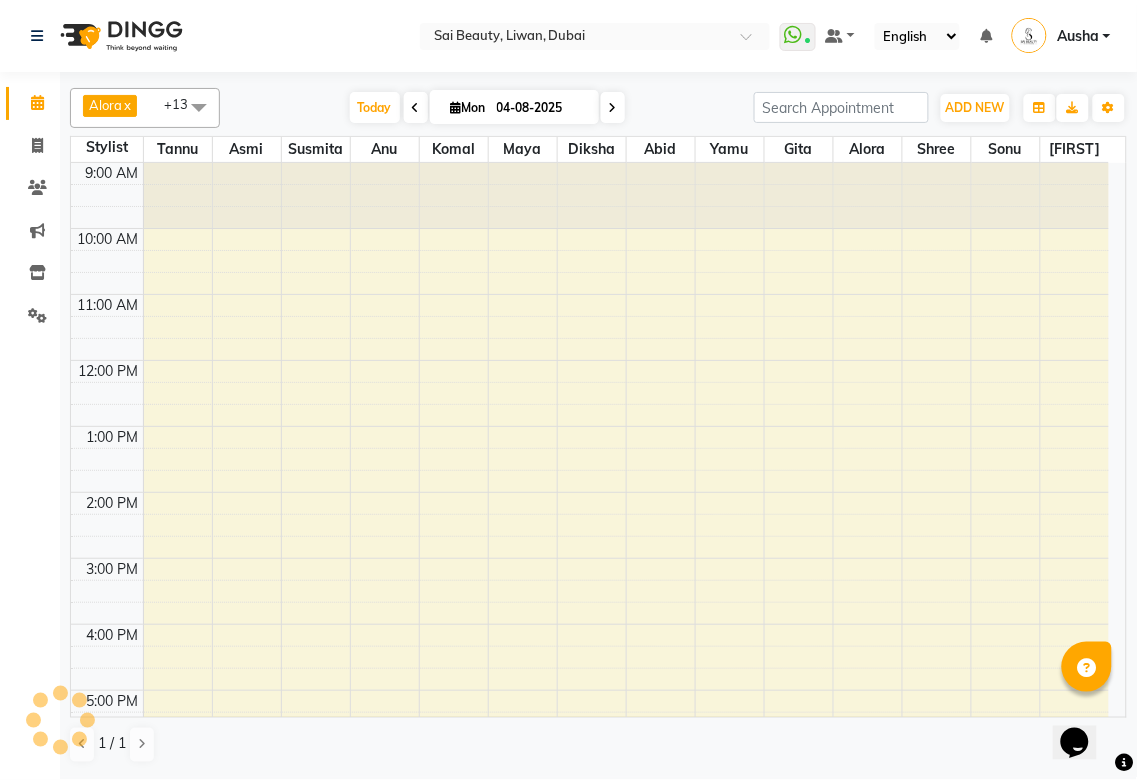 scroll, scrollTop: 0, scrollLeft: 0, axis: both 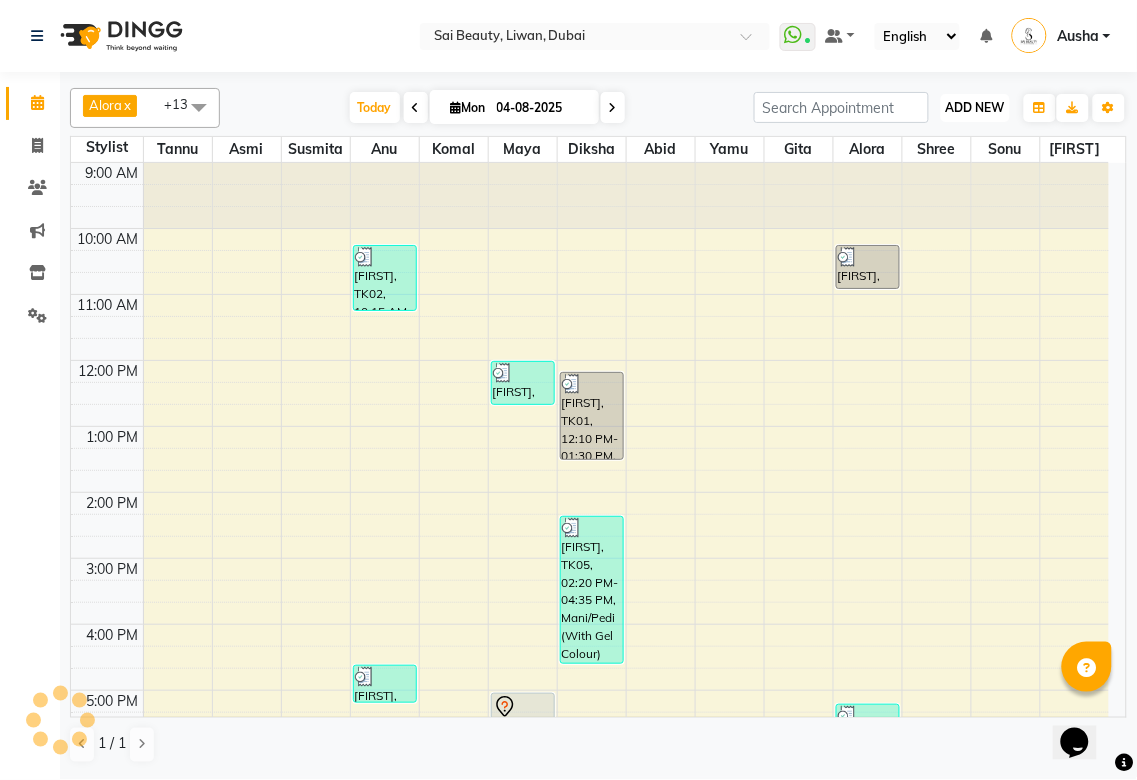 click on "ADD NEW" at bounding box center [975, 107] 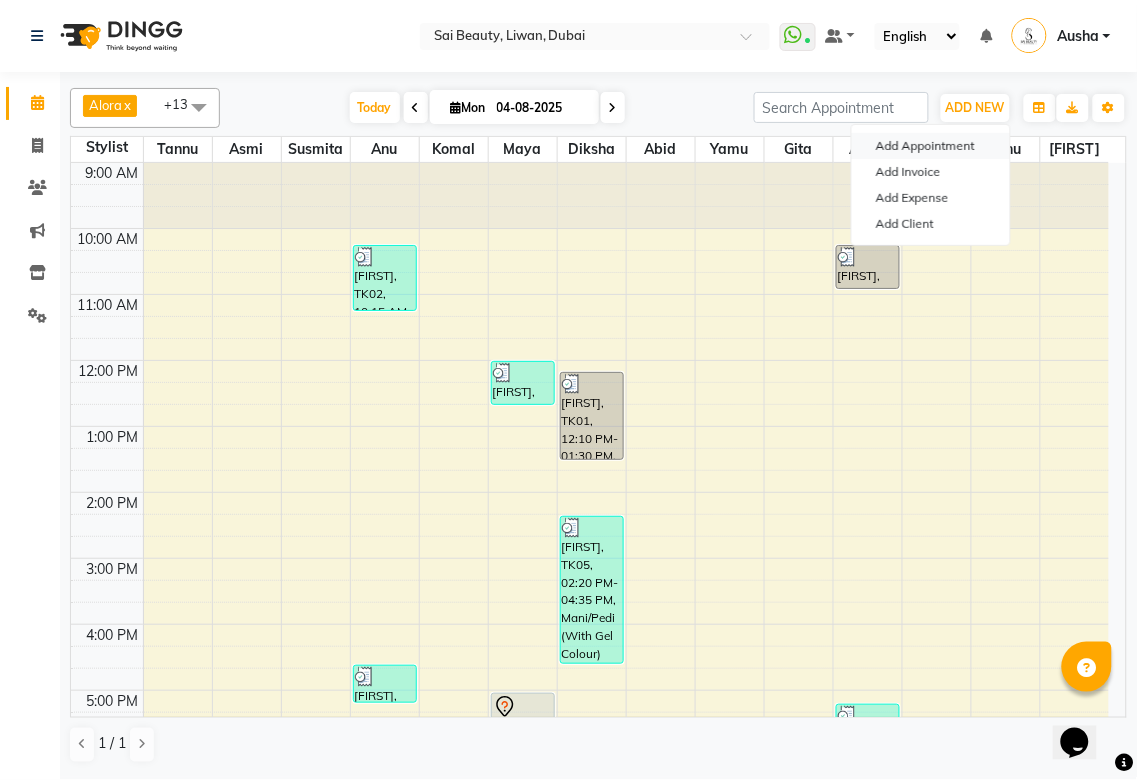click on "Add Appointment" at bounding box center [931, 146] 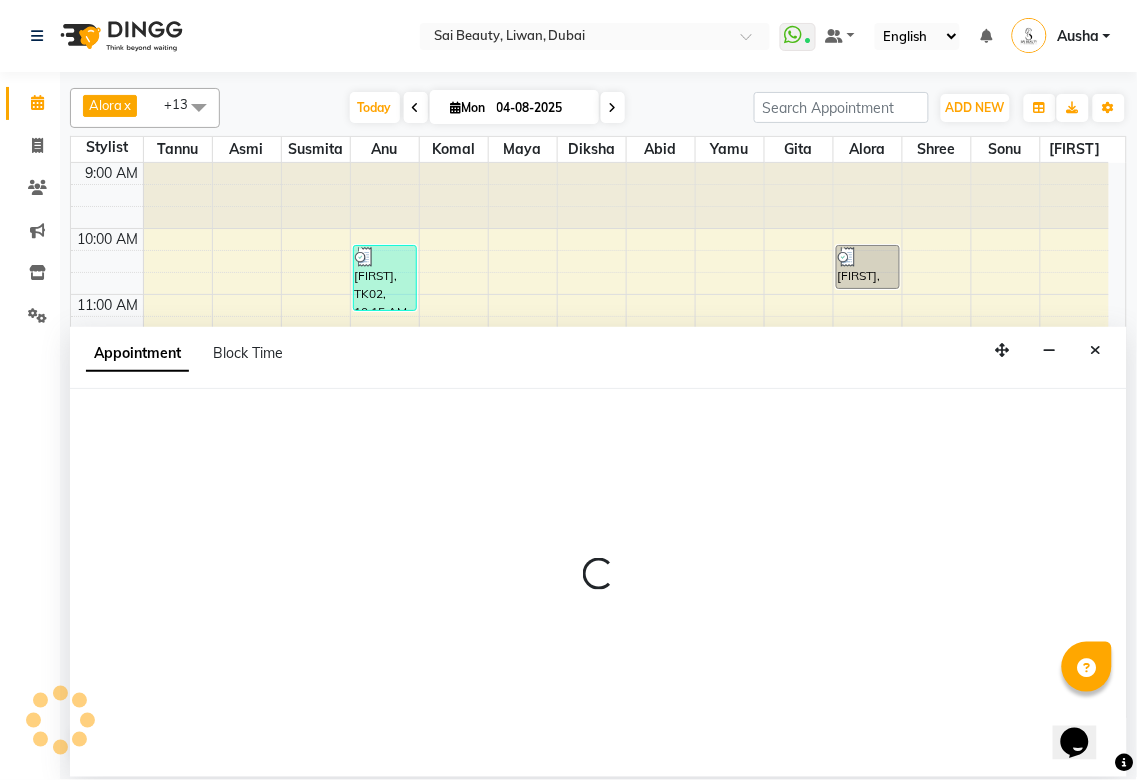 select on "tentative" 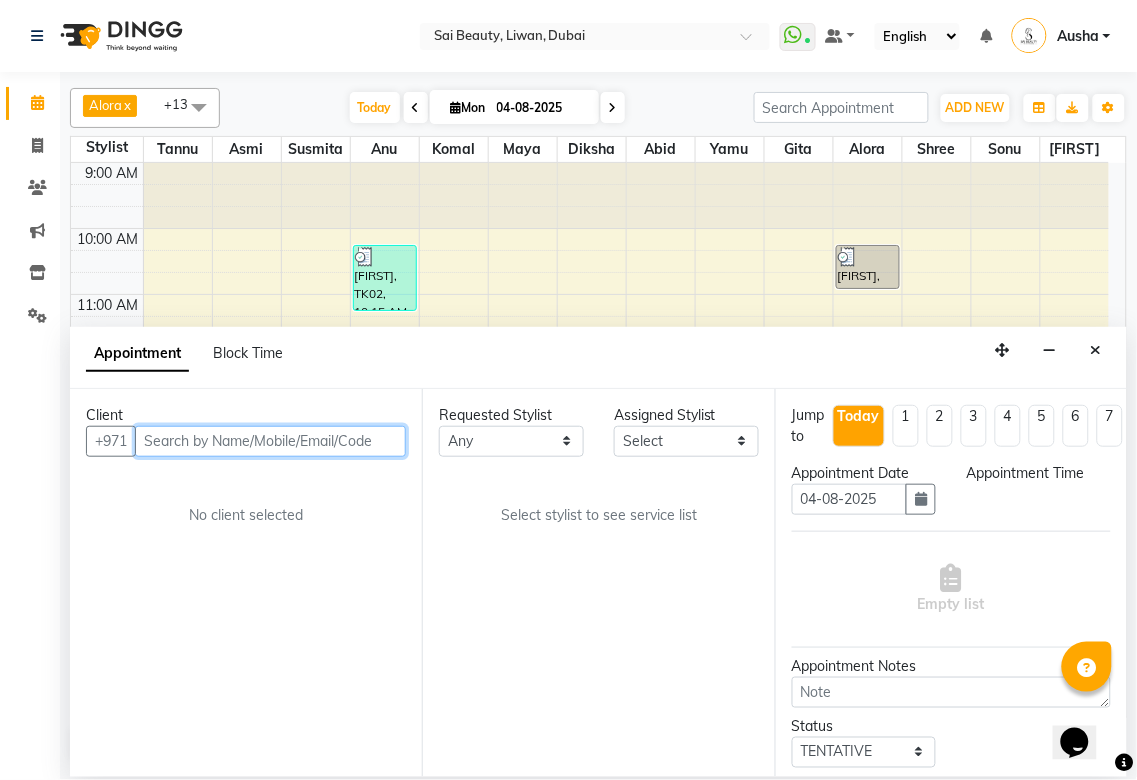 select on "600" 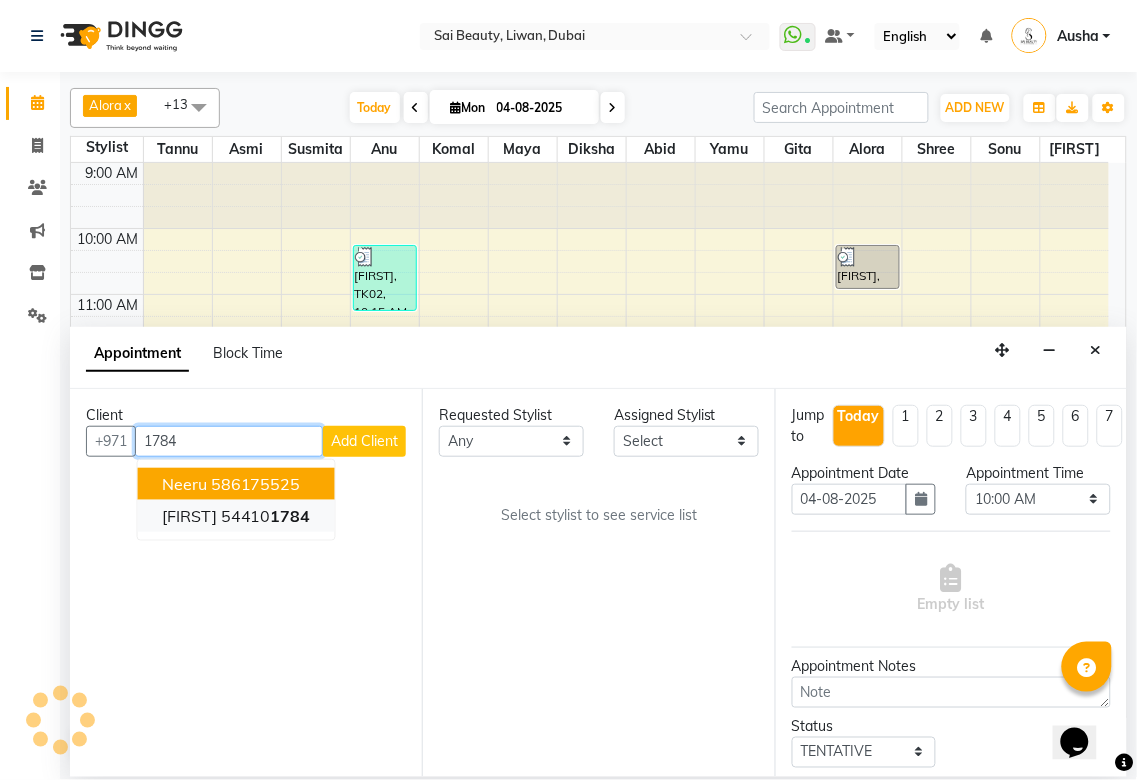 click on "[FIRST]" at bounding box center [189, 516] 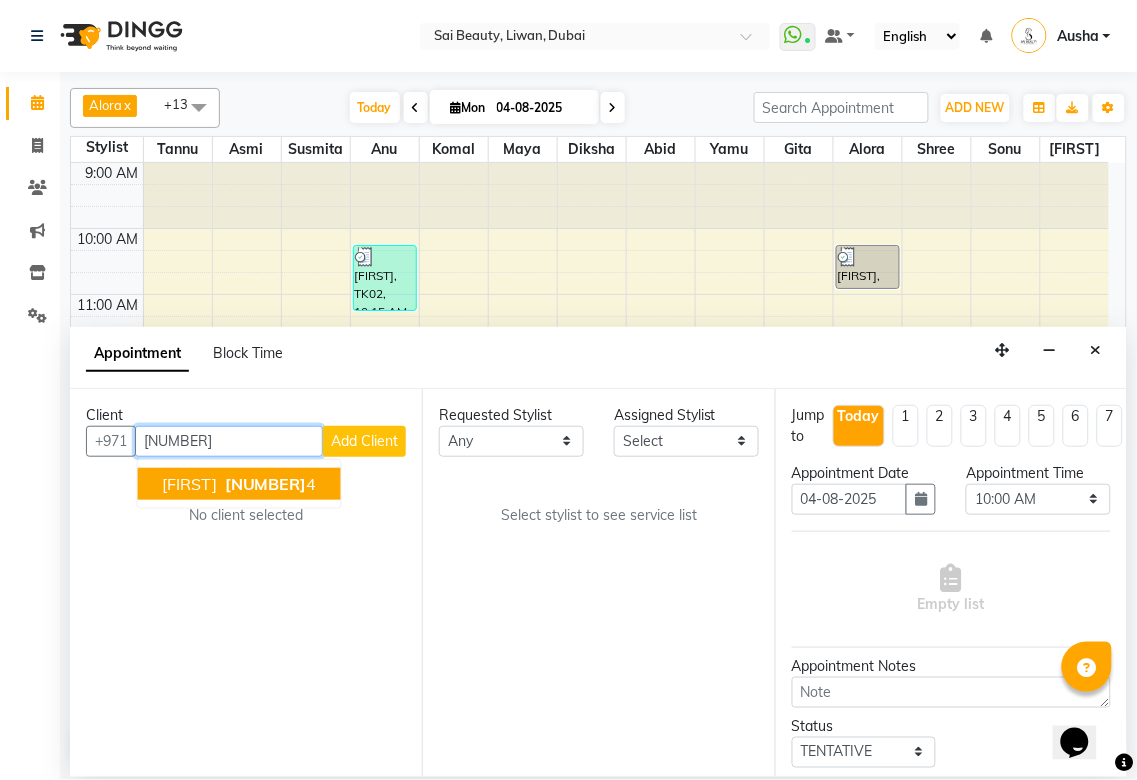 click on "[FIRST]" at bounding box center [189, 484] 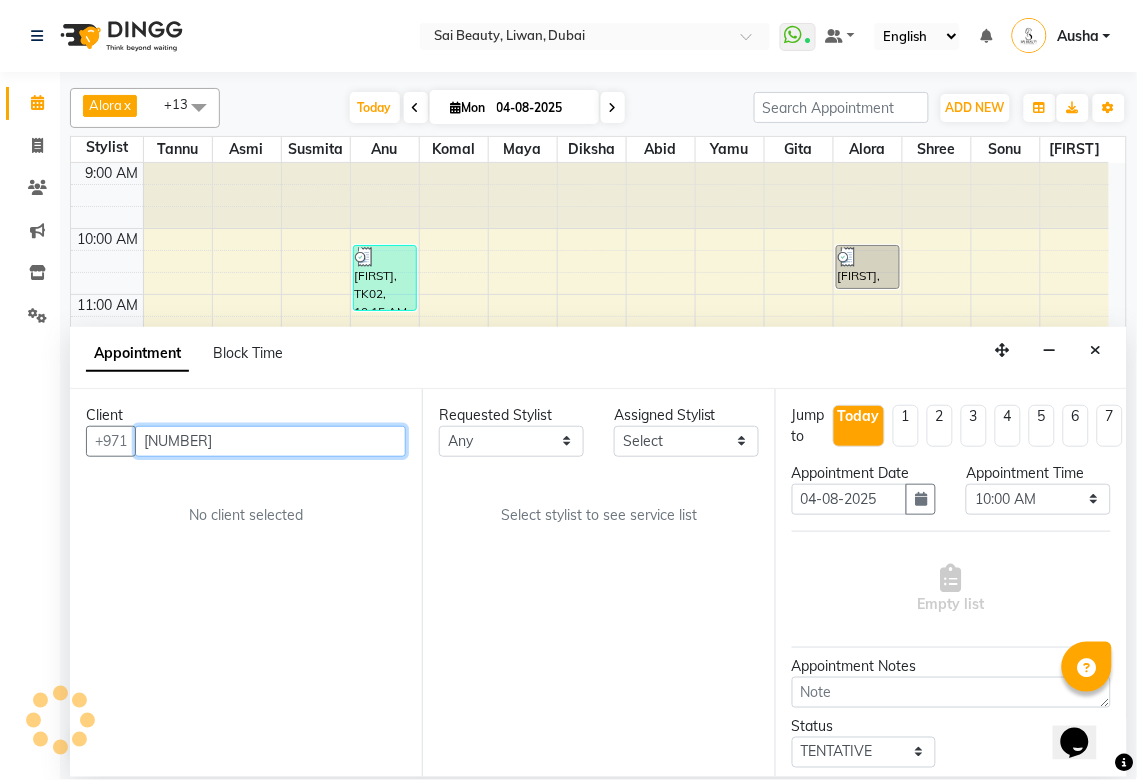 type on "[NUMBER]" 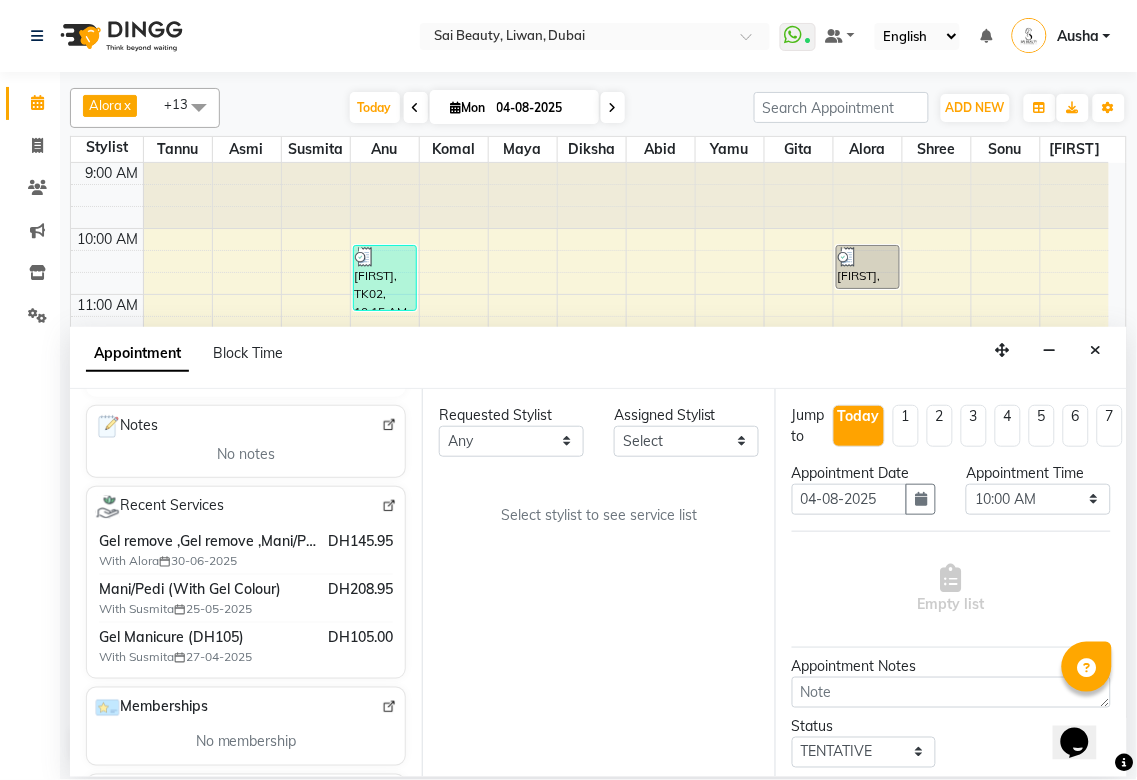 scroll, scrollTop: 371, scrollLeft: 0, axis: vertical 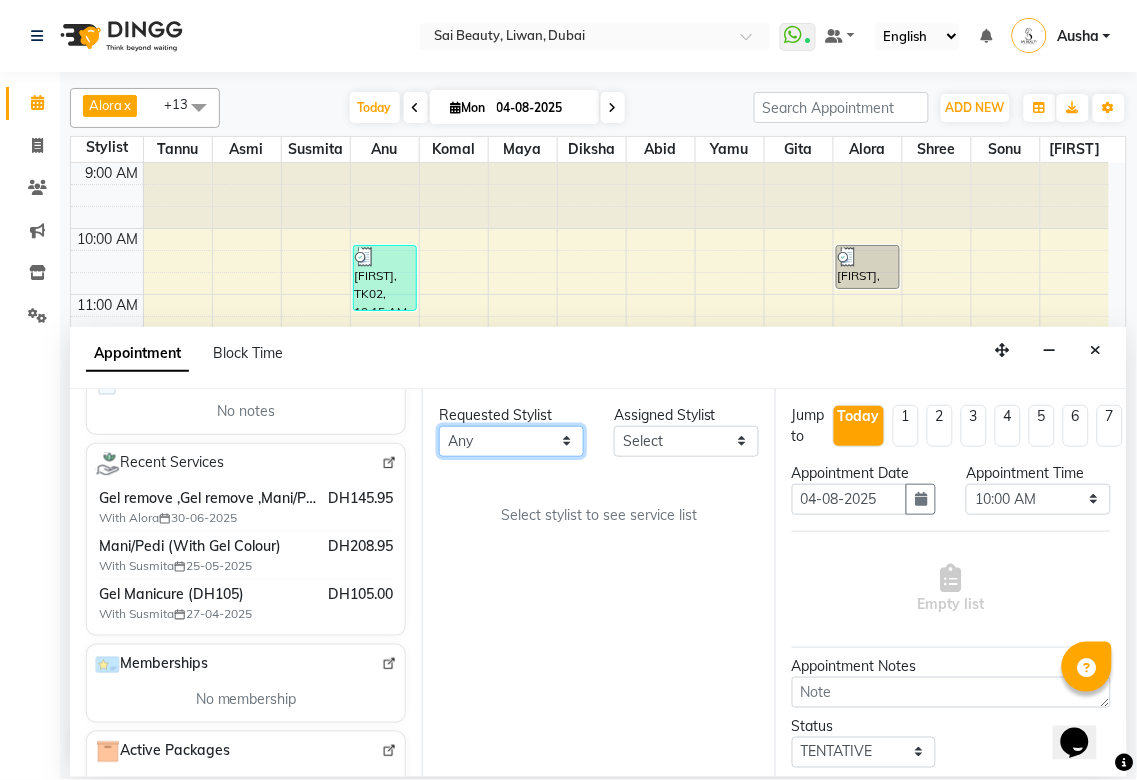 click on "Any Abid Alora Anu Asmi Diksha Gita Komal maya Monzeer shree sonu Surakcha Susmita Tannu Yamu" at bounding box center (511, 441) 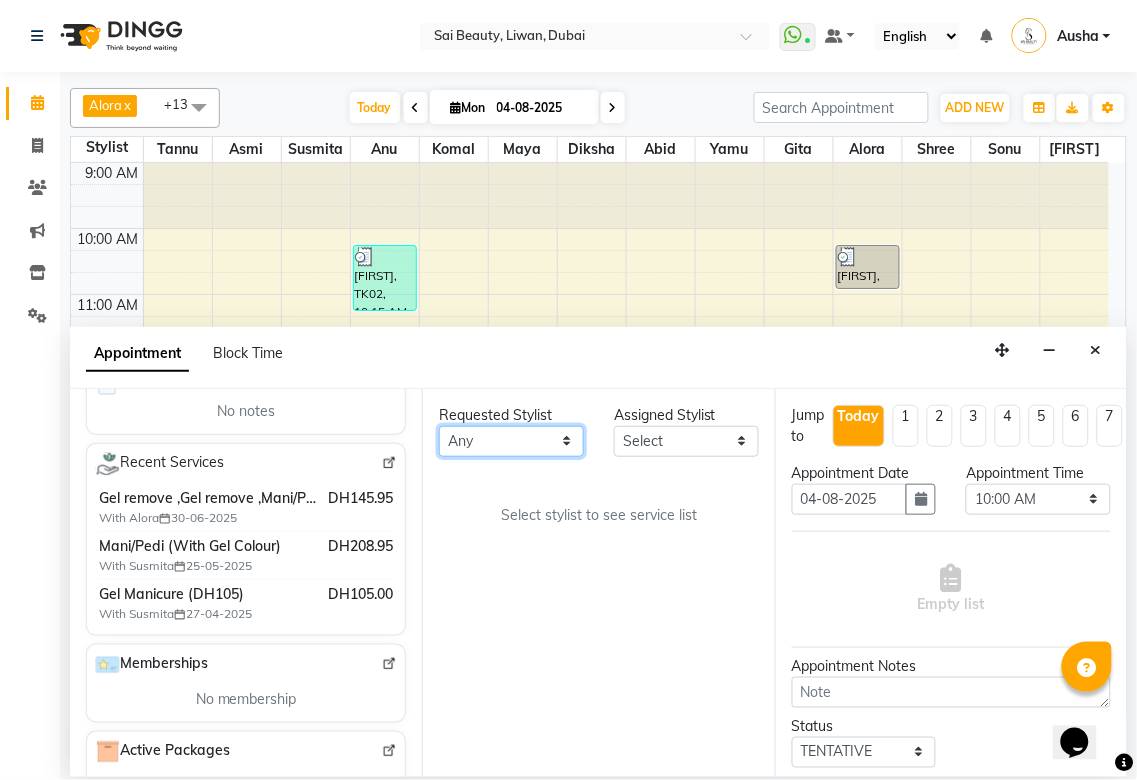 select on "63787" 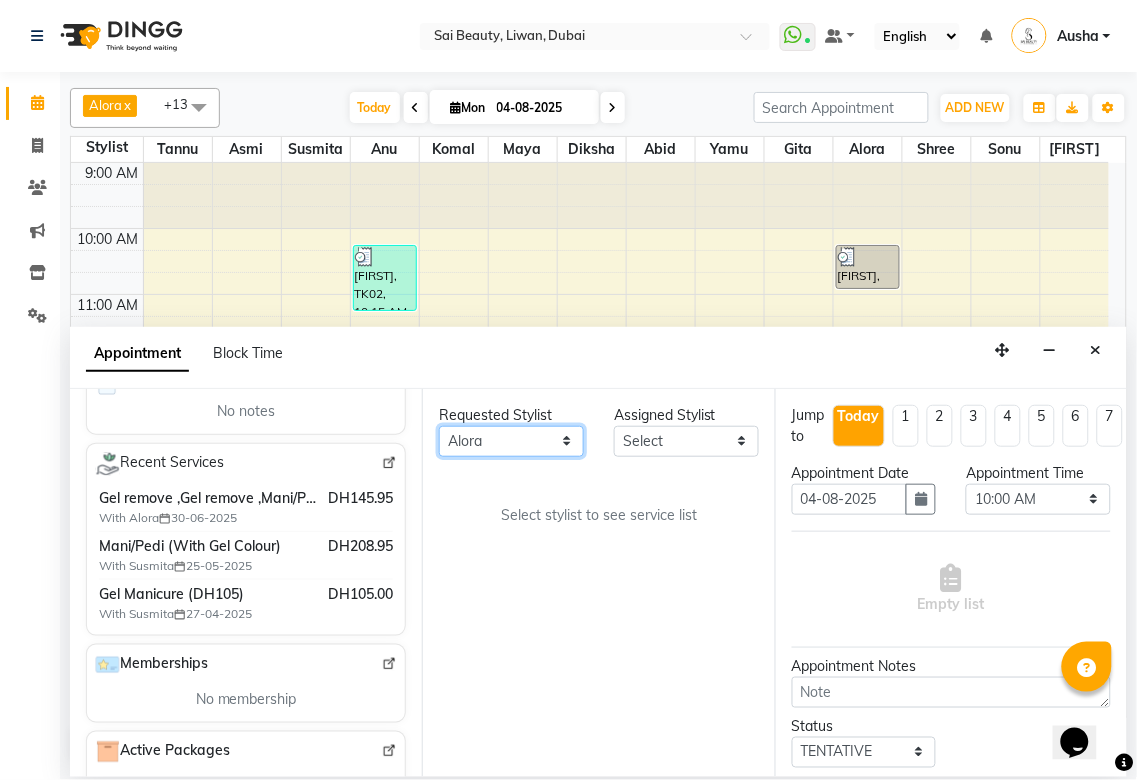 click on "Any Abid Alora Anu Asmi Diksha Gita Komal maya Monzeer shree sonu Surakcha Susmita Tannu Yamu" at bounding box center [511, 441] 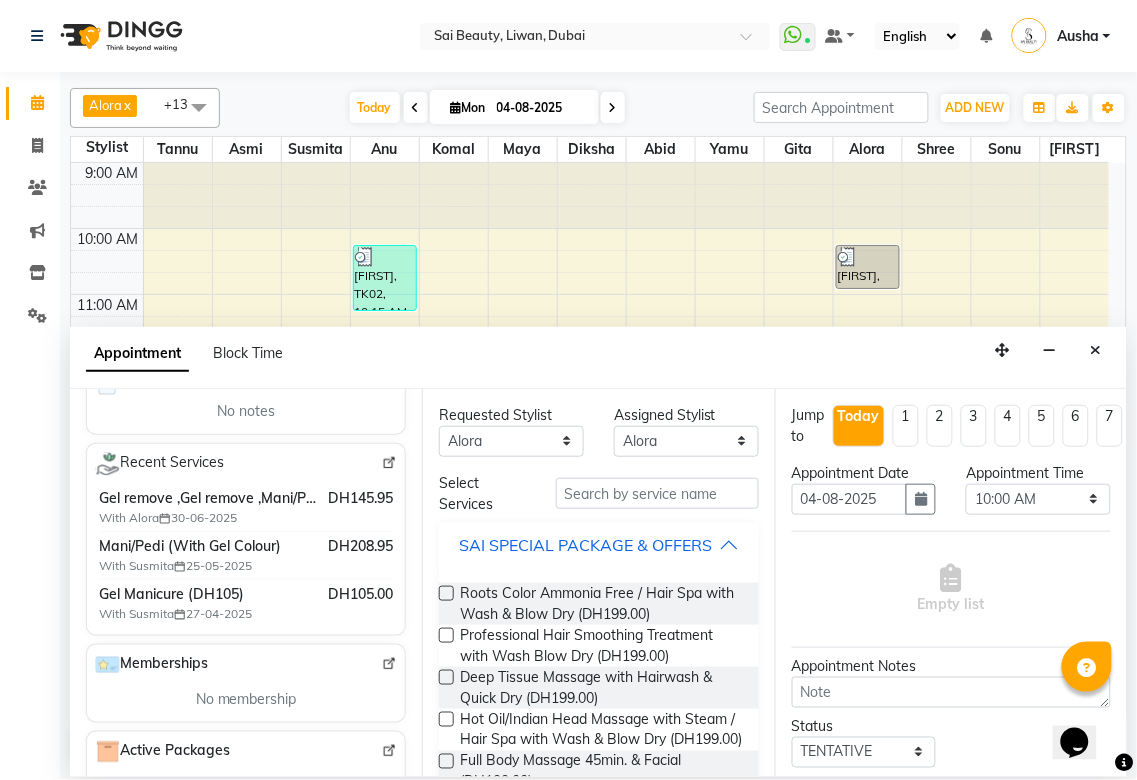 click on "SAI SPECIAL PACKAGE & OFFERS" at bounding box center [585, 545] 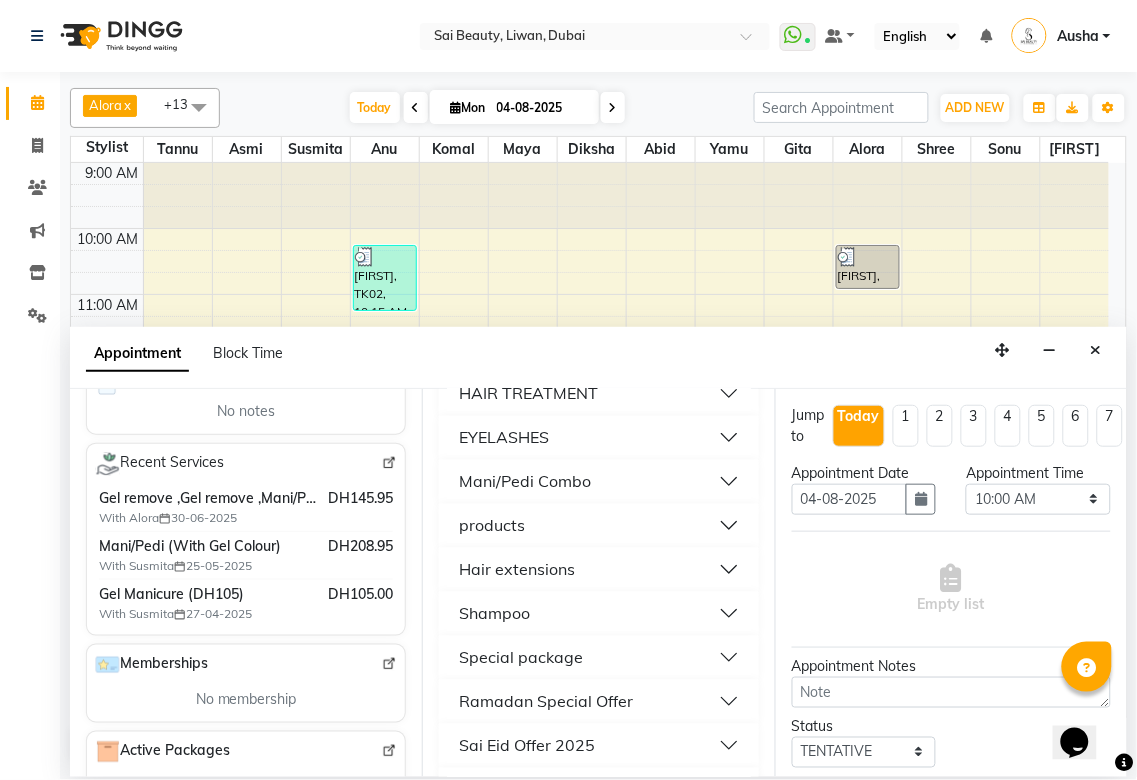 scroll, scrollTop: 1011, scrollLeft: 0, axis: vertical 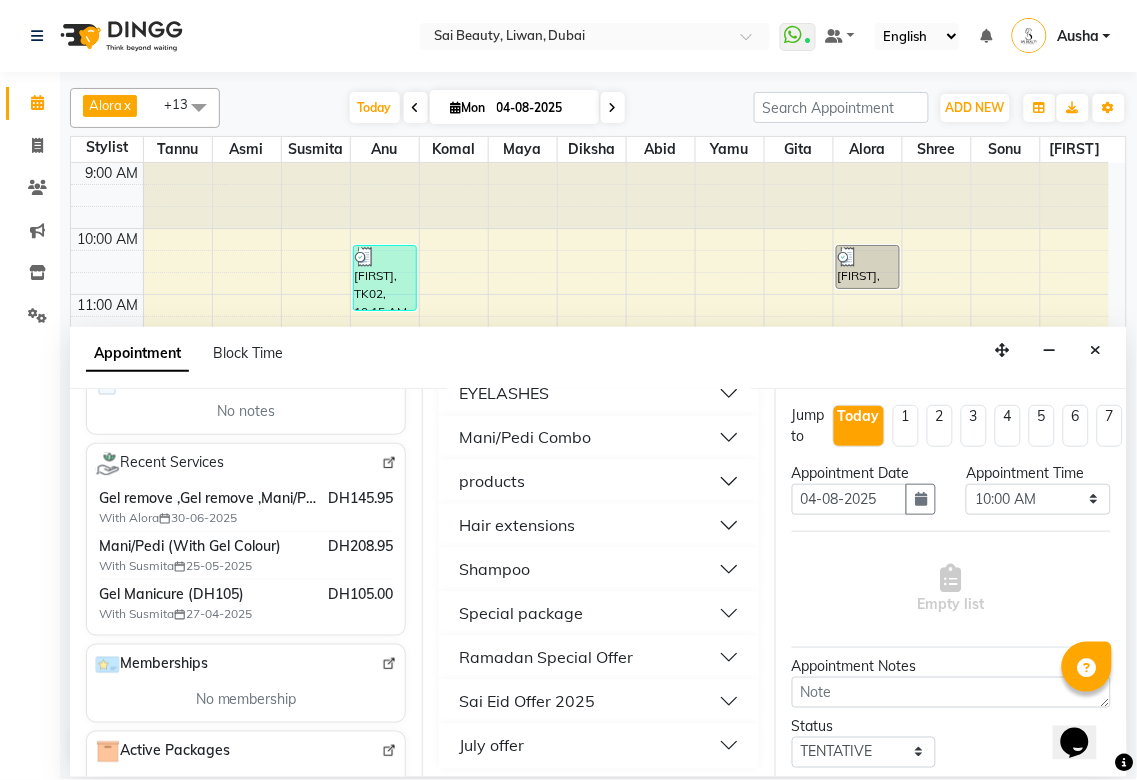 click on "Mani/Pedi Combo" at bounding box center [598, 438] 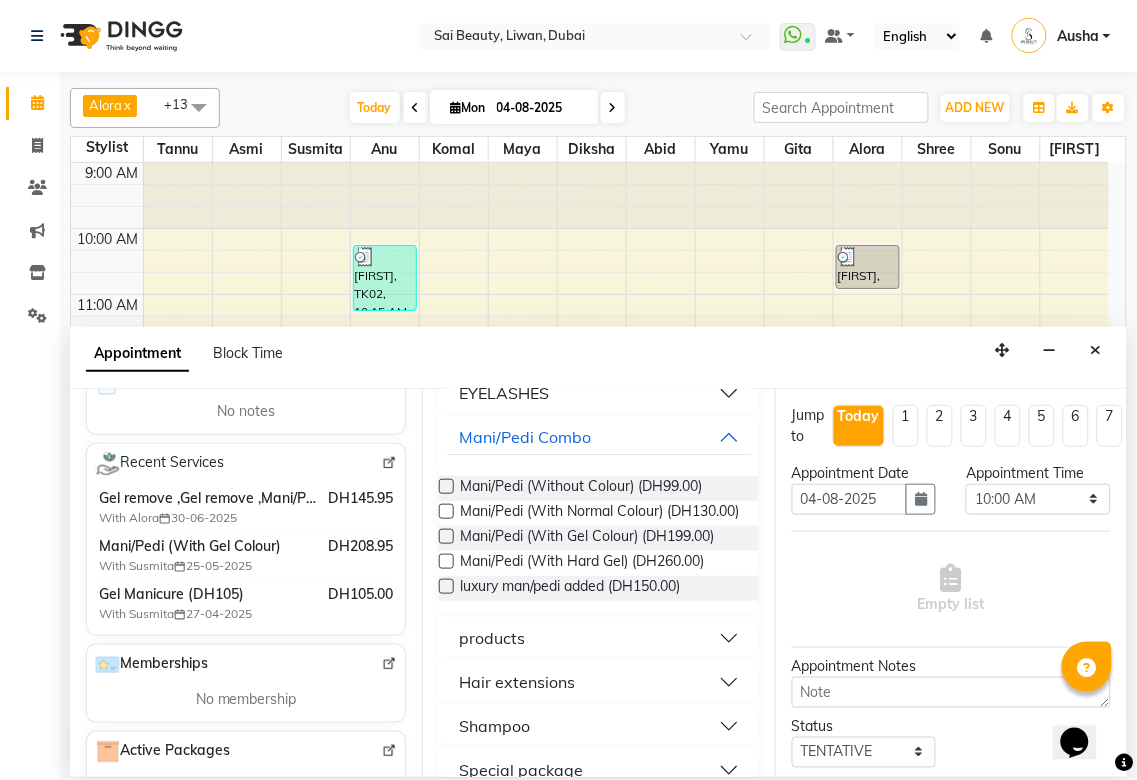 click at bounding box center (446, 486) 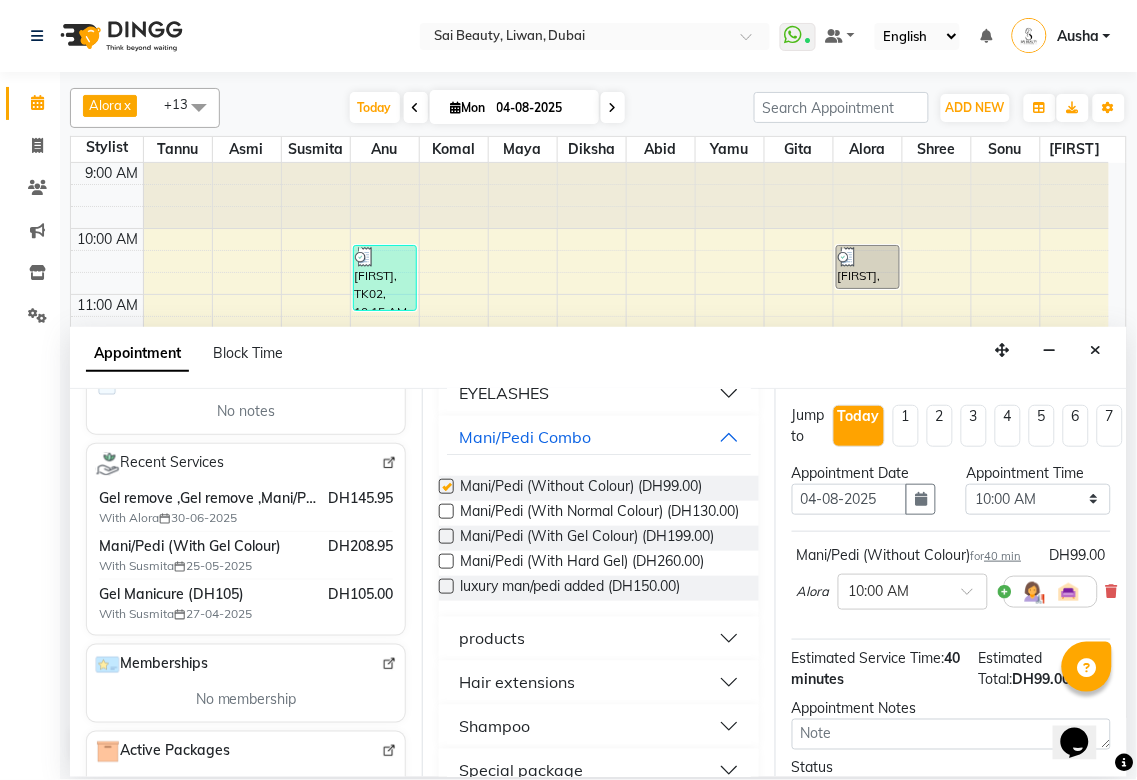checkbox on "false" 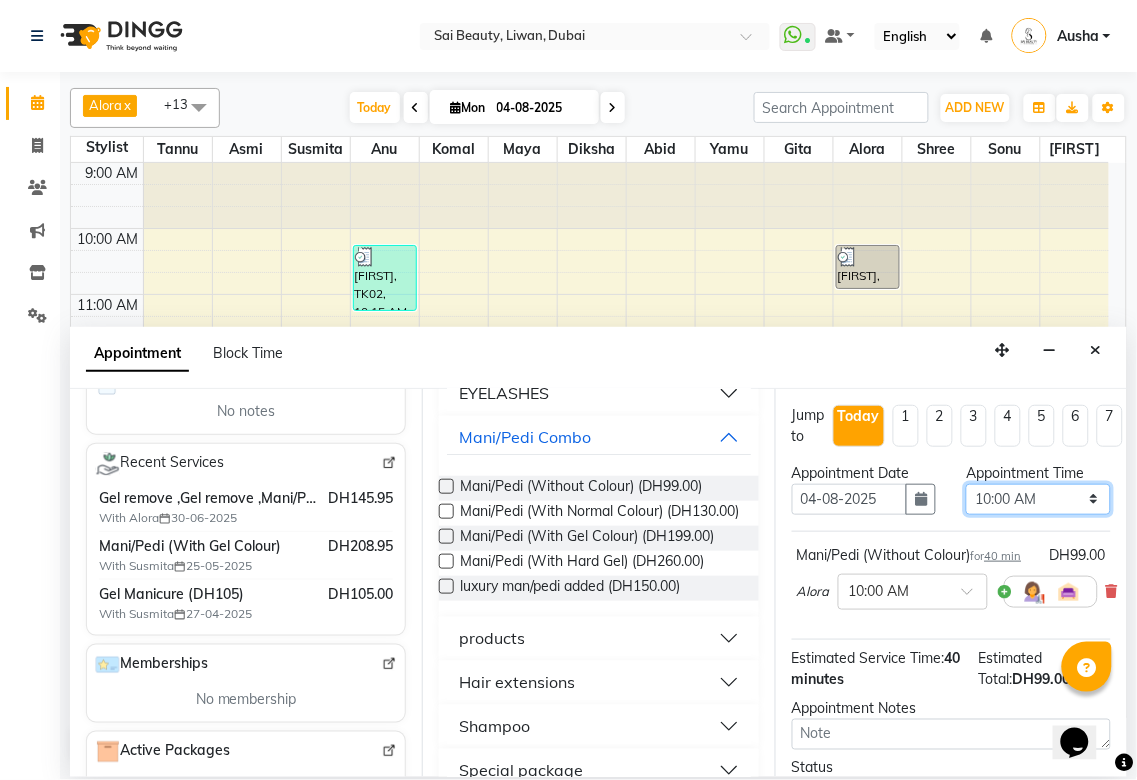 click on "Select 10:00 AM 10:05 AM 10:10 AM 10:15 AM 10:20 AM 10:25 AM 10:30 AM 10:35 AM 10:40 AM 10:45 AM 10:50 AM 10:55 AM 11:00 AM 11:05 AM 11:10 AM 11:15 AM 11:20 AM 11:25 AM 11:30 AM 11:35 AM 11:40 AM 11:45 AM 11:50 AM 11:55 AM 12:00 PM 12:05 PM 12:10 PM 12:15 PM 12:20 PM 12:25 PM 12:30 PM 12:35 PM 12:40 PM 12:45 PM 12:50 PM 12:55 PM 01:00 PM 01:05 PM 01:10 PM 01:15 PM 01:20 PM 01:25 PM 01:30 PM 01:35 PM 01:40 PM 01:45 PM 01:50 PM 01:55 PM 02:00 PM 02:05 PM 02:10 PM 02:15 PM 02:20 PM 02:25 PM 02:30 PM 02:35 PM 02:40 PM 02:45 PM 02:50 PM 02:55 PM 03:00 PM 03:05 PM 03:10 PM 03:15 PM 03:20 PM 03:25 PM 03:30 PM 03:35 PM 03:40 PM 03:45 PM 03:50 PM 03:55 PM 04:00 PM 04:05 PM 04:10 PM 04:15 PM 04:20 PM 04:25 PM 04:30 PM 04:35 PM 04:40 PM 04:45 PM 04:50 PM 04:55 PM 05:00 PM 05:05 PM 05:10 PM 05:15 PM 05:20 PM 05:25 PM 05:30 PM 05:35 PM 05:40 PM 05:45 PM 05:50 PM 05:55 PM 06:00 PM 06:05 PM 06:10 PM 06:15 PM 06:20 PM 06:25 PM 06:30 PM 06:35 PM 06:40 PM 06:45 PM 06:50 PM 06:55 PM 07:00 PM 07:05 PM 07:10 PM 07:15 PM 07:20 PM" at bounding box center (1038, 499) 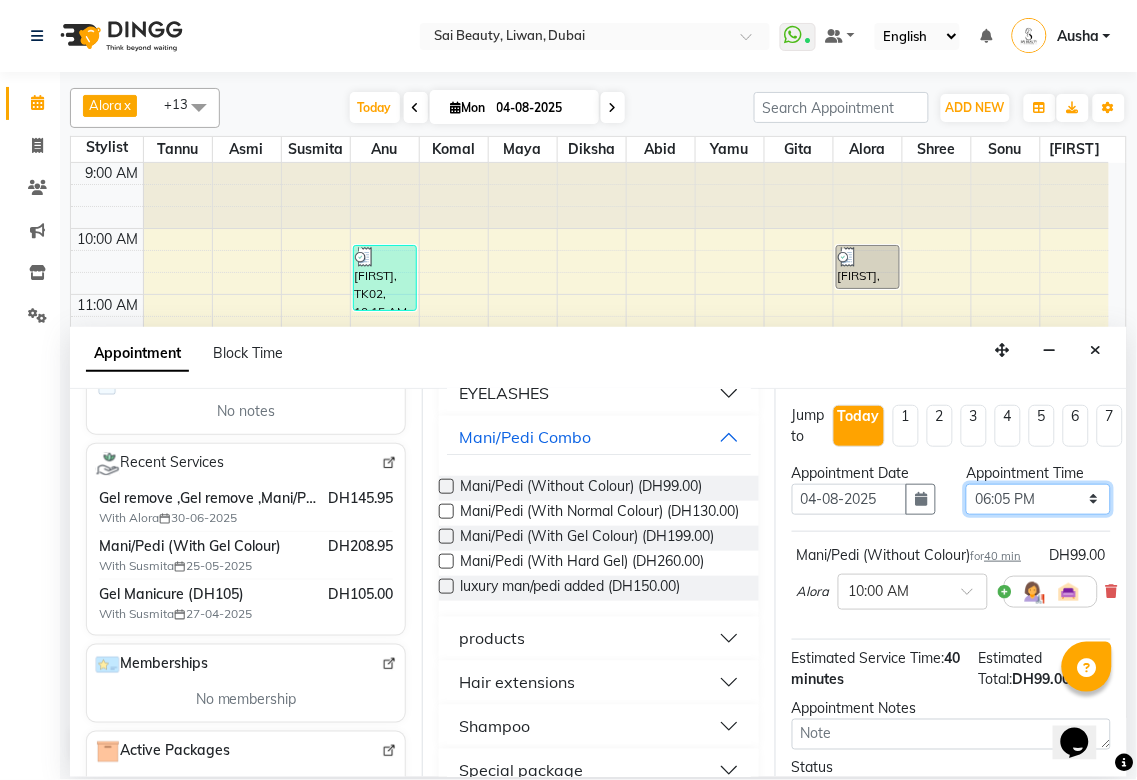click on "Select 10:00 AM 10:05 AM 10:10 AM 10:15 AM 10:20 AM 10:25 AM 10:30 AM 10:35 AM 10:40 AM 10:45 AM 10:50 AM 10:55 AM 11:00 AM 11:05 AM 11:10 AM 11:15 AM 11:20 AM 11:25 AM 11:30 AM 11:35 AM 11:40 AM 11:45 AM 11:50 AM 11:55 AM 12:00 PM 12:05 PM 12:10 PM 12:15 PM 12:20 PM 12:25 PM 12:30 PM 12:35 PM 12:40 PM 12:45 PM 12:50 PM 12:55 PM 01:00 PM 01:05 PM 01:10 PM 01:15 PM 01:20 PM 01:25 PM 01:30 PM 01:35 PM 01:40 PM 01:45 PM 01:50 PM 01:55 PM 02:00 PM 02:05 PM 02:10 PM 02:15 PM 02:20 PM 02:25 PM 02:30 PM 02:35 PM 02:40 PM 02:45 PM 02:50 PM 02:55 PM 03:00 PM 03:05 PM 03:10 PM 03:15 PM 03:20 PM 03:25 PM 03:30 PM 03:35 PM 03:40 PM 03:45 PM 03:50 PM 03:55 PM 04:00 PM 04:05 PM 04:10 PM 04:15 PM 04:20 PM 04:25 PM 04:30 PM 04:35 PM 04:40 PM 04:45 PM 04:50 PM 04:55 PM 05:00 PM 05:05 PM 05:10 PM 05:15 PM 05:20 PM 05:25 PM 05:30 PM 05:35 PM 05:40 PM 05:45 PM 05:50 PM 05:55 PM 06:00 PM 06:05 PM 06:10 PM 06:15 PM 06:20 PM 06:25 PM 06:30 PM 06:35 PM 06:40 PM 06:45 PM 06:50 PM 06:55 PM 07:00 PM 07:05 PM 07:10 PM 07:15 PM 07:20 PM" at bounding box center [1038, 499] 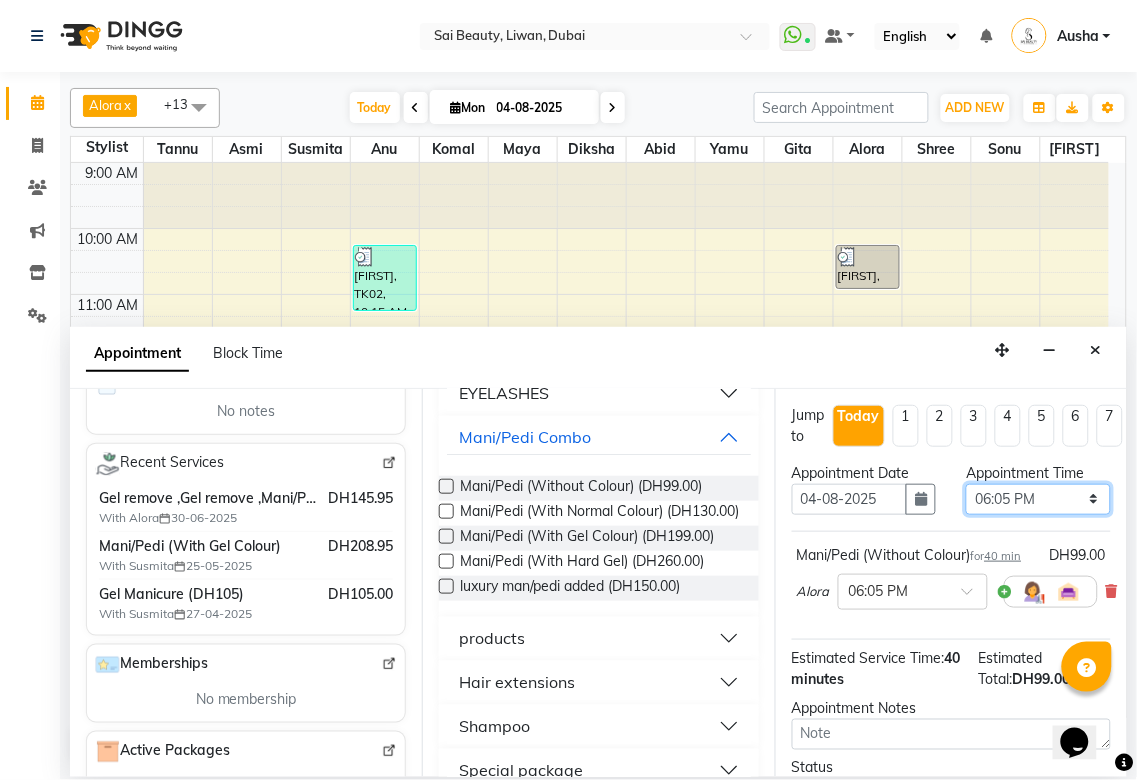 click on "Select 10:00 AM 10:05 AM 10:10 AM 10:15 AM 10:20 AM 10:25 AM 10:30 AM 10:35 AM 10:40 AM 10:45 AM 10:50 AM 10:55 AM 11:00 AM 11:05 AM 11:10 AM 11:15 AM 11:20 AM 11:25 AM 11:30 AM 11:35 AM 11:40 AM 11:45 AM 11:50 AM 11:55 AM 12:00 PM 12:05 PM 12:10 PM 12:15 PM 12:20 PM 12:25 PM 12:30 PM 12:35 PM 12:40 PM 12:45 PM 12:50 PM 12:55 PM 01:00 PM 01:05 PM 01:10 PM 01:15 PM 01:20 PM 01:25 PM 01:30 PM 01:35 PM 01:40 PM 01:45 PM 01:50 PM 01:55 PM 02:00 PM 02:05 PM 02:10 PM 02:15 PM 02:20 PM 02:25 PM 02:30 PM 02:35 PM 02:40 PM 02:45 PM 02:50 PM 02:55 PM 03:00 PM 03:05 PM 03:10 PM 03:15 PM 03:20 PM 03:25 PM 03:30 PM 03:35 PM 03:40 PM 03:45 PM 03:50 PM 03:55 PM 04:00 PM 04:05 PM 04:10 PM 04:15 PM 04:20 PM 04:25 PM 04:30 PM 04:35 PM 04:40 PM 04:45 PM 04:50 PM 04:55 PM 05:00 PM 05:05 PM 05:10 PM 05:15 PM 05:20 PM 05:25 PM 05:30 PM 05:35 PM 05:40 PM 05:45 PM 05:50 PM 05:55 PM 06:00 PM 06:05 PM 06:10 PM 06:15 PM 06:20 PM 06:25 PM 06:30 PM 06:35 PM 06:40 PM 06:45 PM 06:50 PM 06:55 PM 07:00 PM 07:05 PM 07:10 PM 07:15 PM 07:20 PM" at bounding box center (1038, 499) 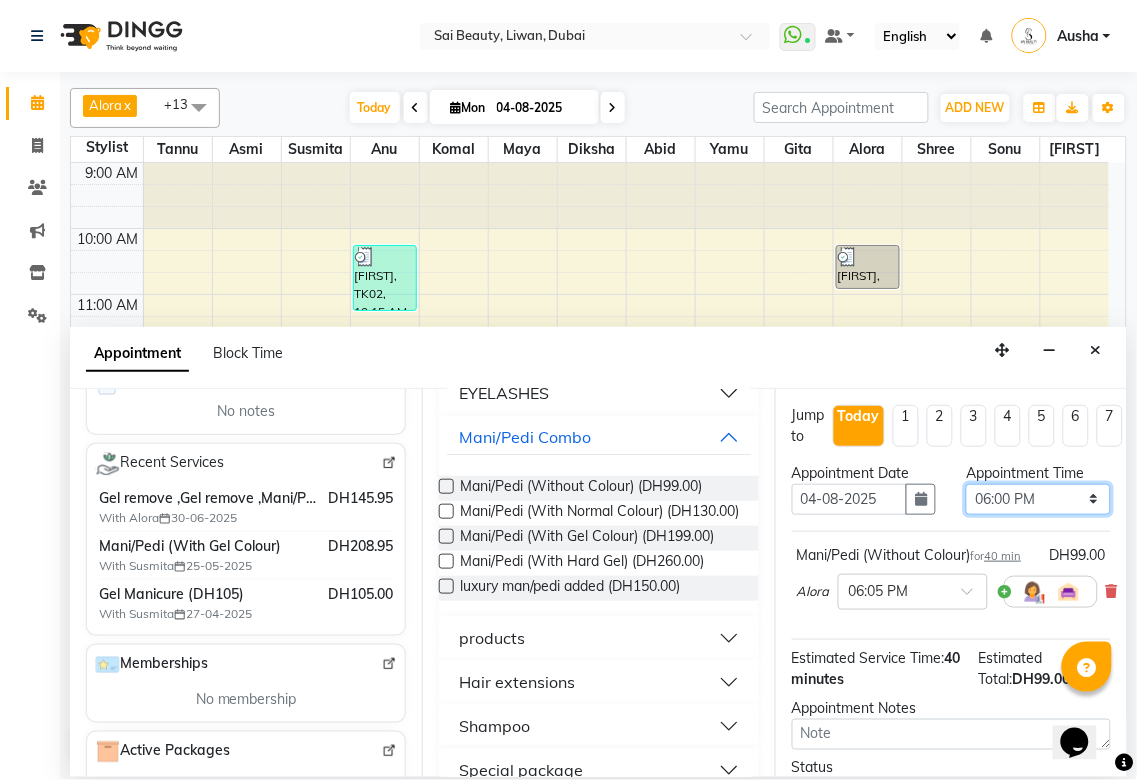 click on "Select 10:00 AM 10:05 AM 10:10 AM 10:15 AM 10:20 AM 10:25 AM 10:30 AM 10:35 AM 10:40 AM 10:45 AM 10:50 AM 10:55 AM 11:00 AM 11:05 AM 11:10 AM 11:15 AM 11:20 AM 11:25 AM 11:30 AM 11:35 AM 11:40 AM 11:45 AM 11:50 AM 11:55 AM 12:00 PM 12:05 PM 12:10 PM 12:15 PM 12:20 PM 12:25 PM 12:30 PM 12:35 PM 12:40 PM 12:45 PM 12:50 PM 12:55 PM 01:00 PM 01:05 PM 01:10 PM 01:15 PM 01:20 PM 01:25 PM 01:30 PM 01:35 PM 01:40 PM 01:45 PM 01:50 PM 01:55 PM 02:00 PM 02:05 PM 02:10 PM 02:15 PM 02:20 PM 02:25 PM 02:30 PM 02:35 PM 02:40 PM 02:45 PM 02:50 PM 02:55 PM 03:00 PM 03:05 PM 03:10 PM 03:15 PM 03:20 PM 03:25 PM 03:30 PM 03:35 PM 03:40 PM 03:45 PM 03:50 PM 03:55 PM 04:00 PM 04:05 PM 04:10 PM 04:15 PM 04:20 PM 04:25 PM 04:30 PM 04:35 PM 04:40 PM 04:45 PM 04:50 PM 04:55 PM 05:00 PM 05:05 PM 05:10 PM 05:15 PM 05:20 PM 05:25 PM 05:30 PM 05:35 PM 05:40 PM 05:45 PM 05:50 PM 05:55 PM 06:00 PM 06:05 PM 06:10 PM 06:15 PM 06:20 PM 06:25 PM 06:30 PM 06:35 PM 06:40 PM 06:45 PM 06:50 PM 06:55 PM 07:00 PM 07:05 PM 07:10 PM 07:15 PM 07:20 PM" at bounding box center [1038, 499] 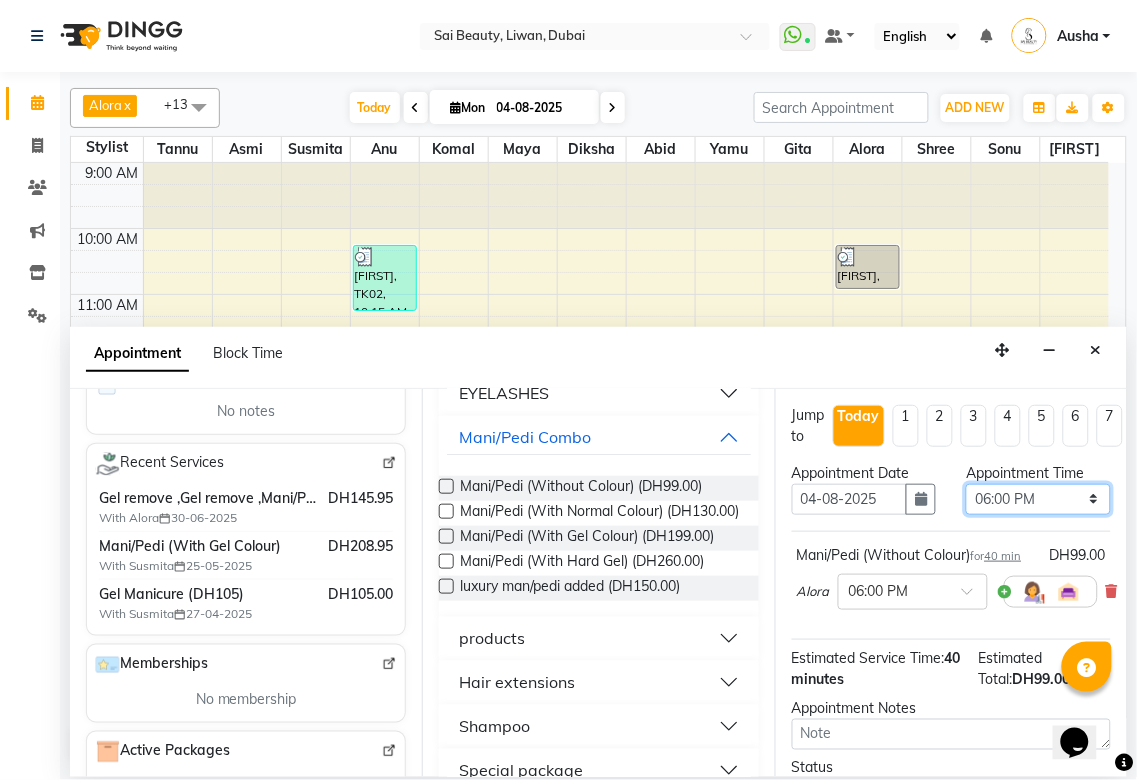 scroll, scrollTop: 214, scrollLeft: 0, axis: vertical 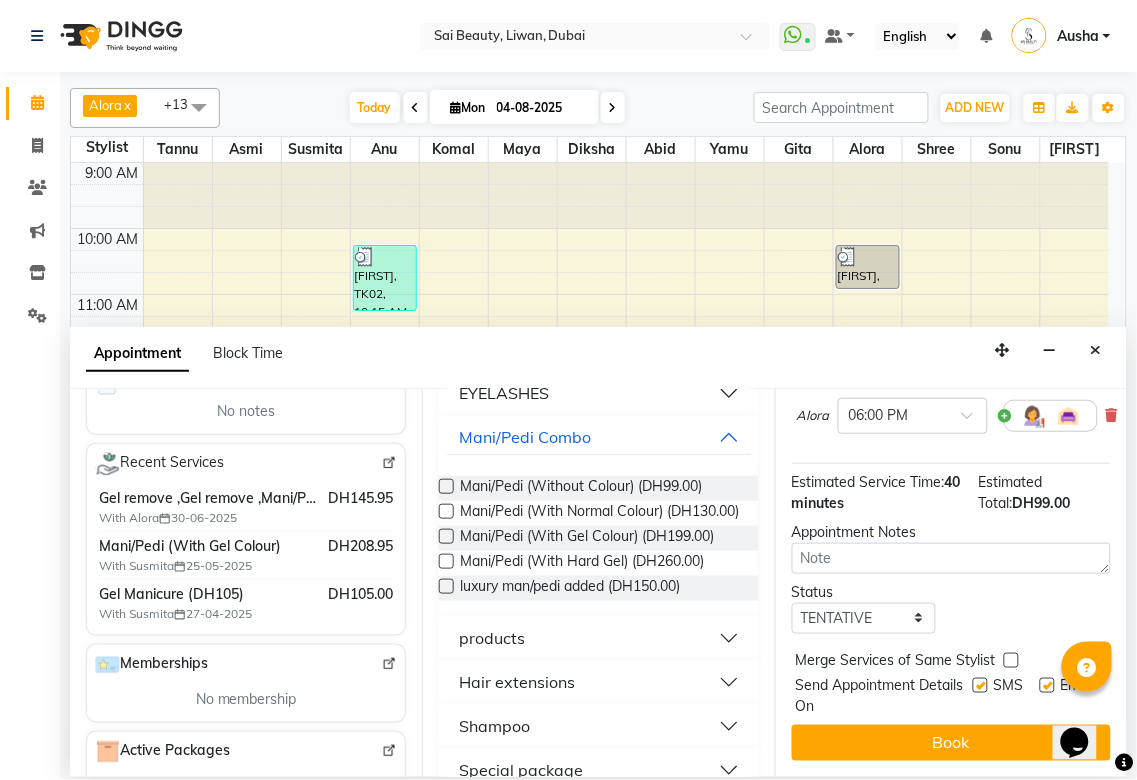 click at bounding box center [1011, 660] 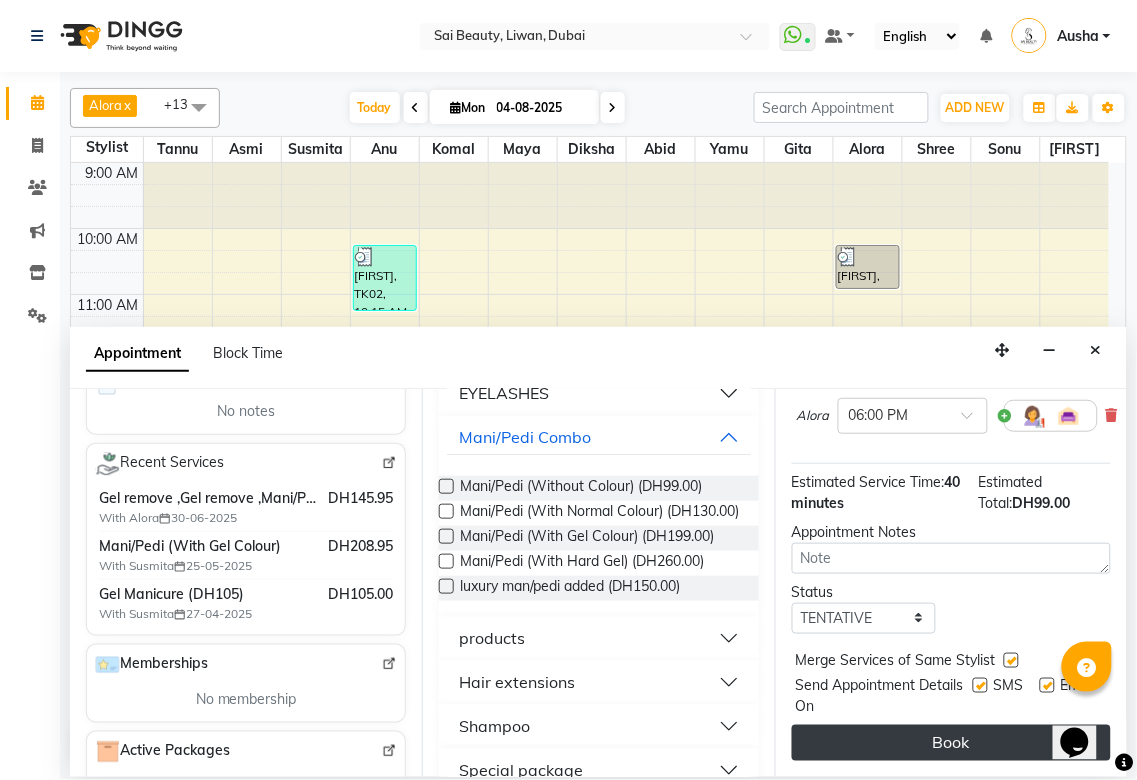 click on "Book" at bounding box center [951, 743] 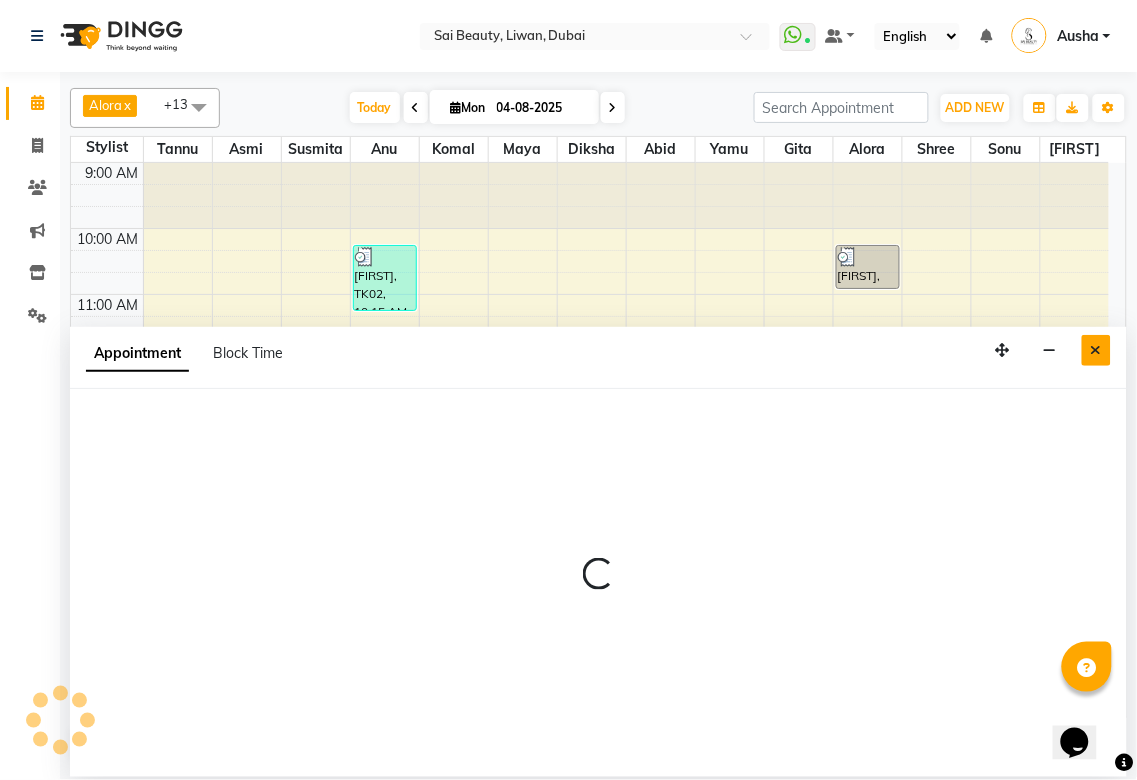 click at bounding box center [1096, 350] 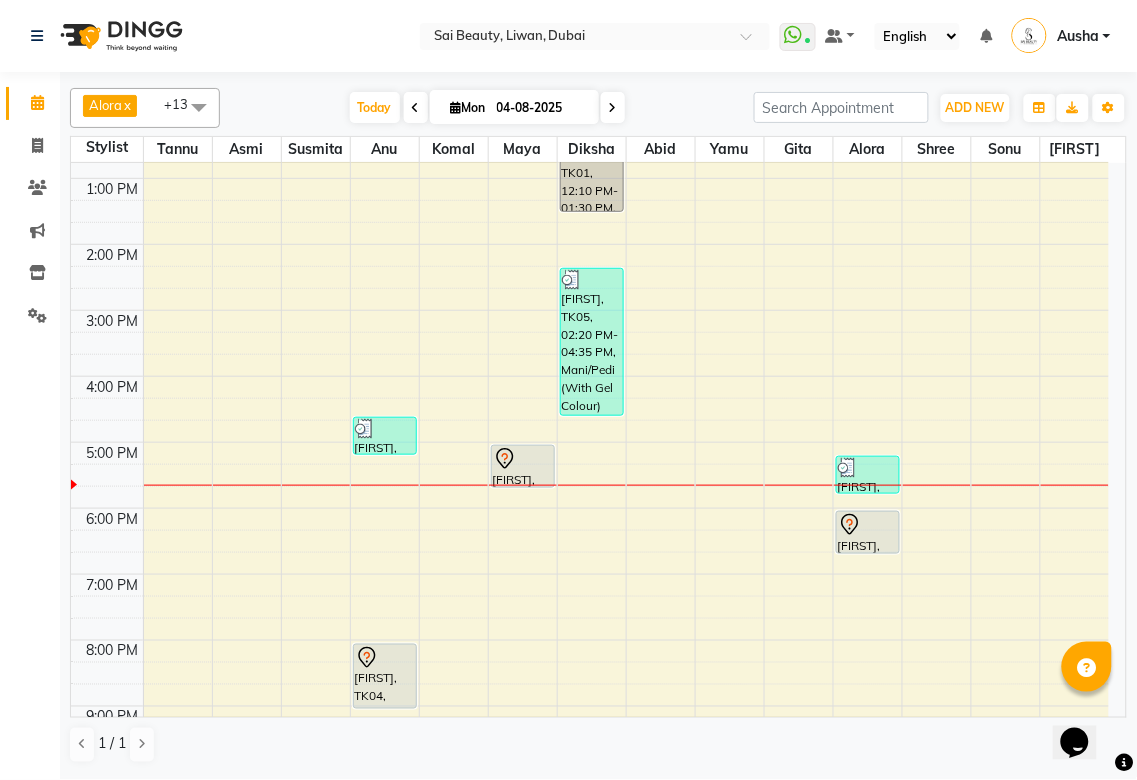 scroll, scrollTop: 345, scrollLeft: 0, axis: vertical 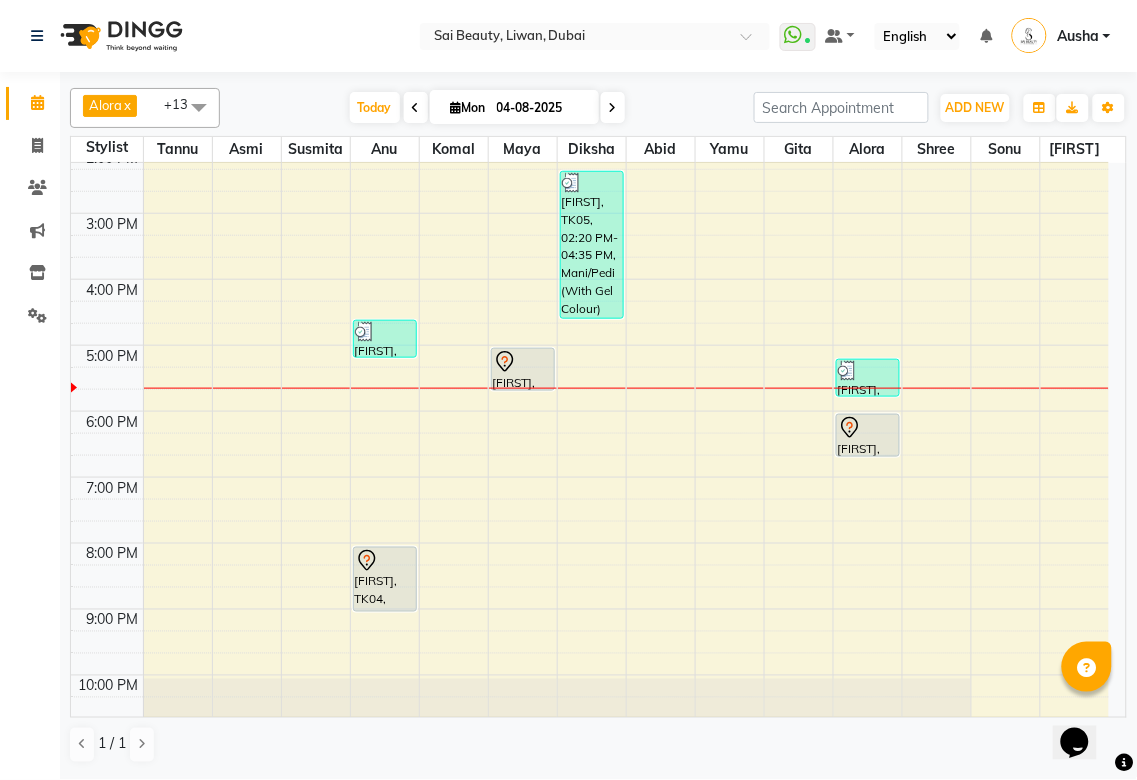 click 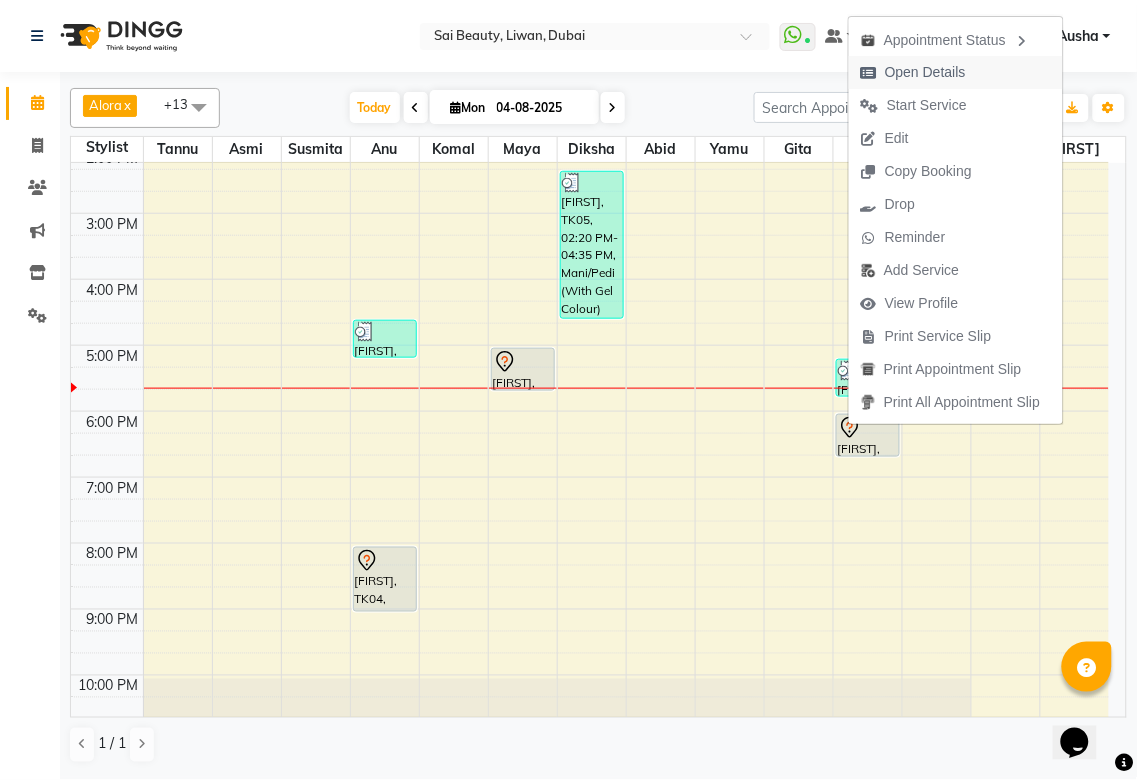 click at bounding box center [869, 73] 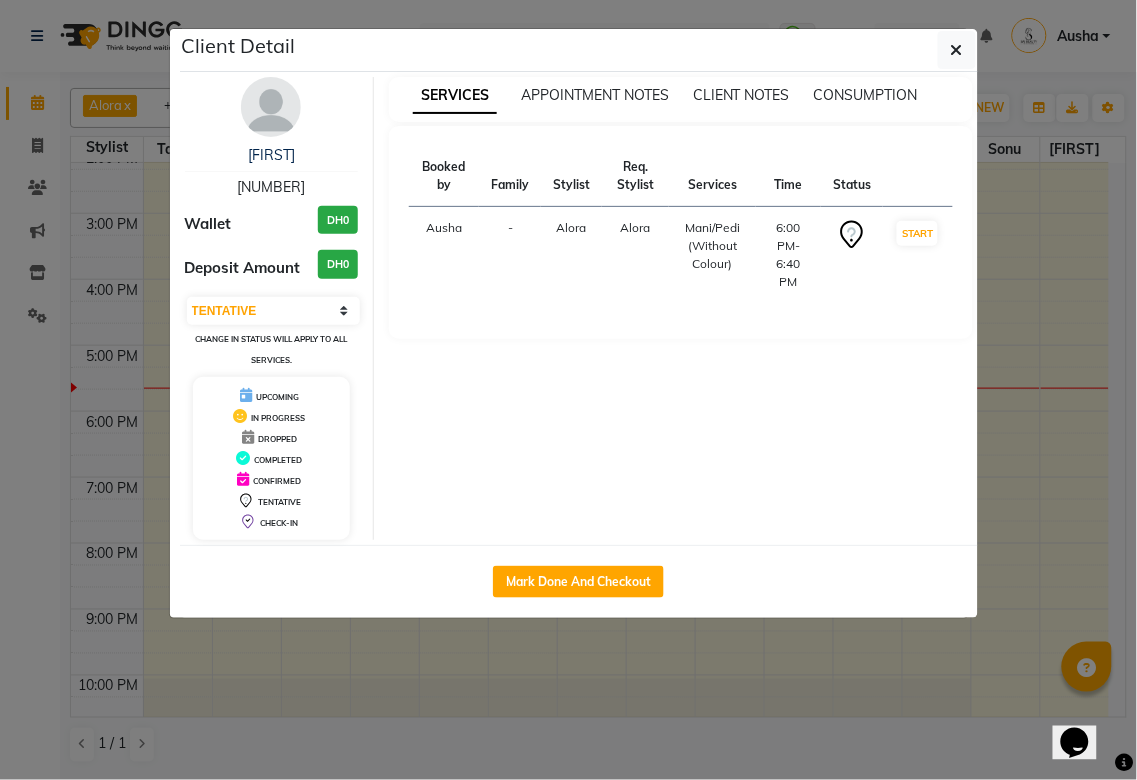 click on "Client Detail [FIRST] [NUMBER] Wallet DH0 Deposit Amount DH0 Select IN SERVICE CONFIRMED TENTATIVE CHECK IN MARK DONE DROPPED UPCOMING Change in status will apply to all services. UPCOMING IN PROGRESS DROPPED COMPLETED CONFIRMED TENTATIVE CHECK-IN SERVICES APPOINTMENT NOTES CLIENT NOTES CONSUMPTION Booked by Family Stylist Req. Stylist Services Time Status [FIRST] - [FIRST] [FIRST] Mani/Pedi (Without Colour) 6:00 PM-6:40 PM START Mark Done And Checkout" 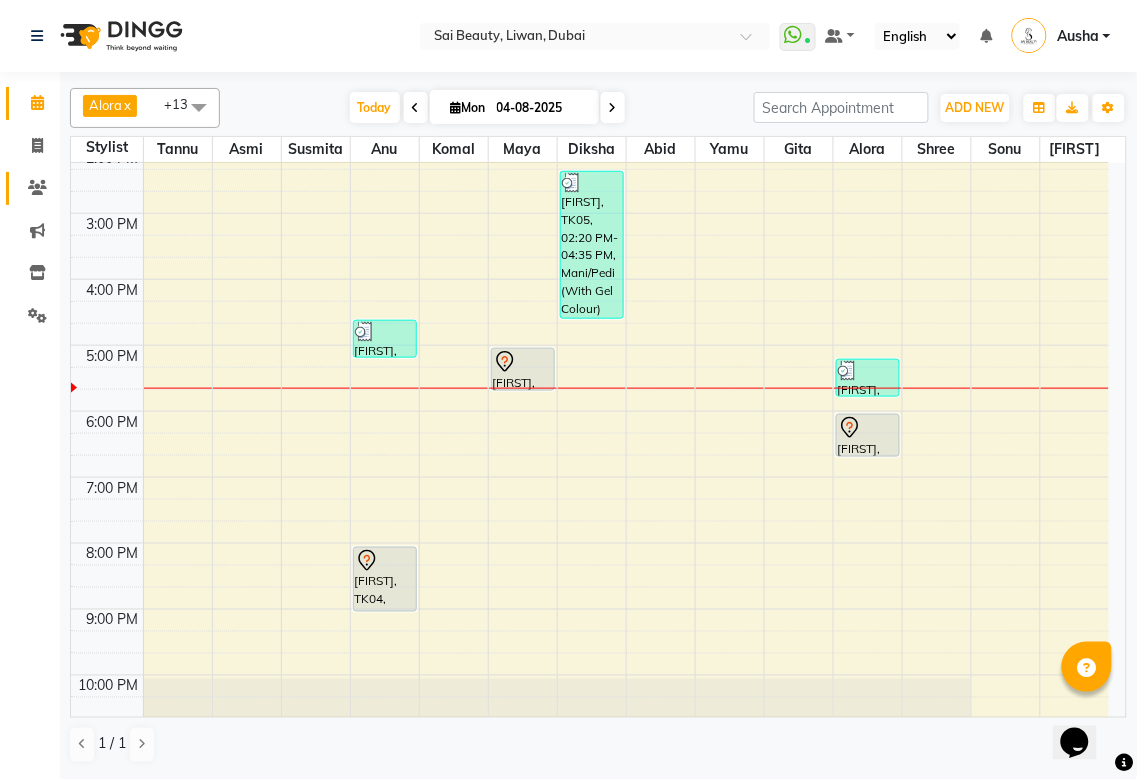 click 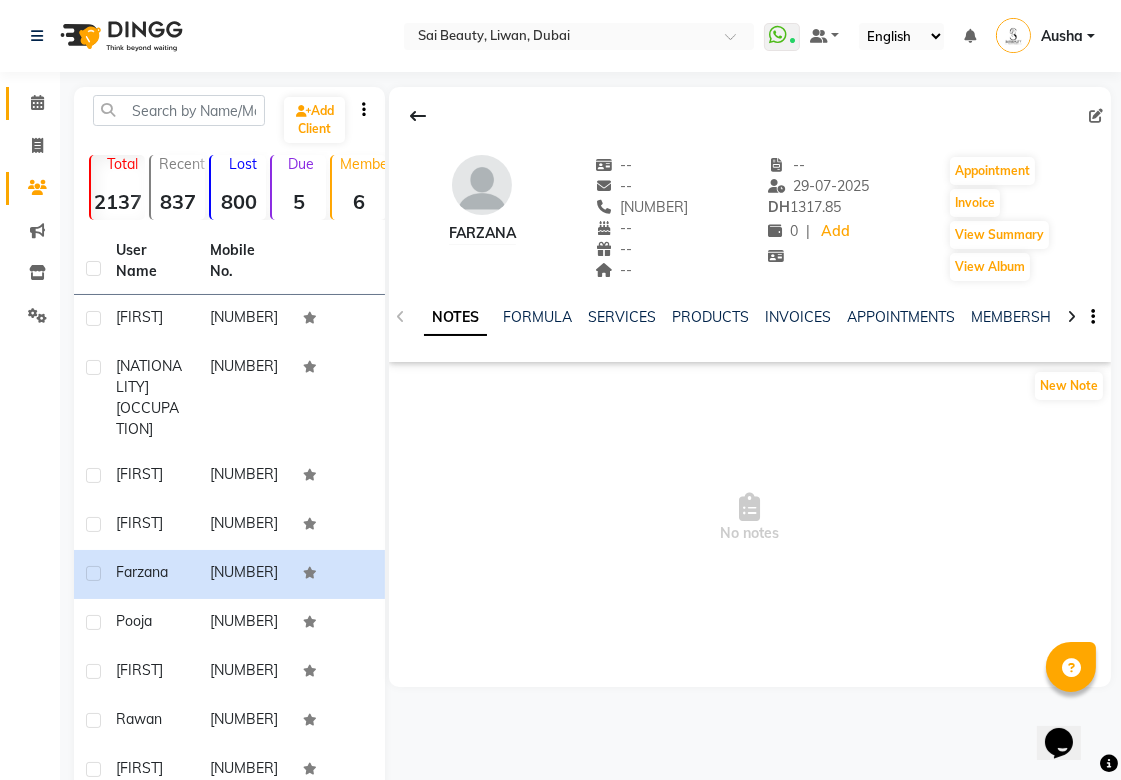click 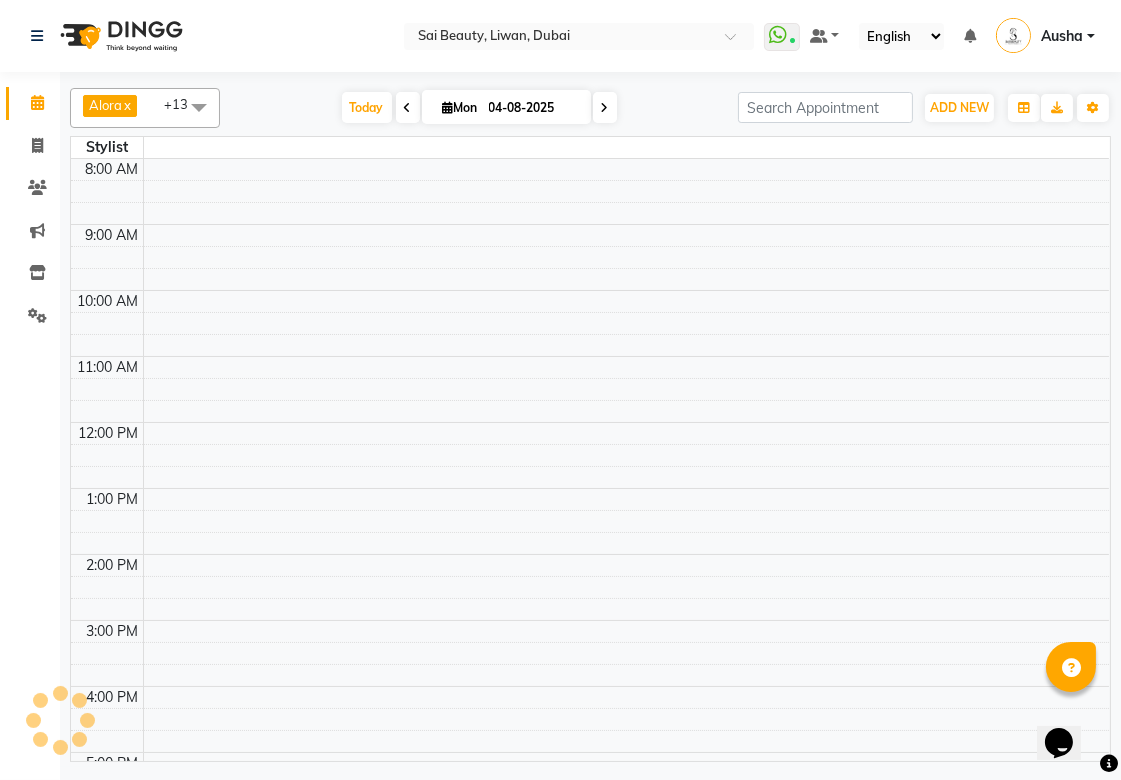 click 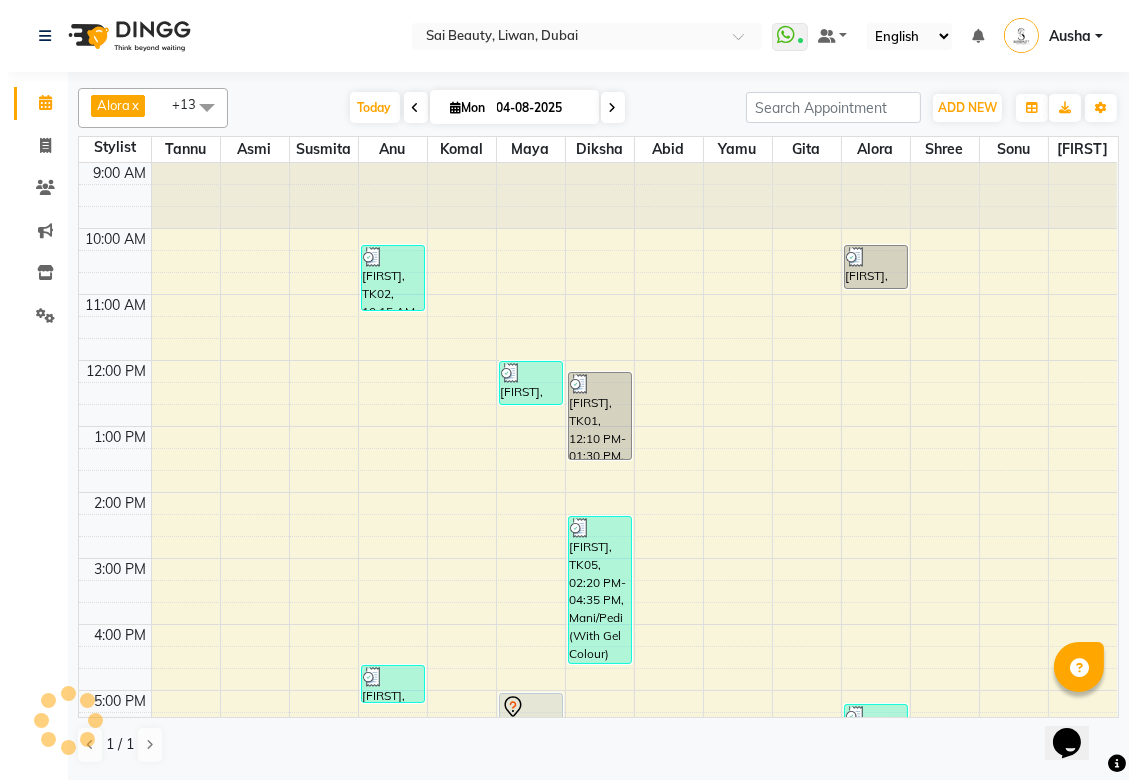 scroll, scrollTop: 0, scrollLeft: 0, axis: both 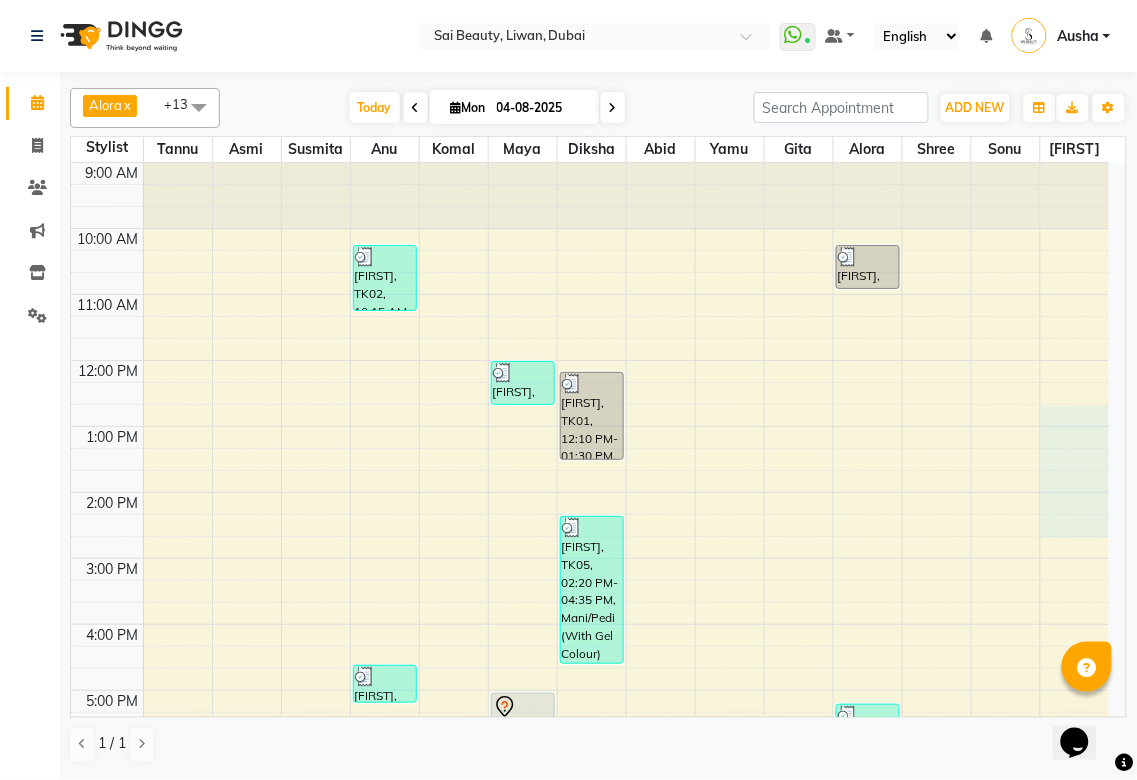 select on "85324" 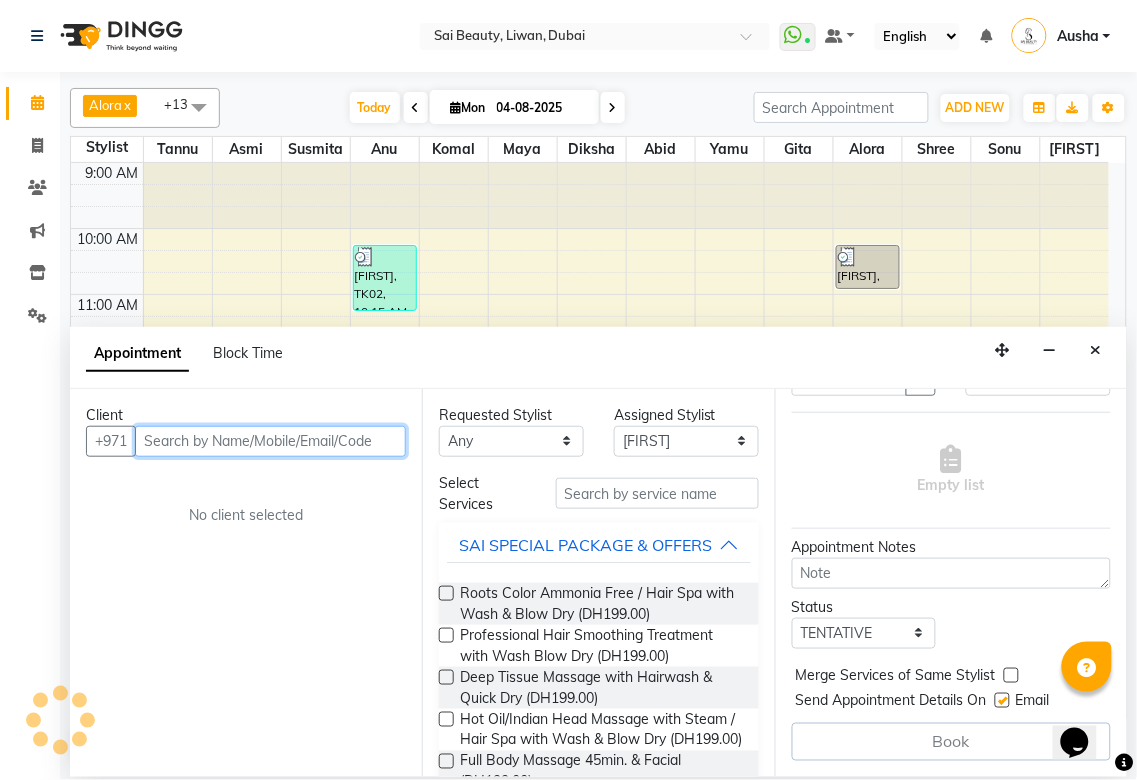 scroll, scrollTop: 153, scrollLeft: 0, axis: vertical 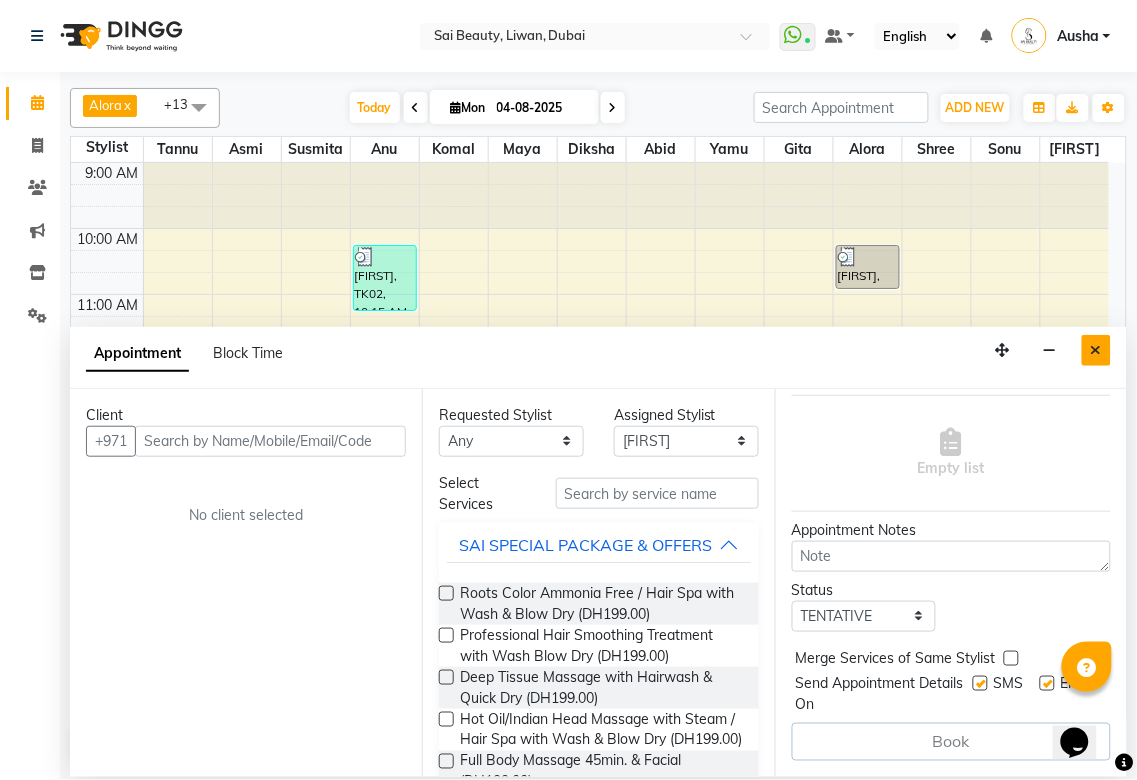 click at bounding box center [1096, 350] 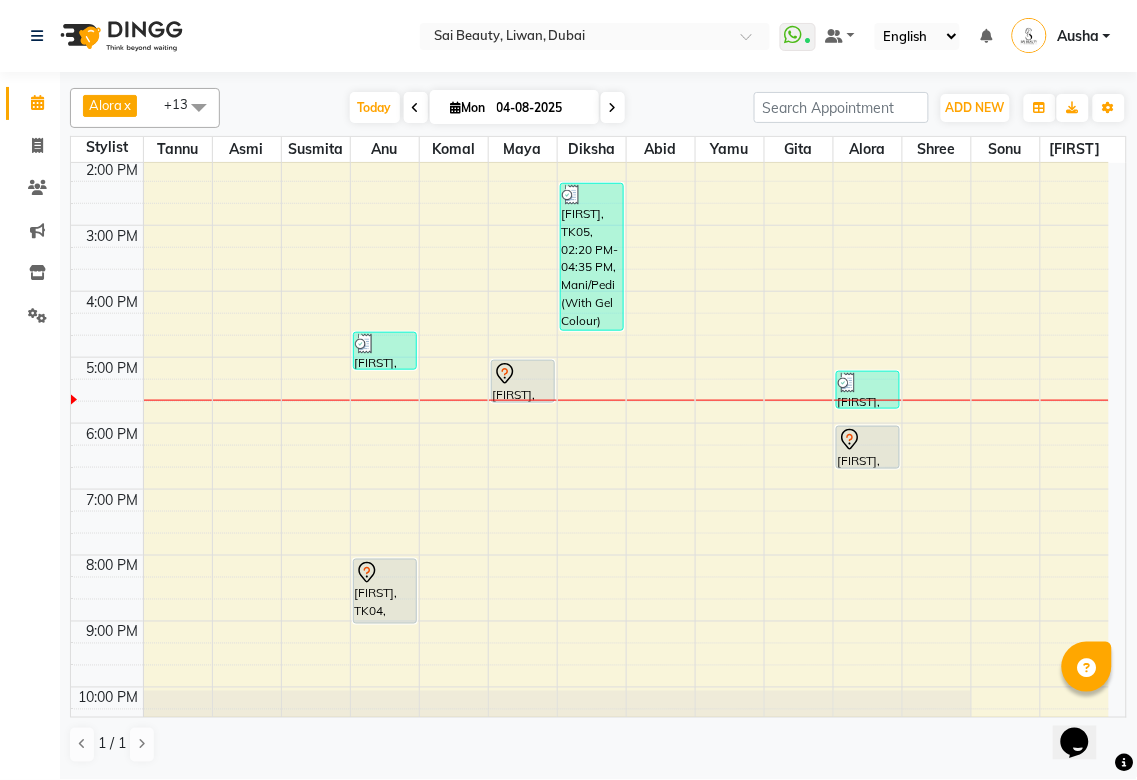 scroll, scrollTop: 347, scrollLeft: 0, axis: vertical 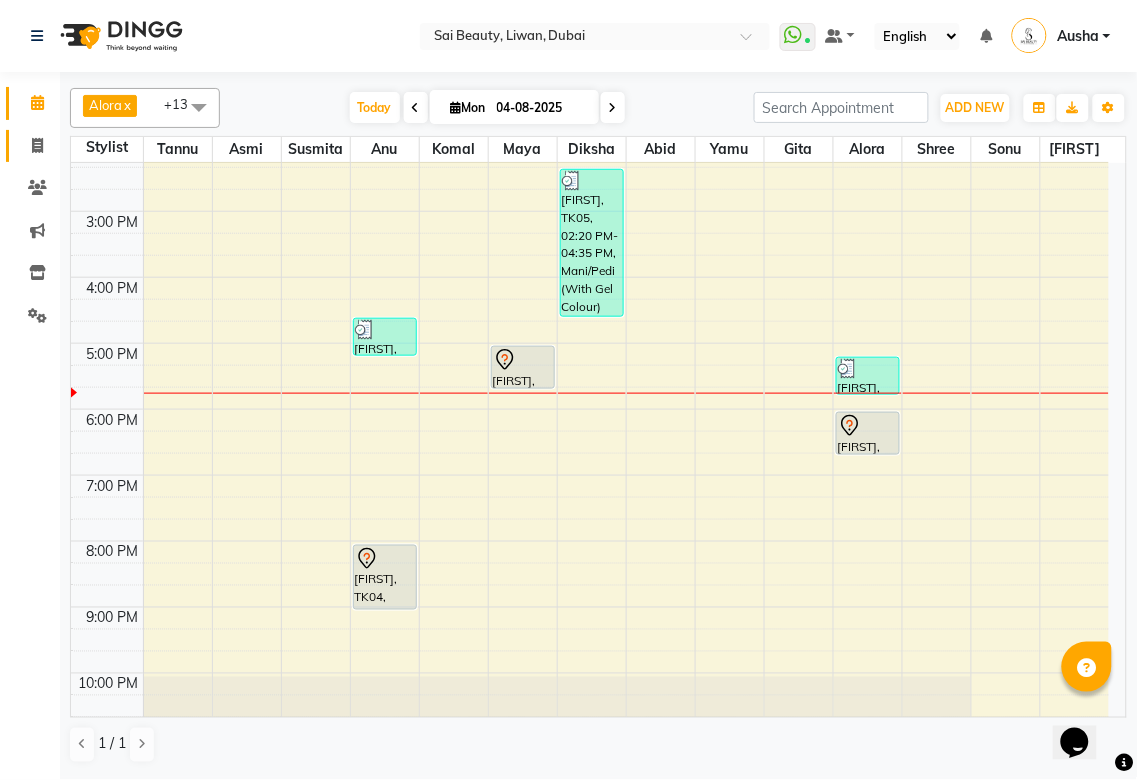 click 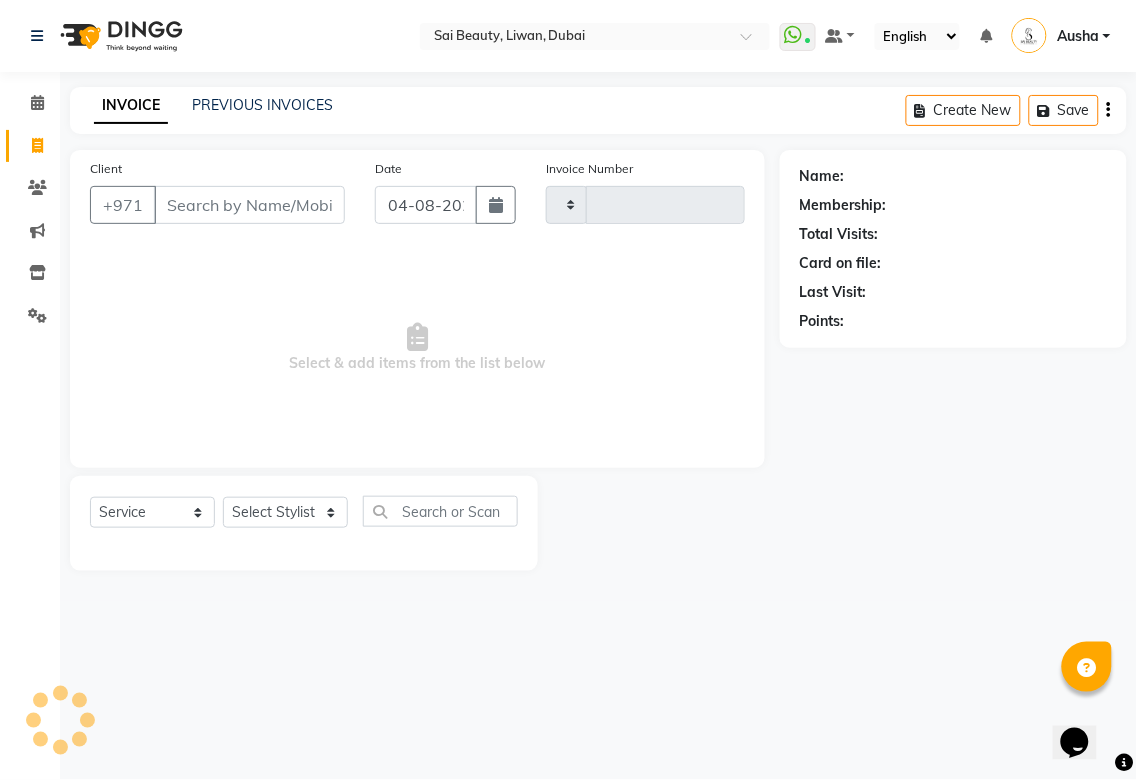 type on "2709" 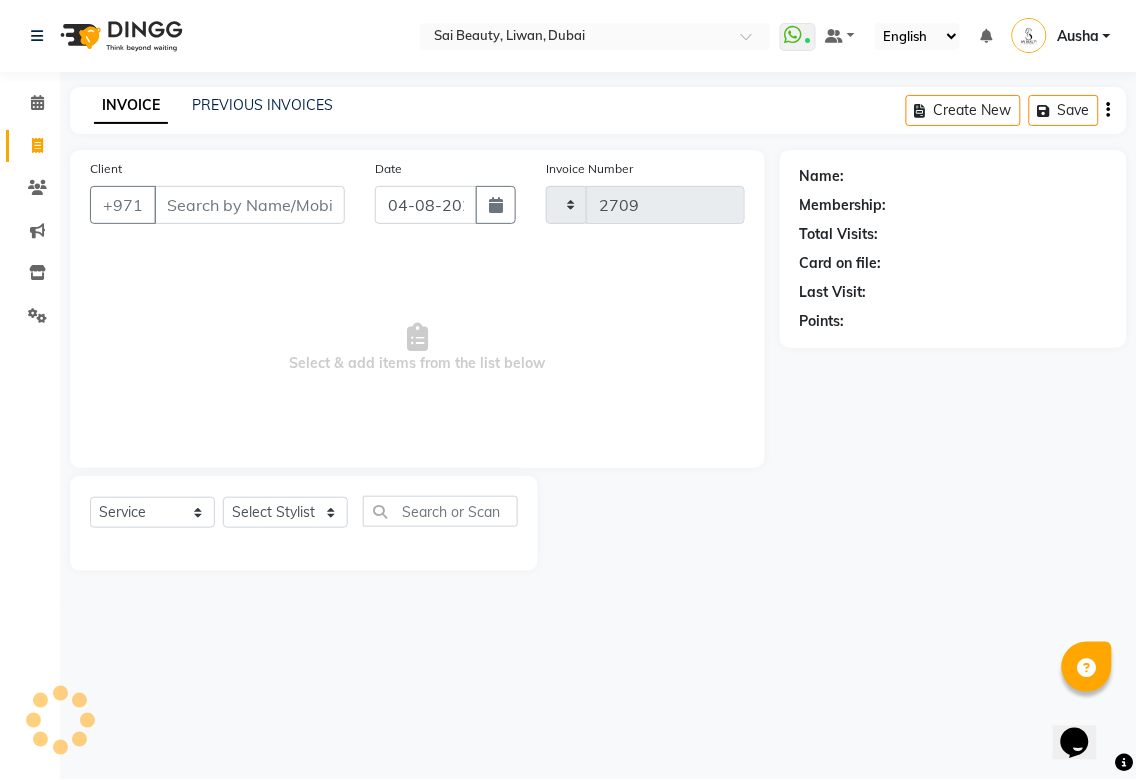 select on "5352" 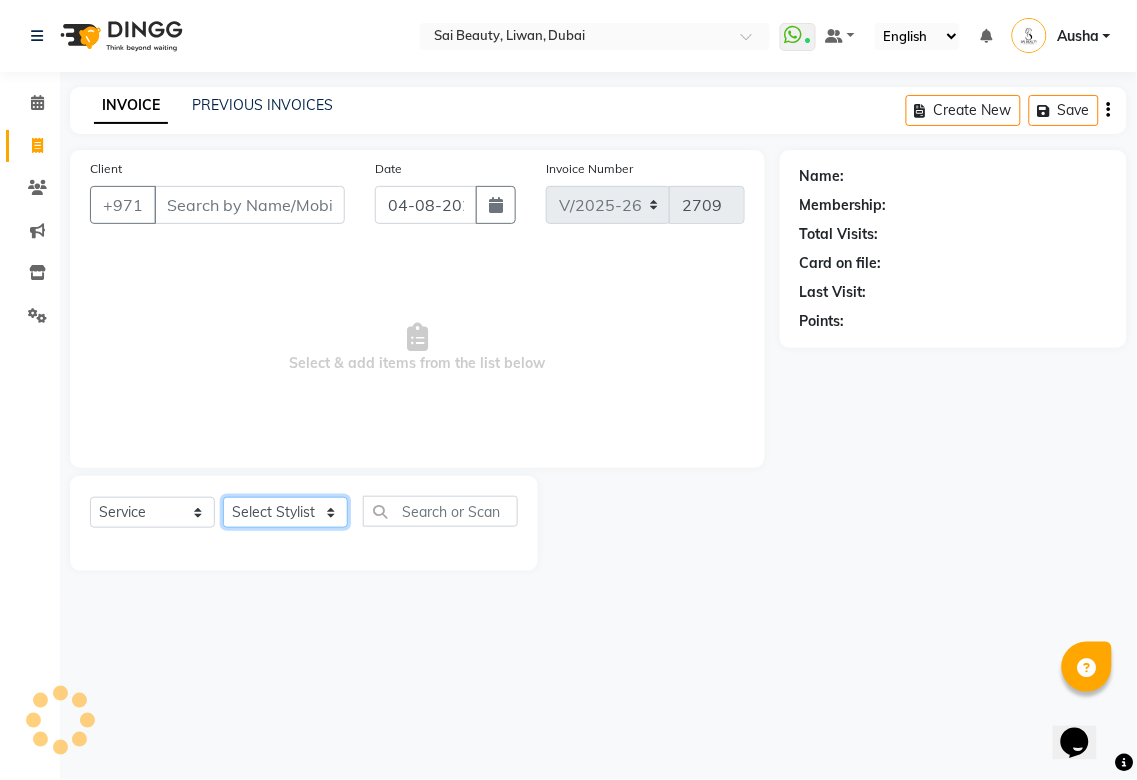 click on "Select Stylist" 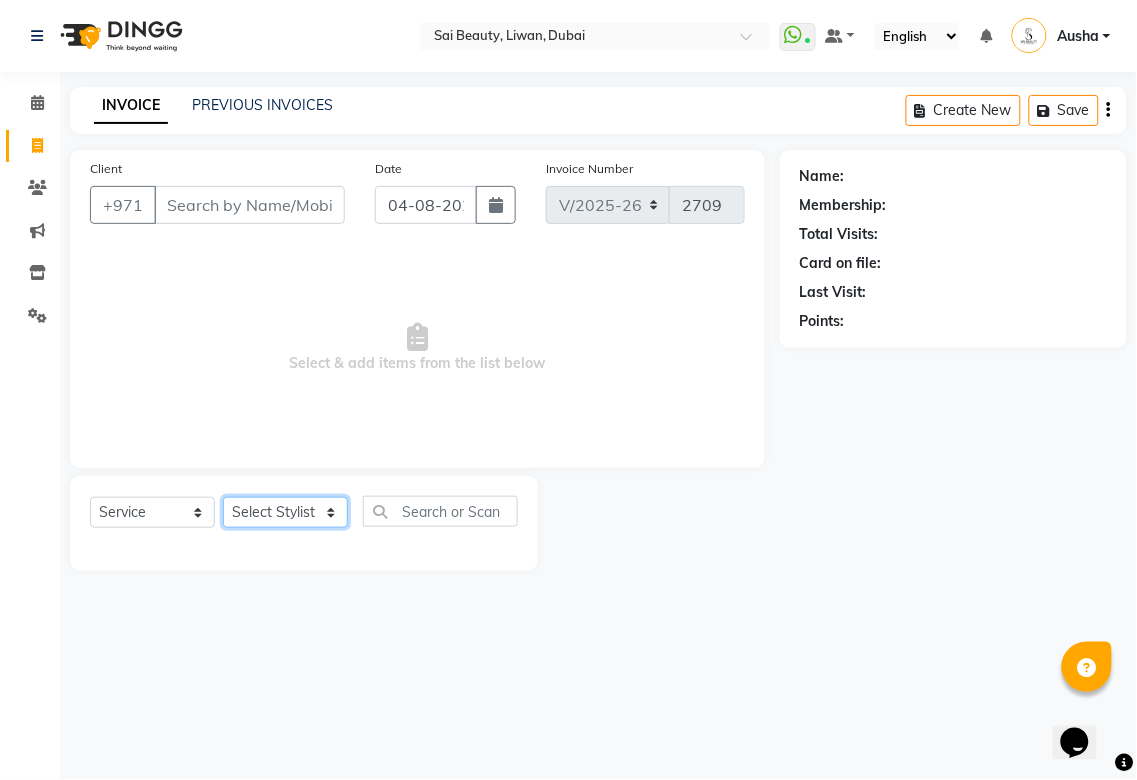 click on "Select Stylist" 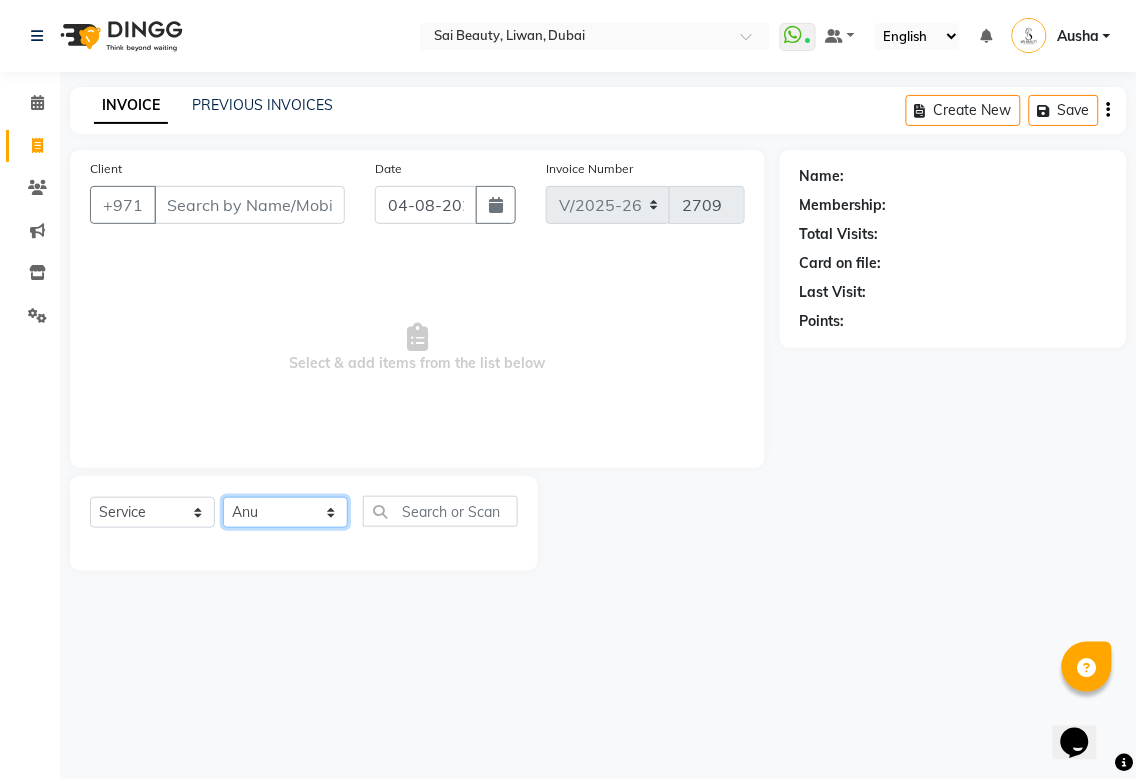 click on "Select Stylist Abid Alora Anu Asmi Ausha Diksha Gita Komal maya Monzeer shree sonu Srijana Surakcha Susmita Tannu Yamu" 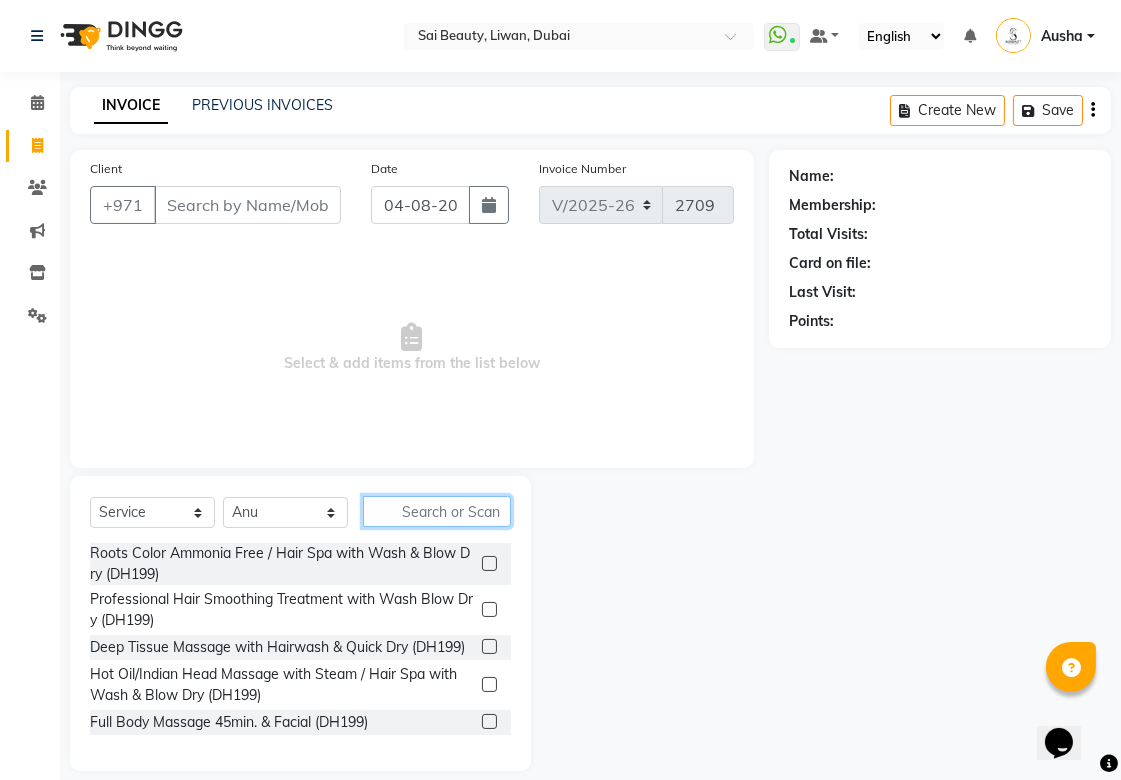 click 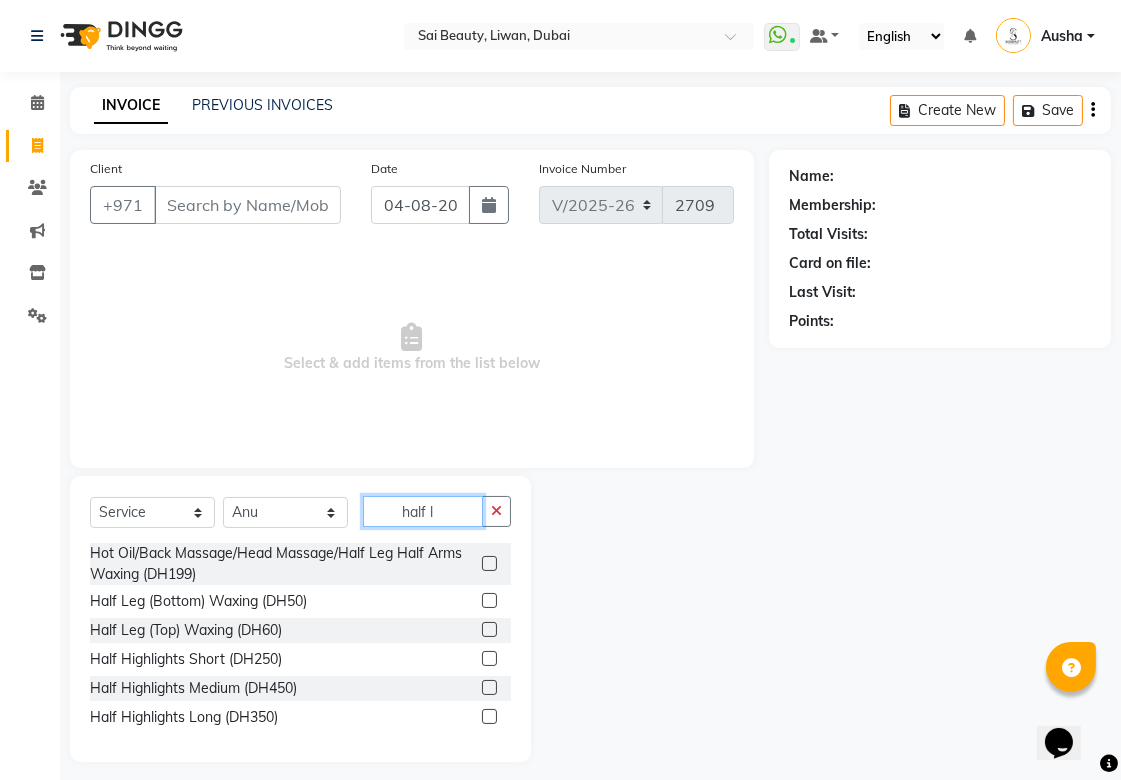 type on "half l" 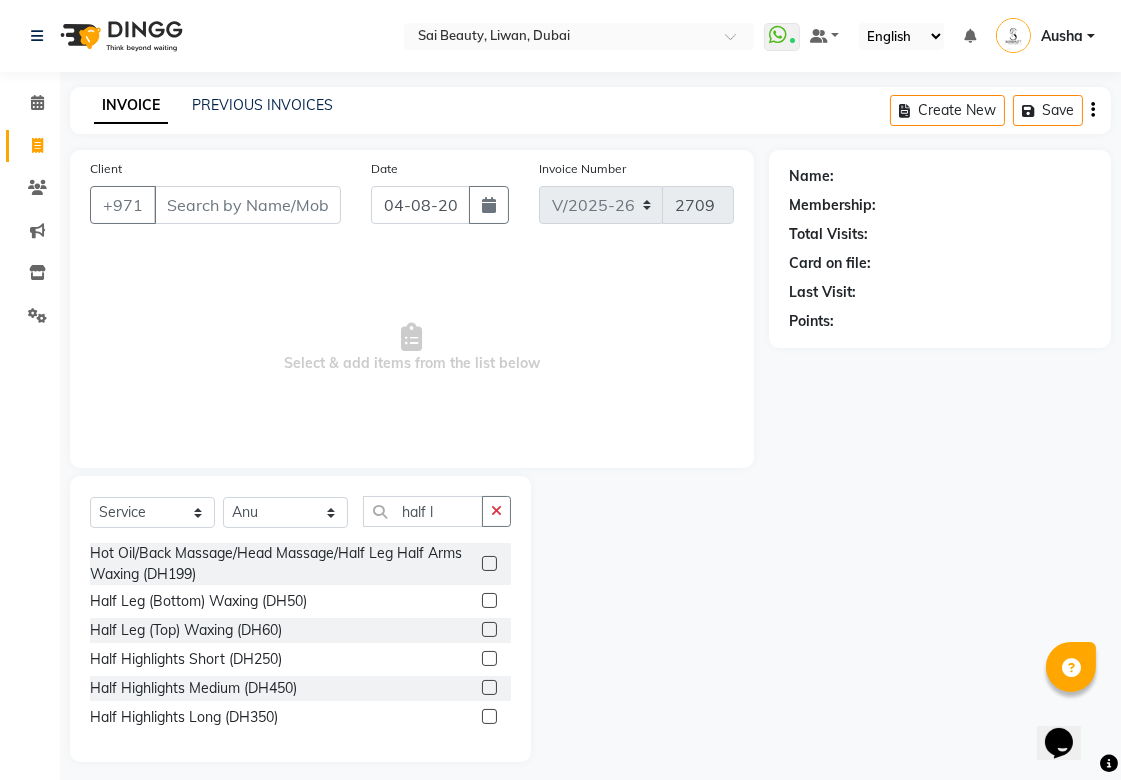 click 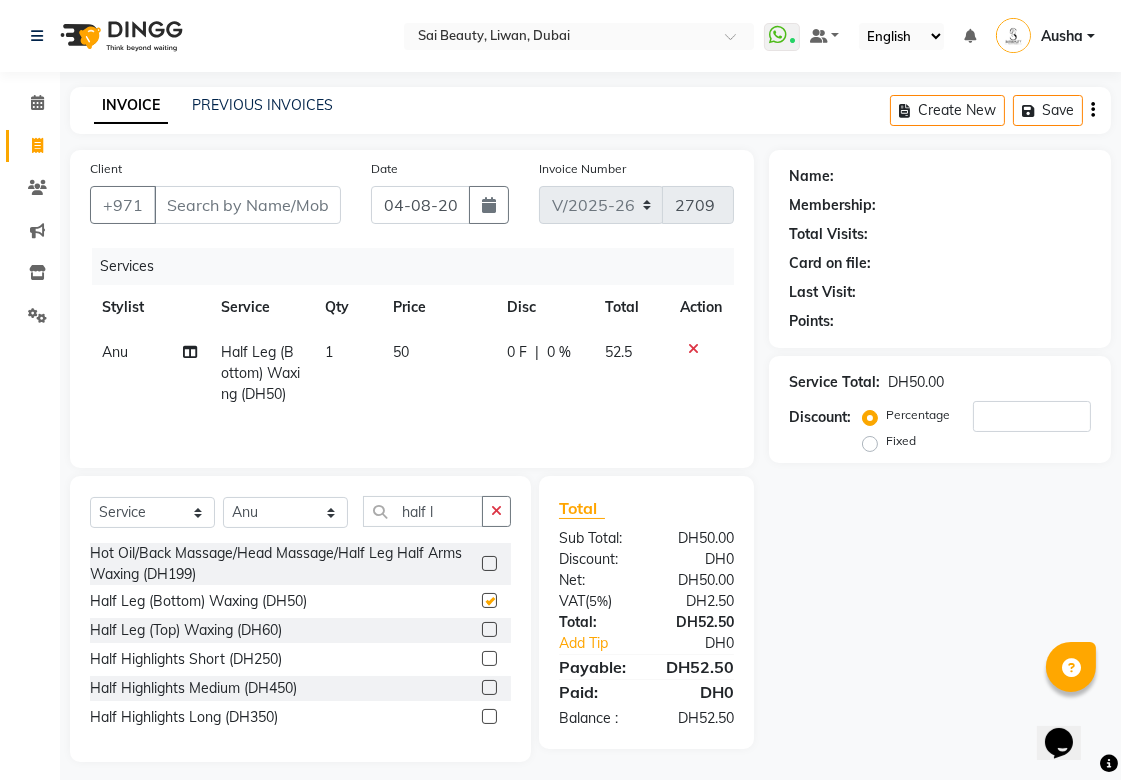 checkbox on "false" 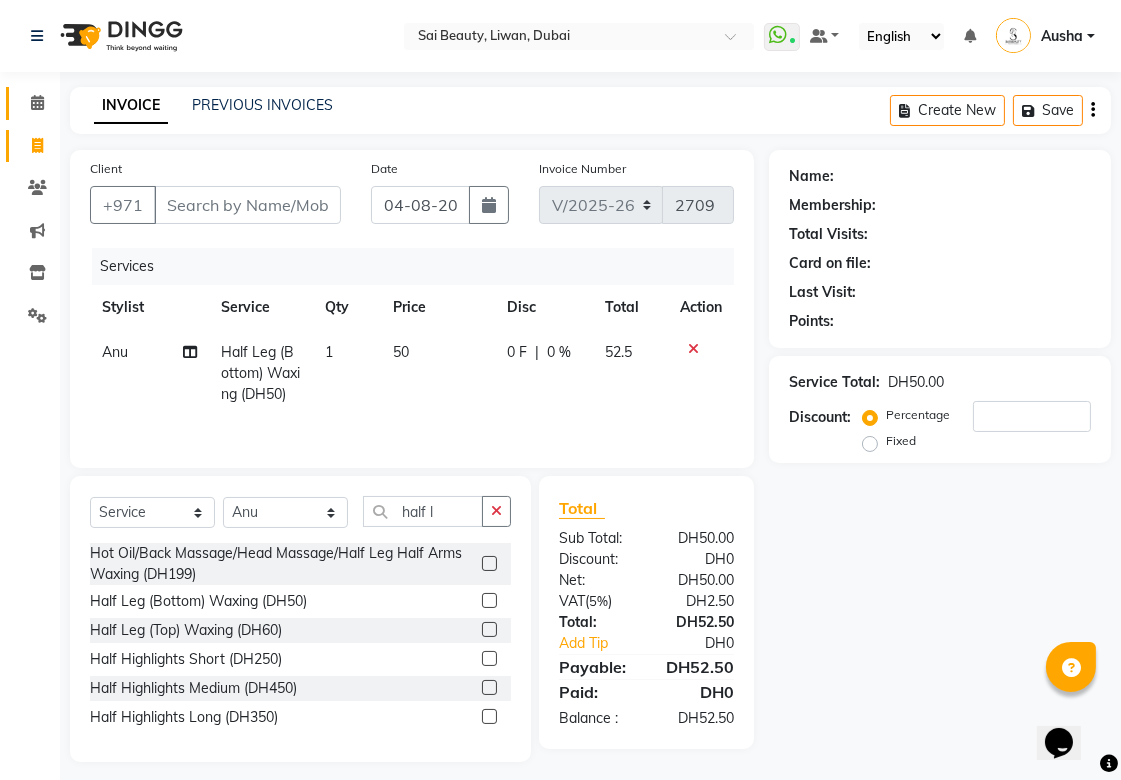 click 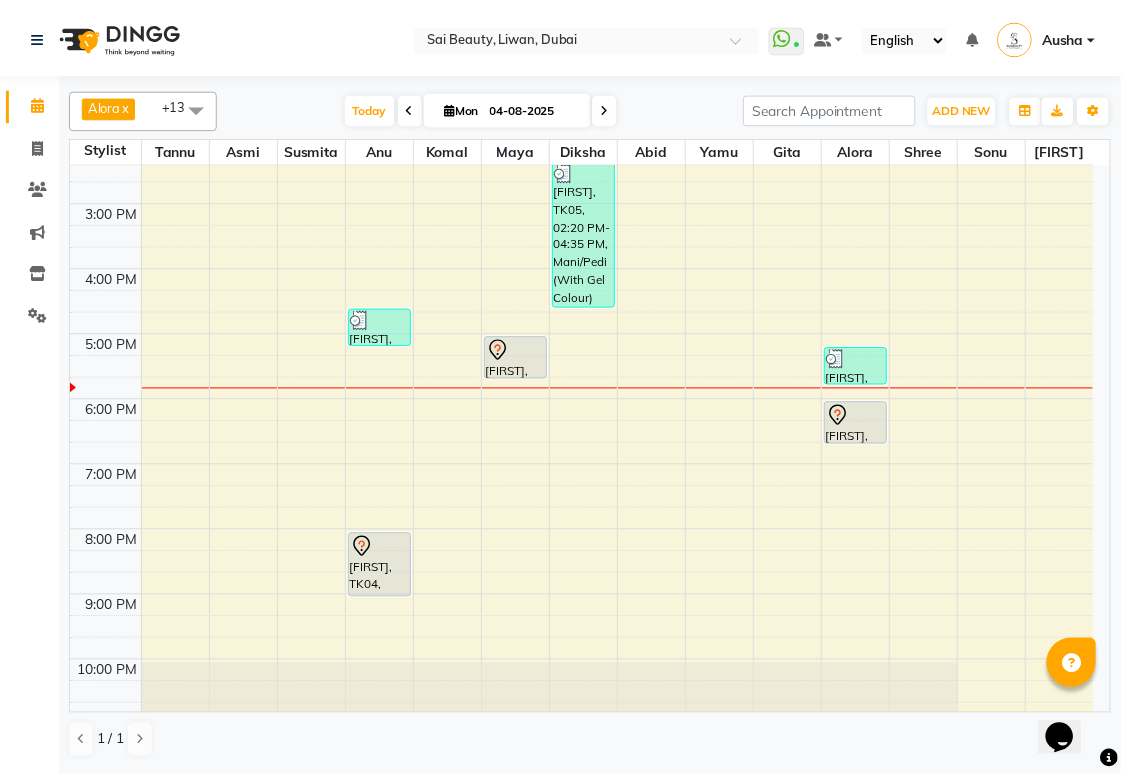 scroll, scrollTop: 352, scrollLeft: 0, axis: vertical 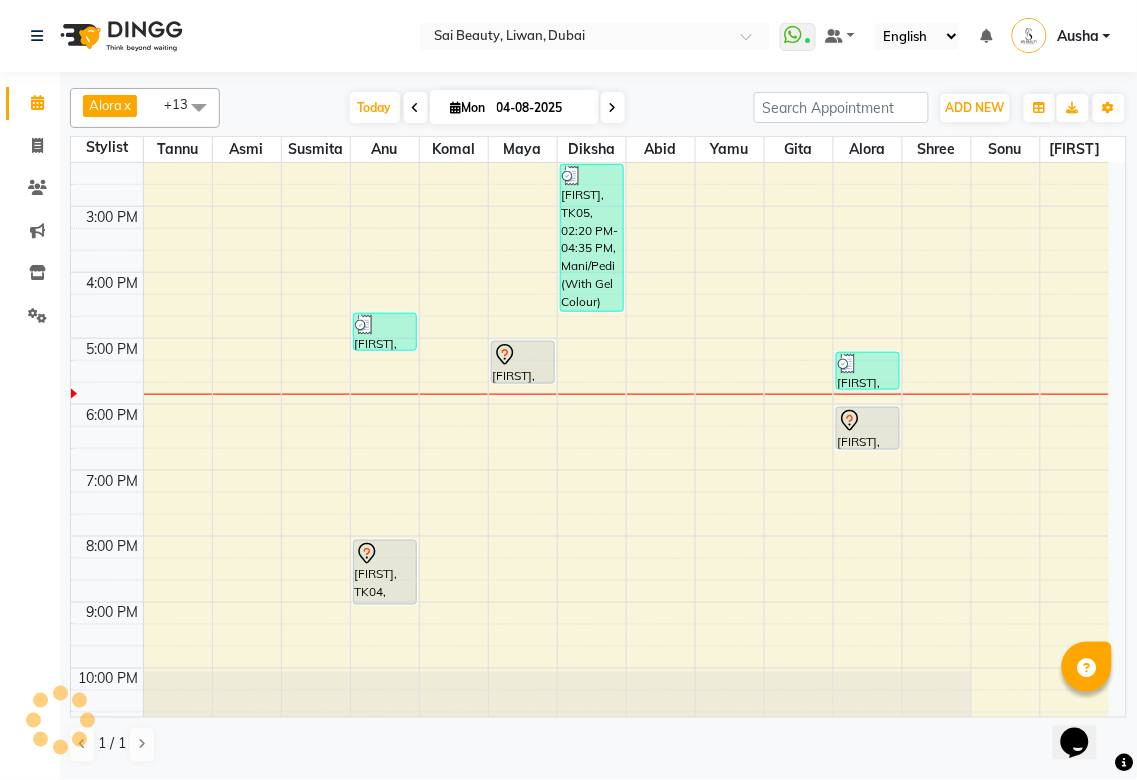 click 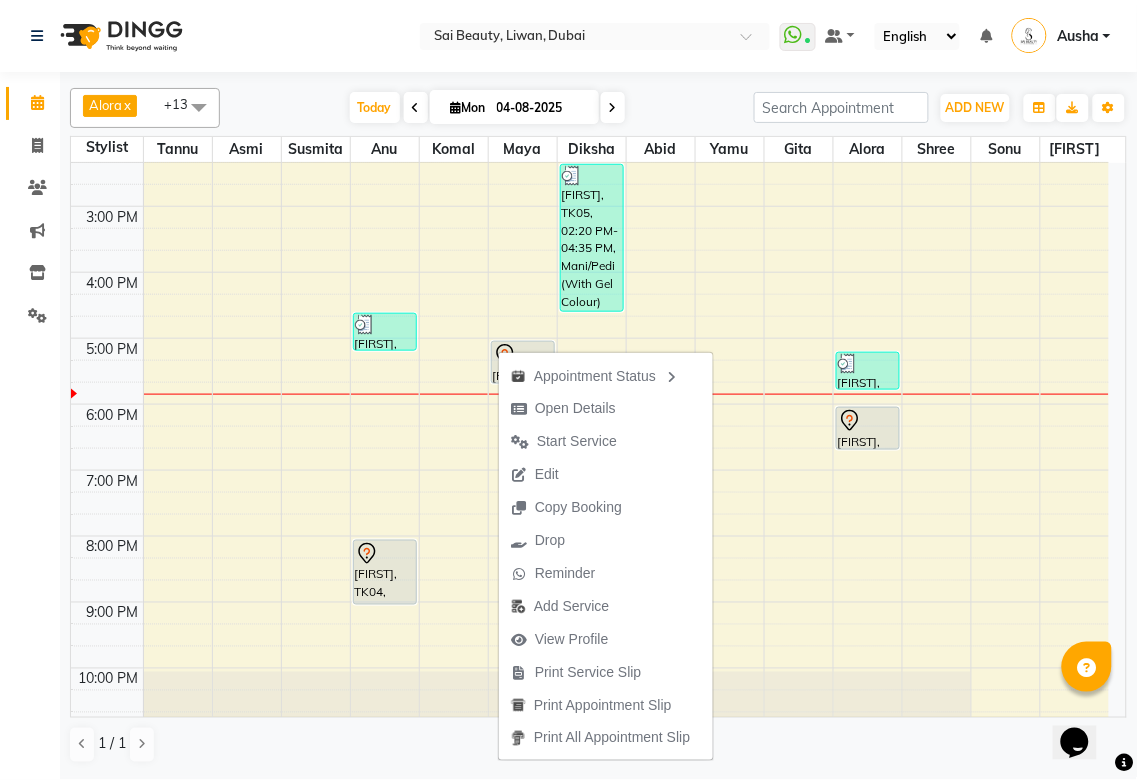 click at bounding box center [626, 657] 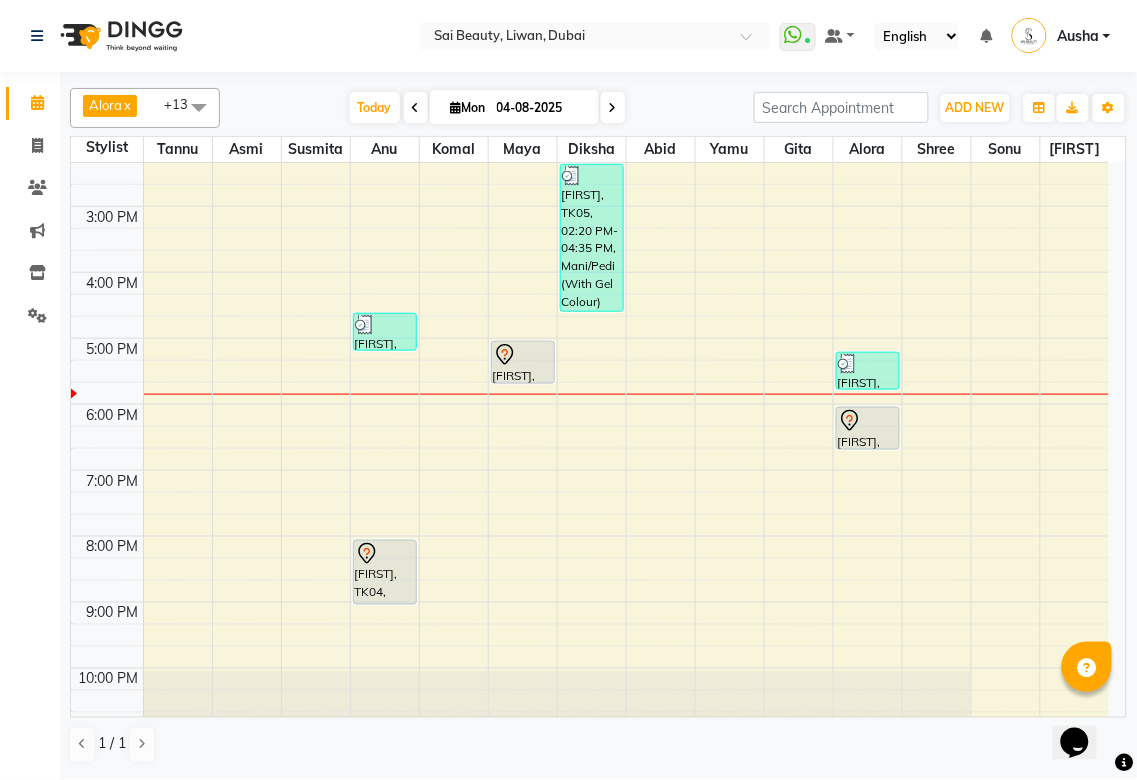click 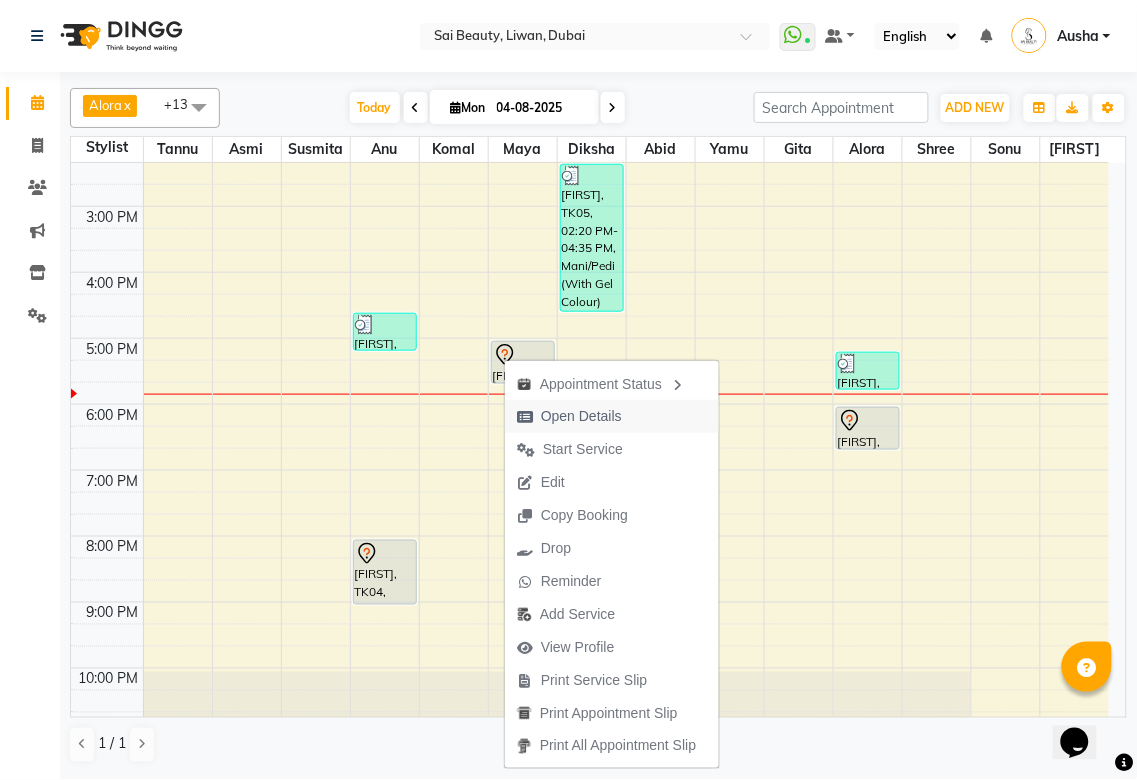click on "Open Details" at bounding box center [581, 416] 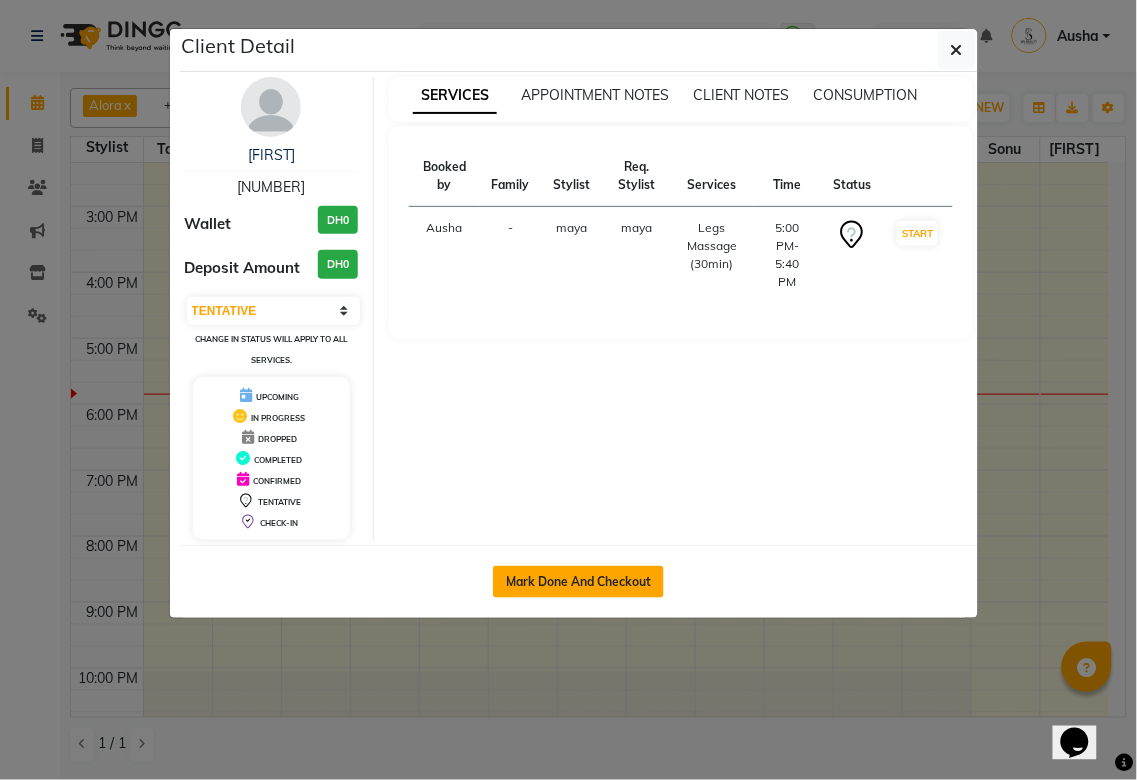 click on "Mark Done And Checkout" 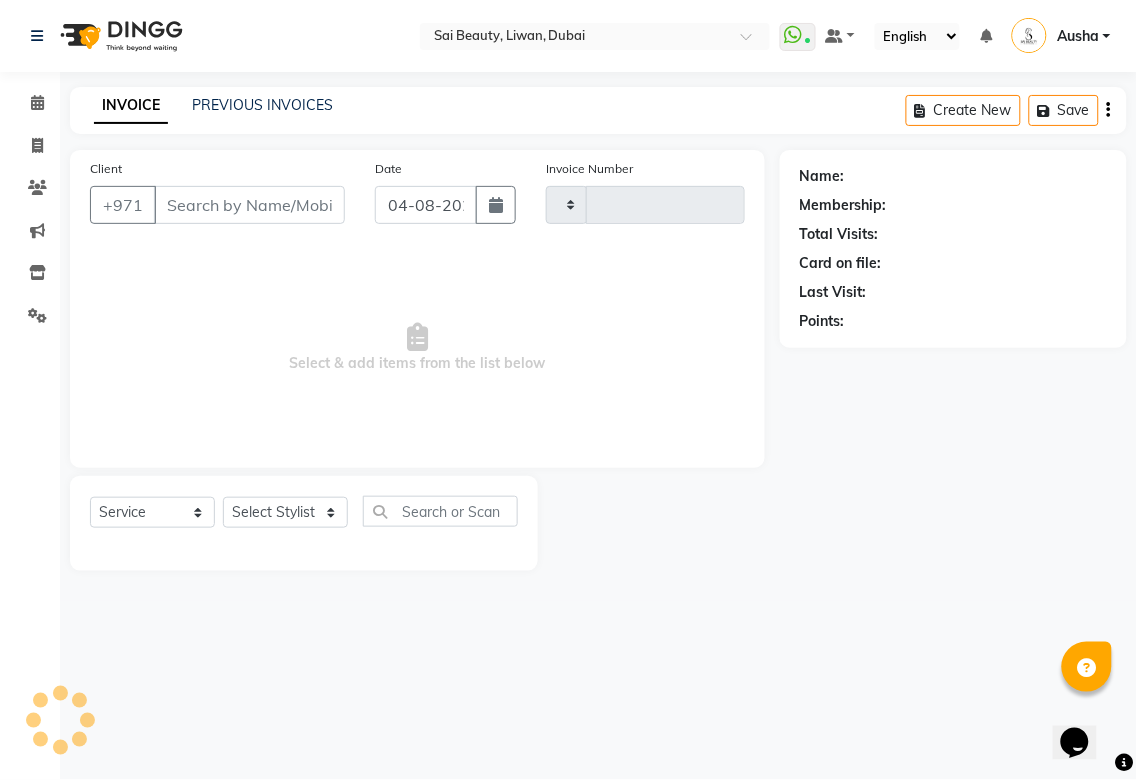 type on "2709" 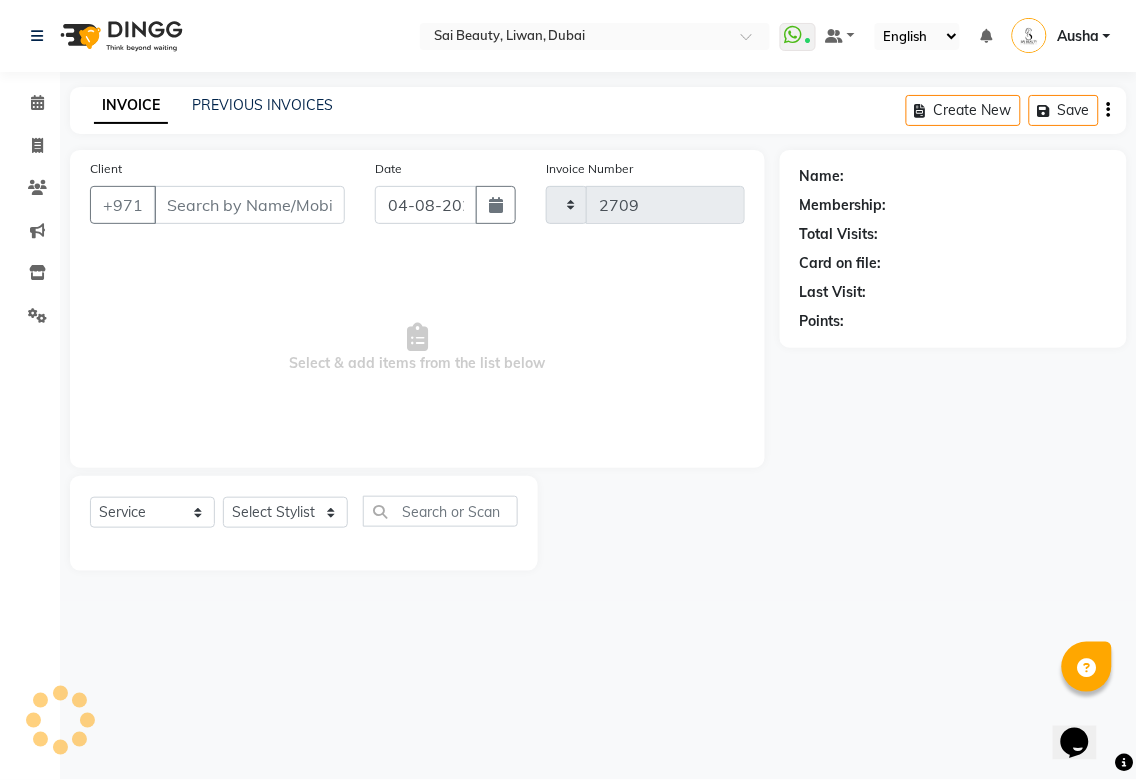 select on "5352" 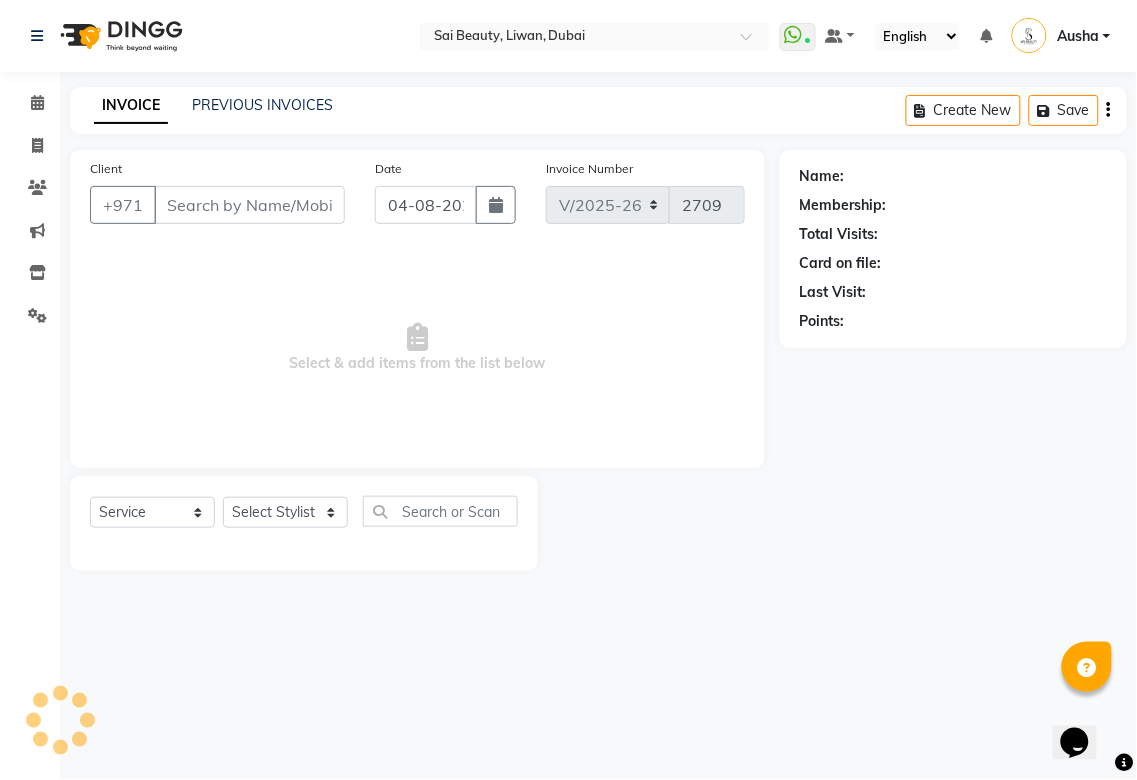 type on "[NUMBER]" 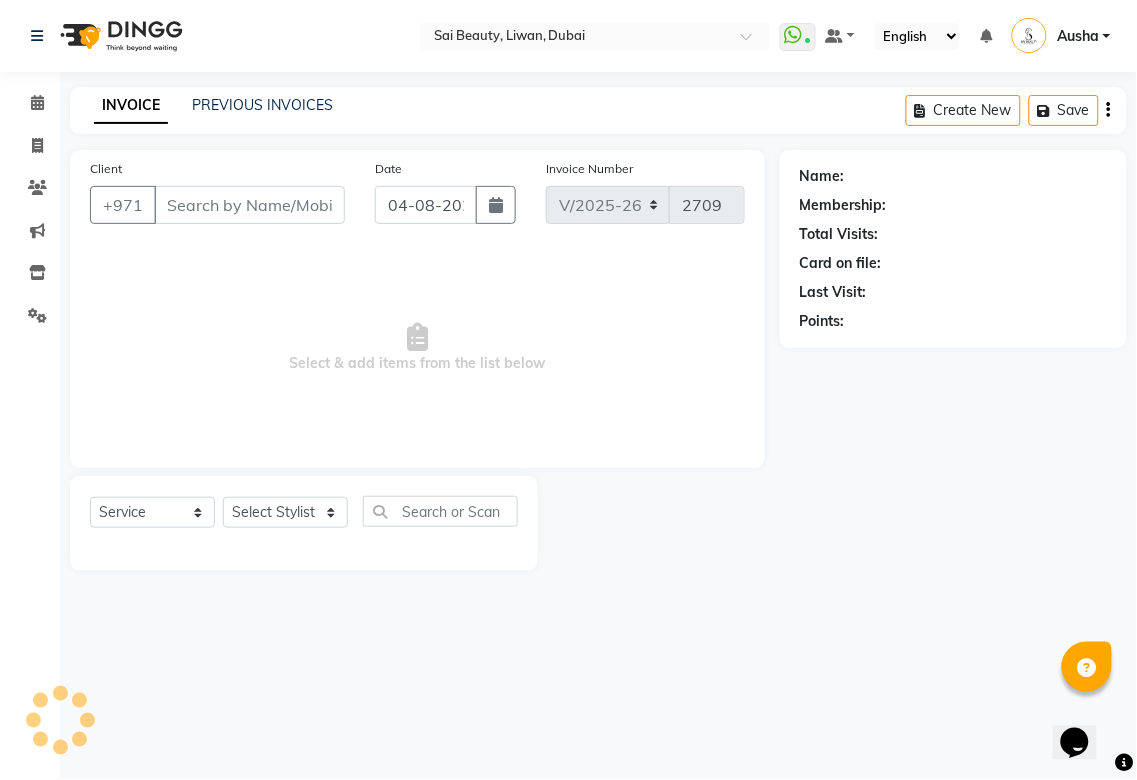 select on "52340" 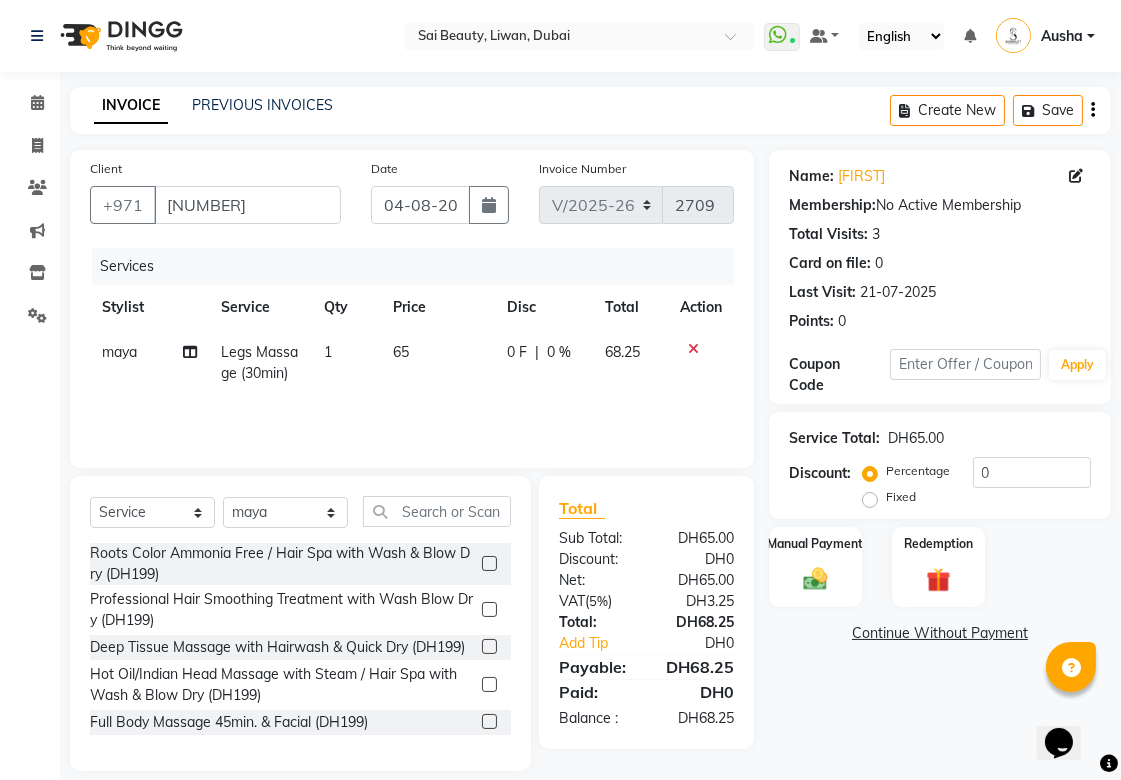 click 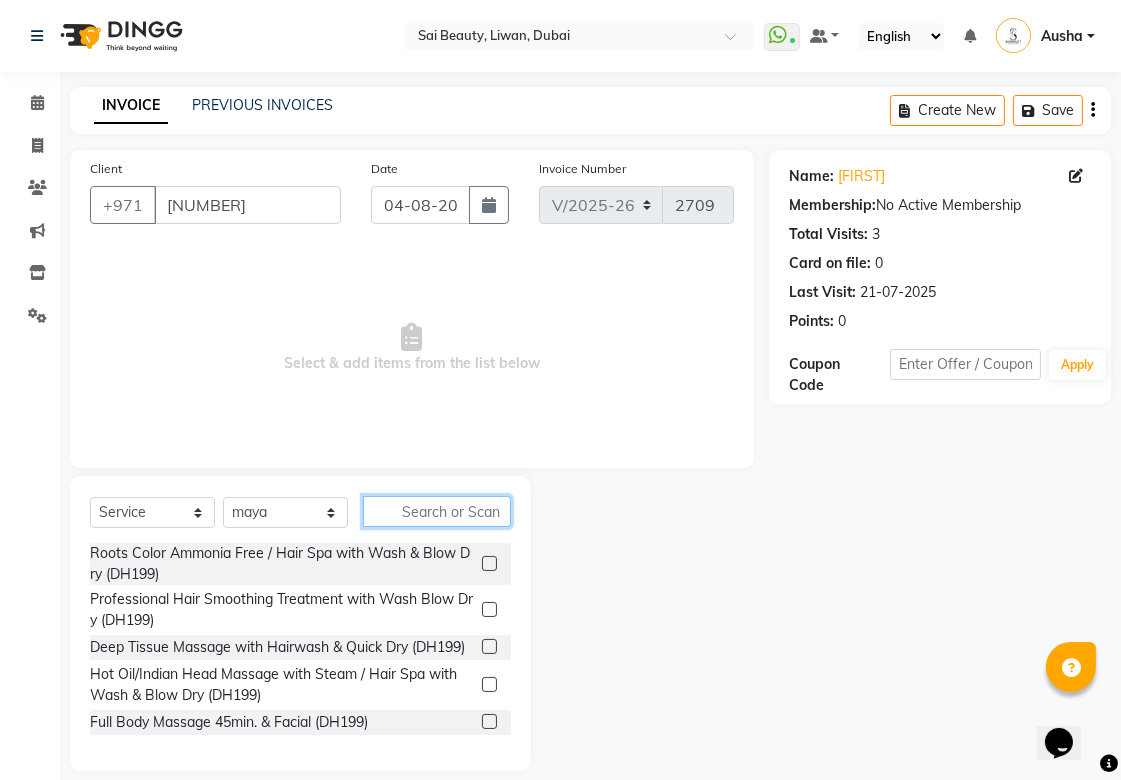 click 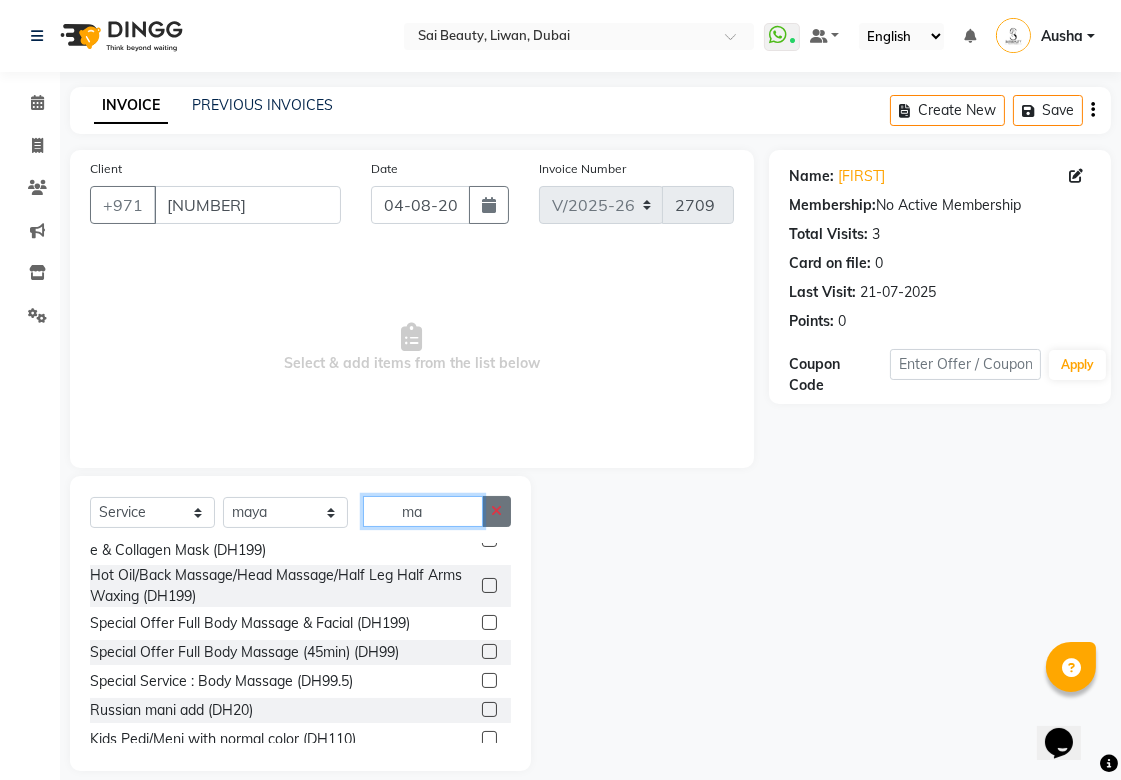 type on "ma" 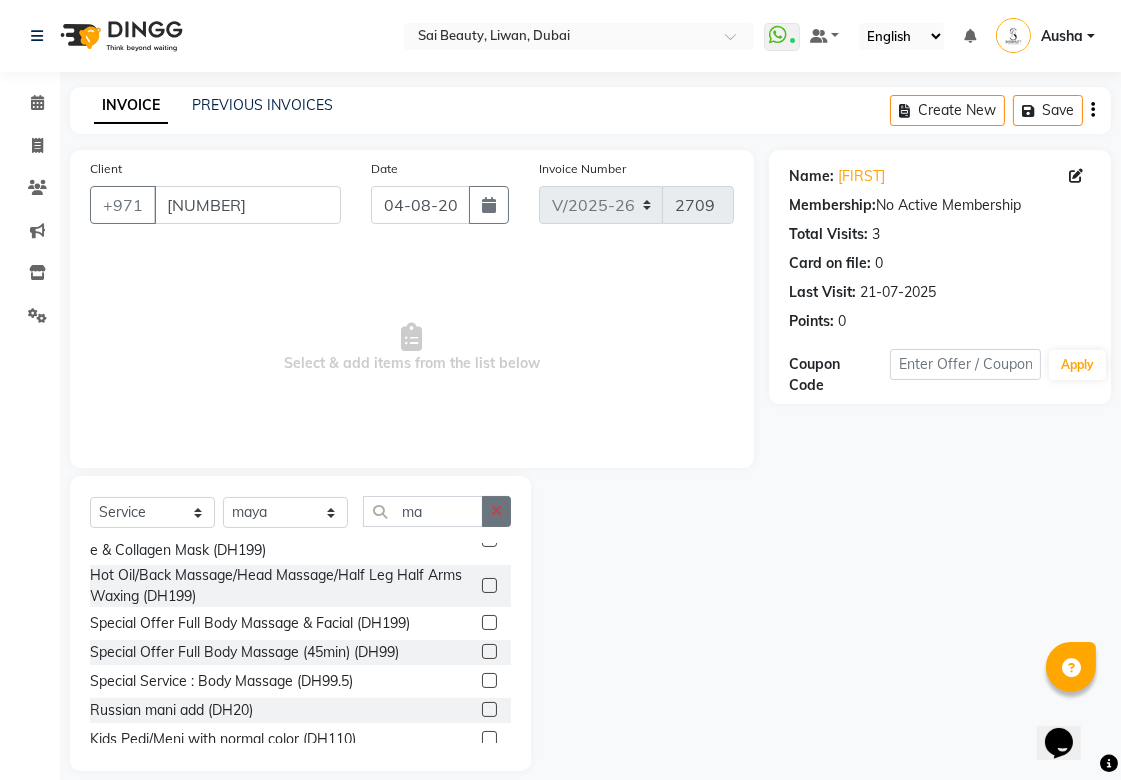 click 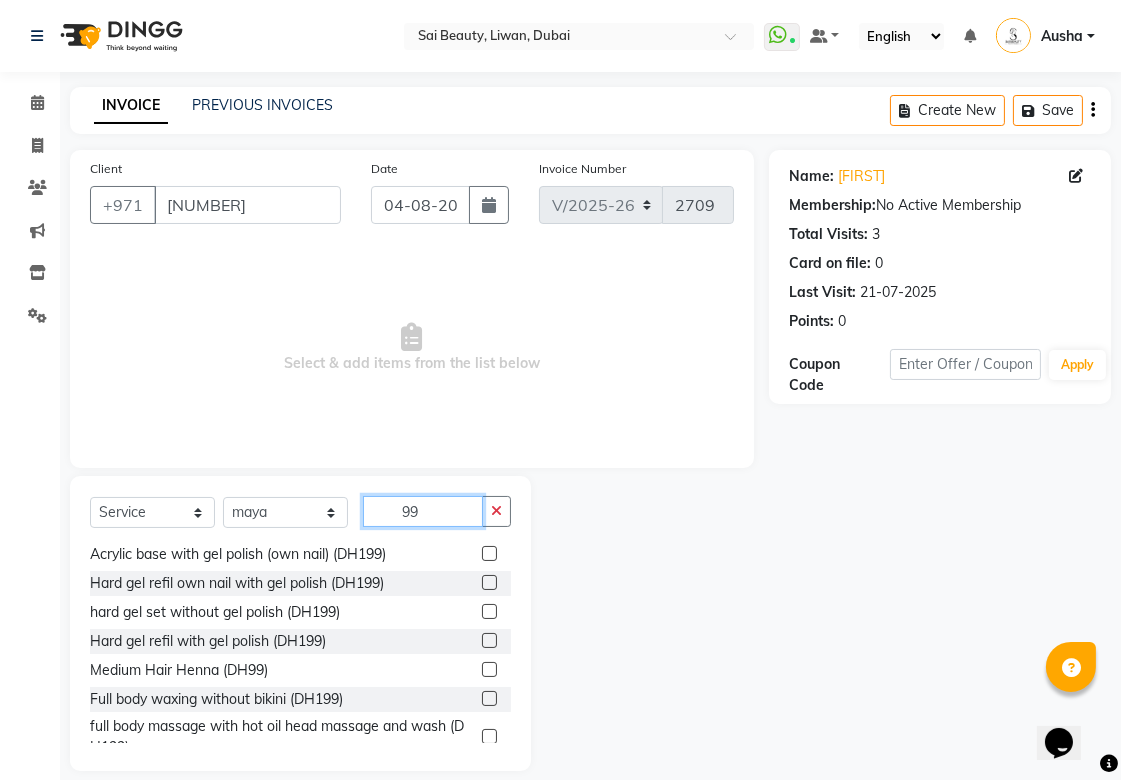 scroll, scrollTop: 798, scrollLeft: 0, axis: vertical 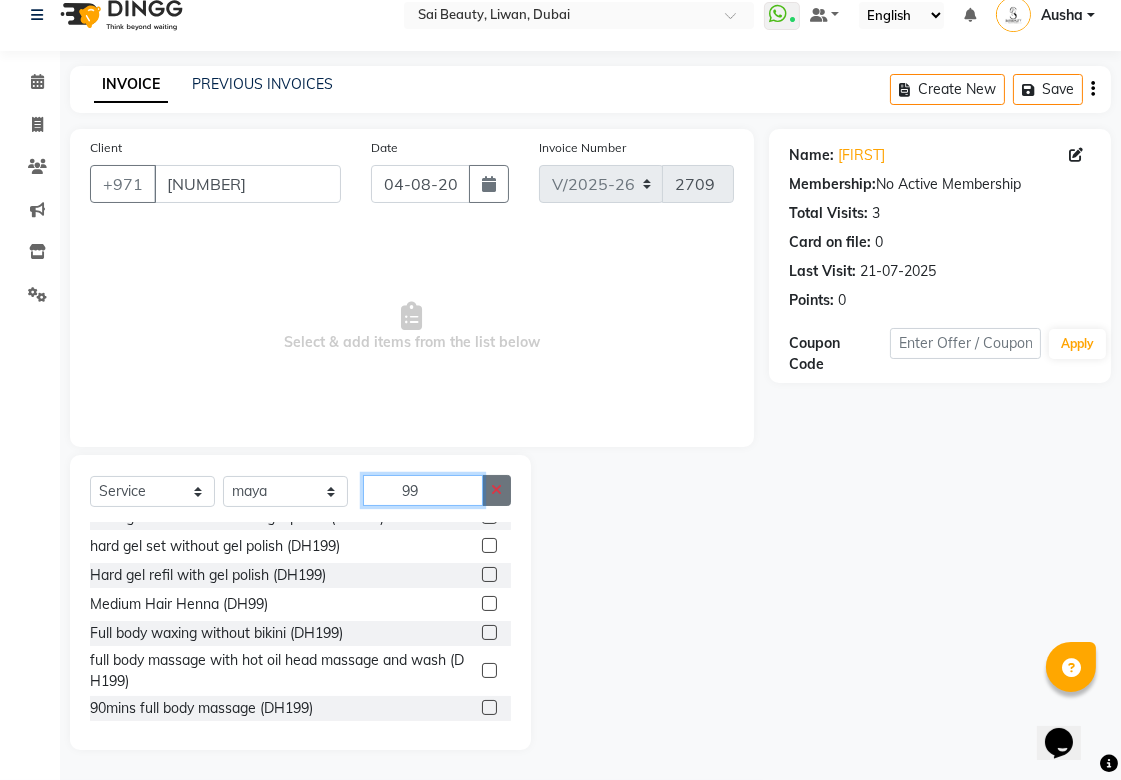 type on "99" 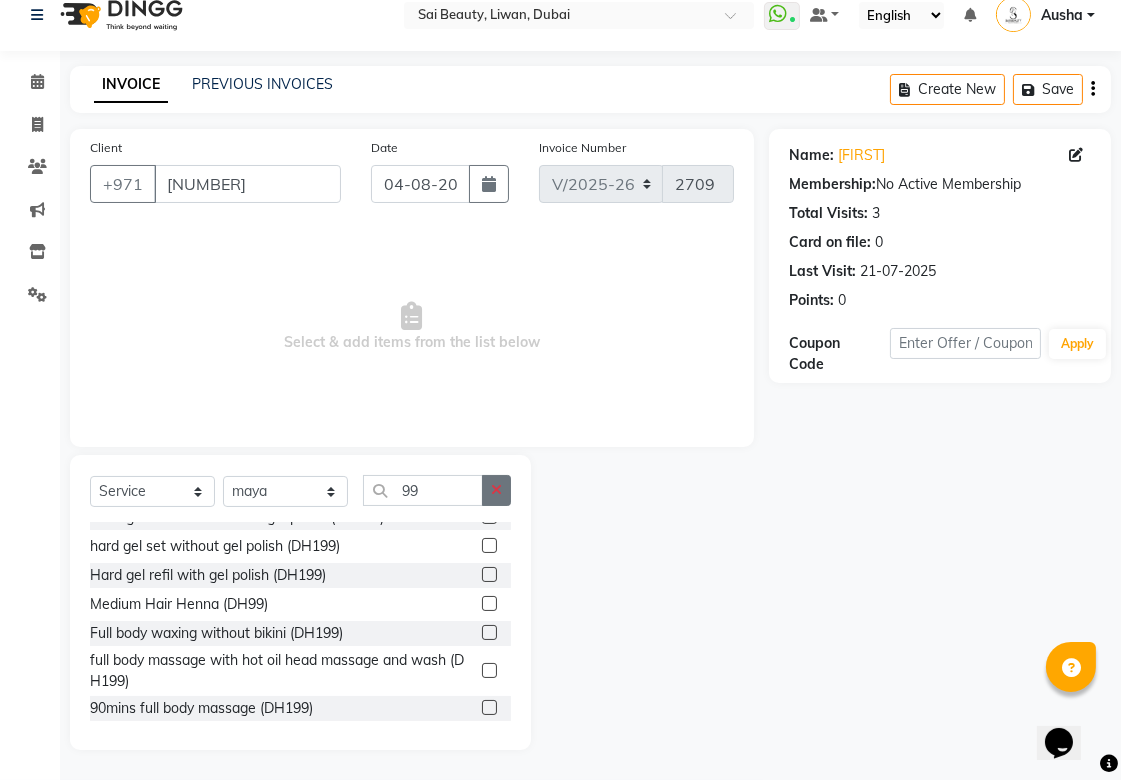 click 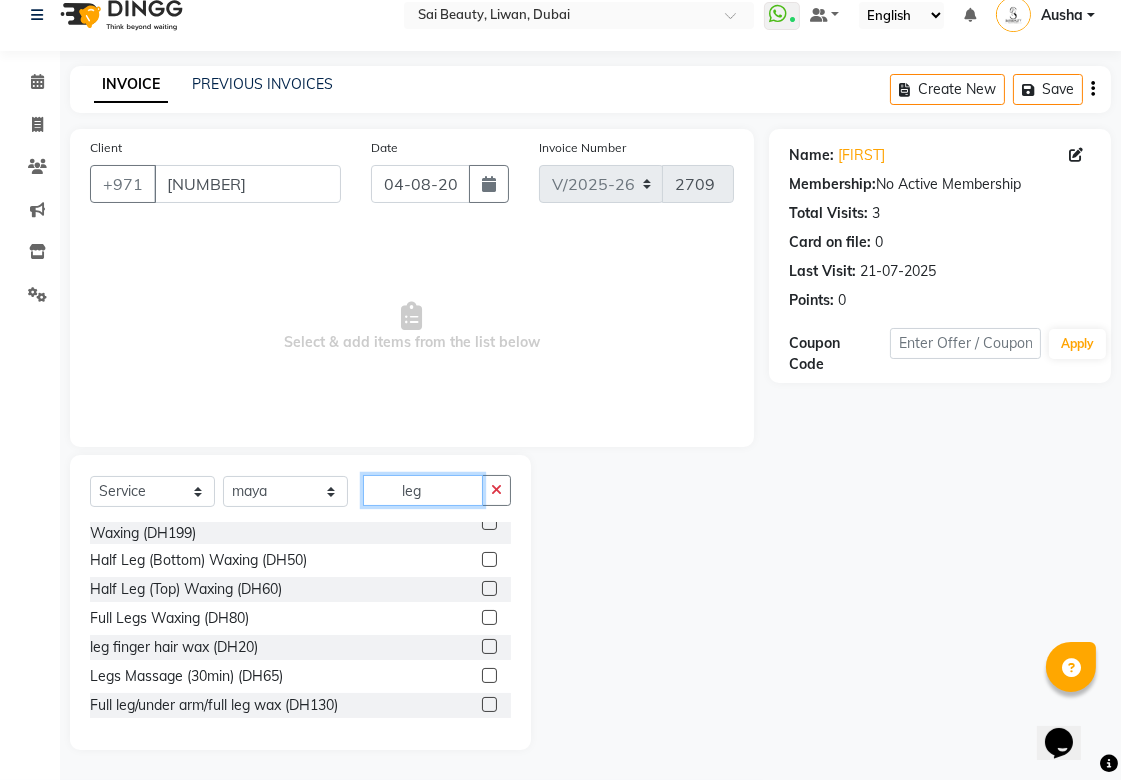 scroll, scrollTop: 0, scrollLeft: 0, axis: both 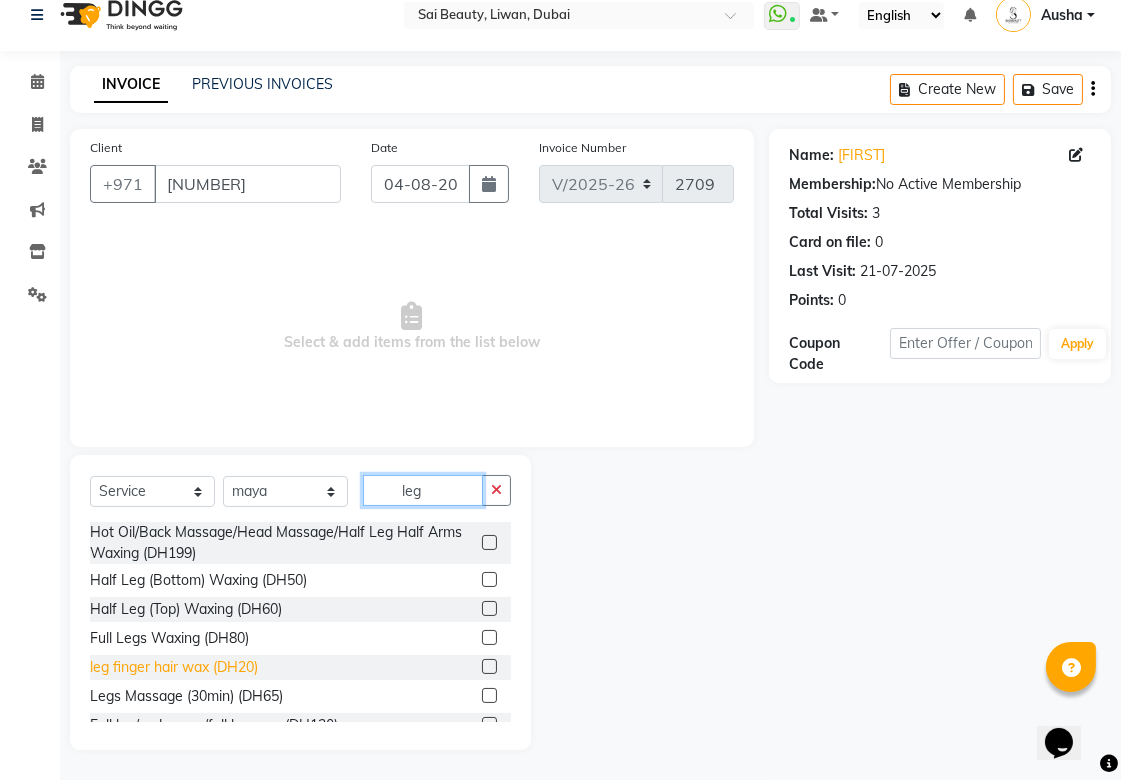 type on "leg" 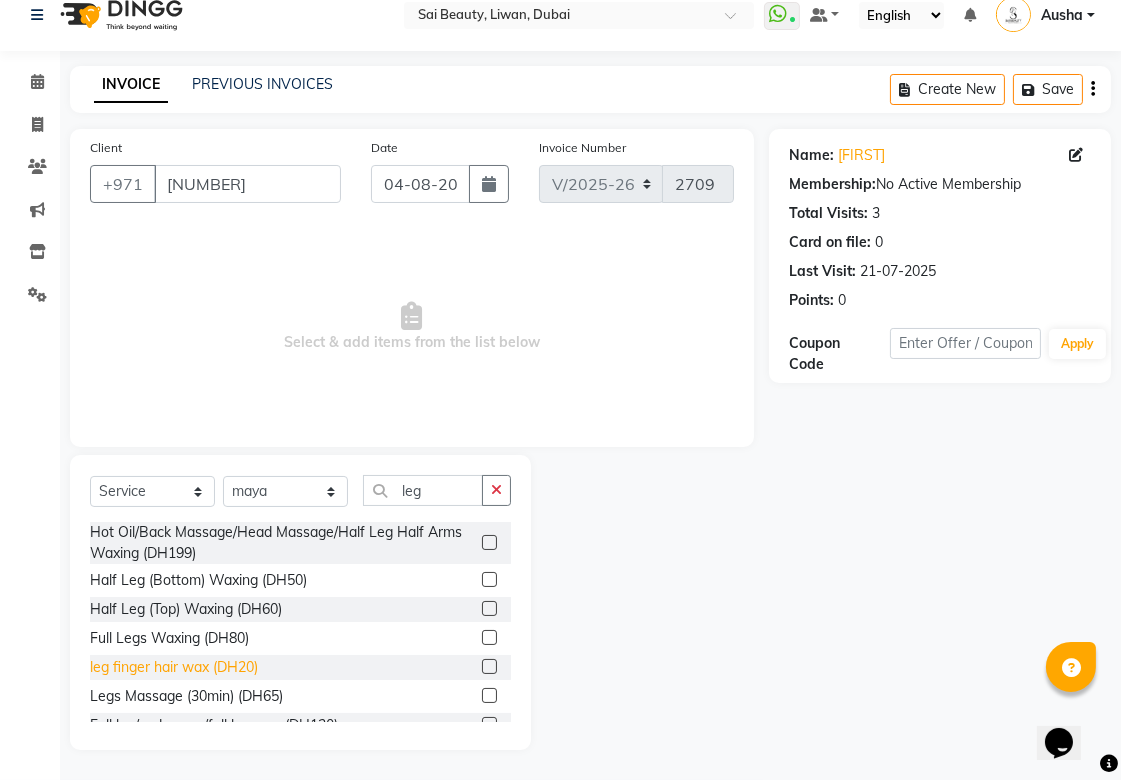click on "leg finger hair wax  (DH20)" 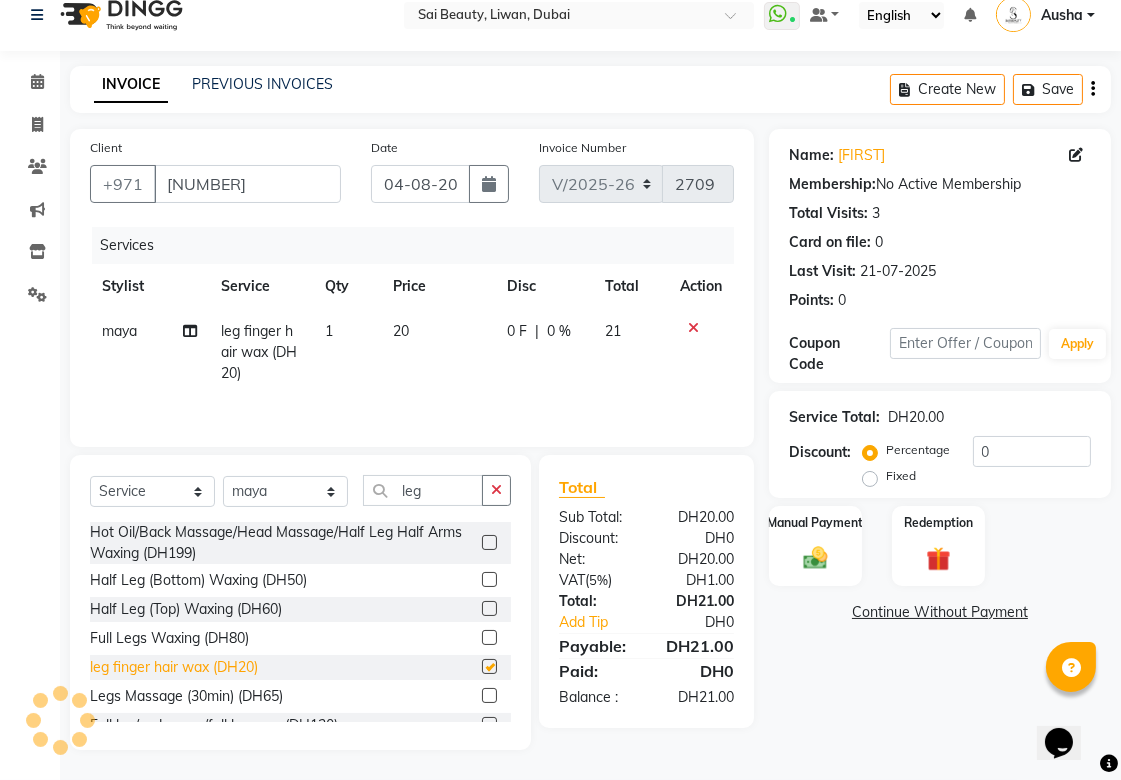 checkbox on "false" 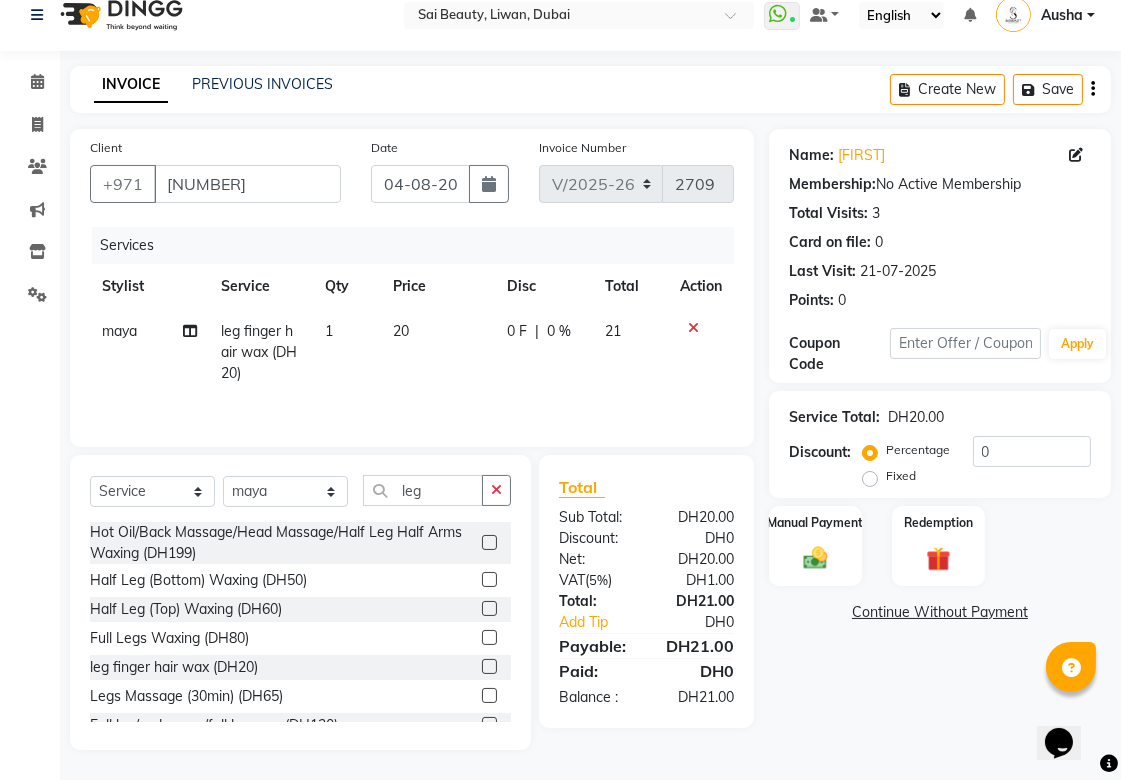 click 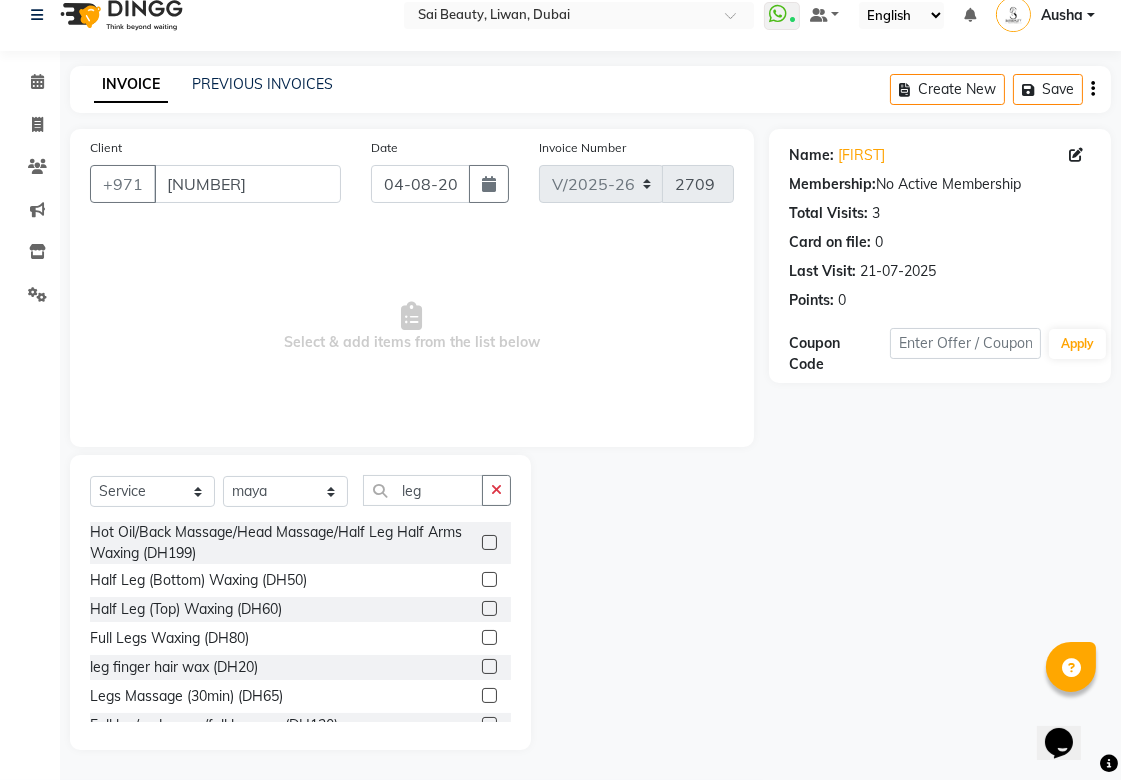 scroll, scrollTop: 20, scrollLeft: 0, axis: vertical 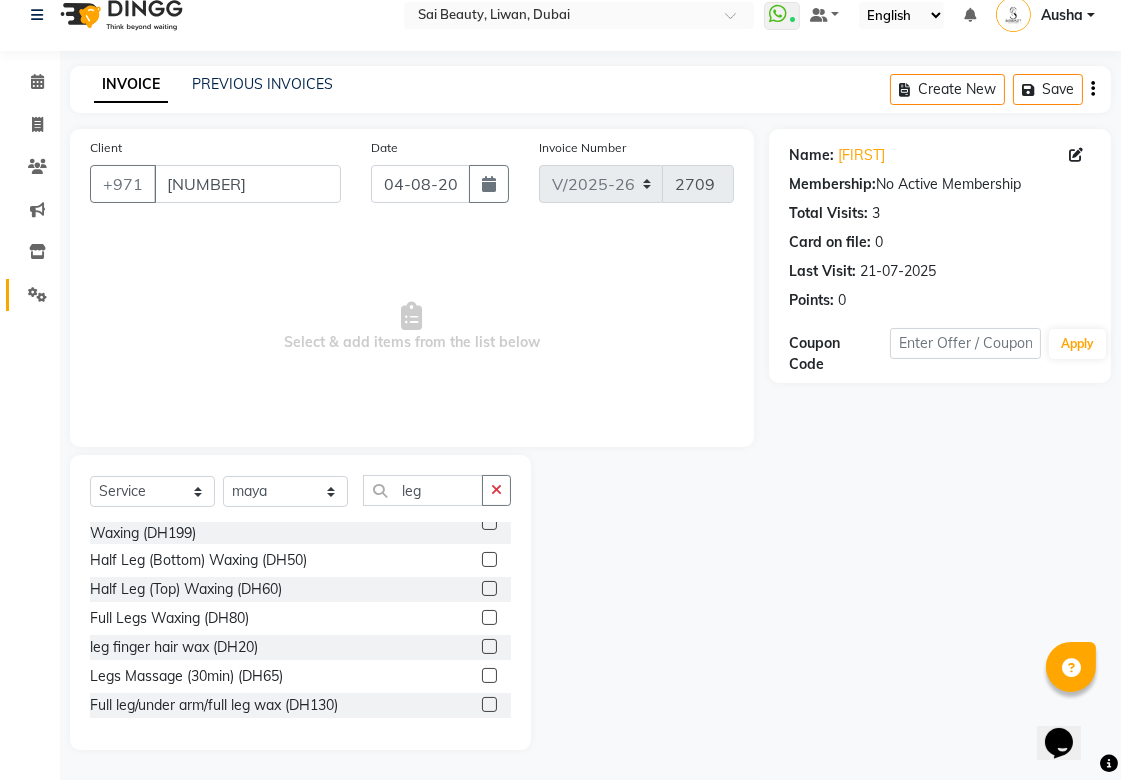 click 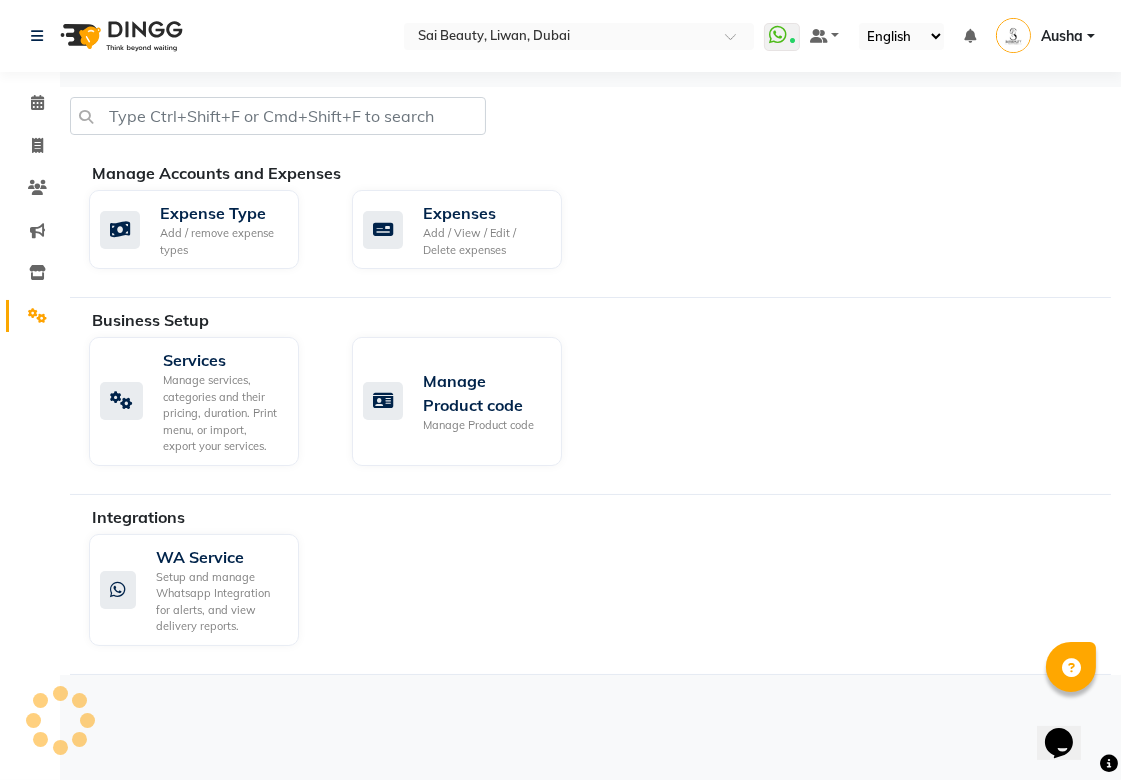scroll, scrollTop: 0, scrollLeft: 0, axis: both 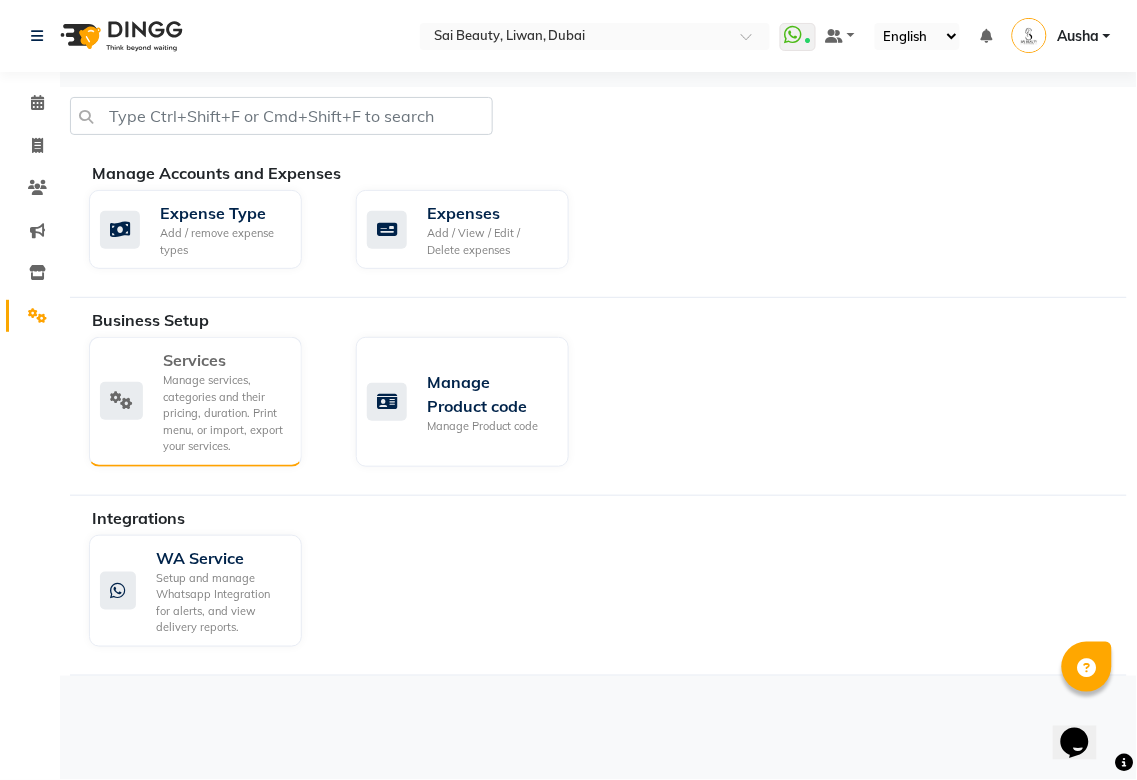 click 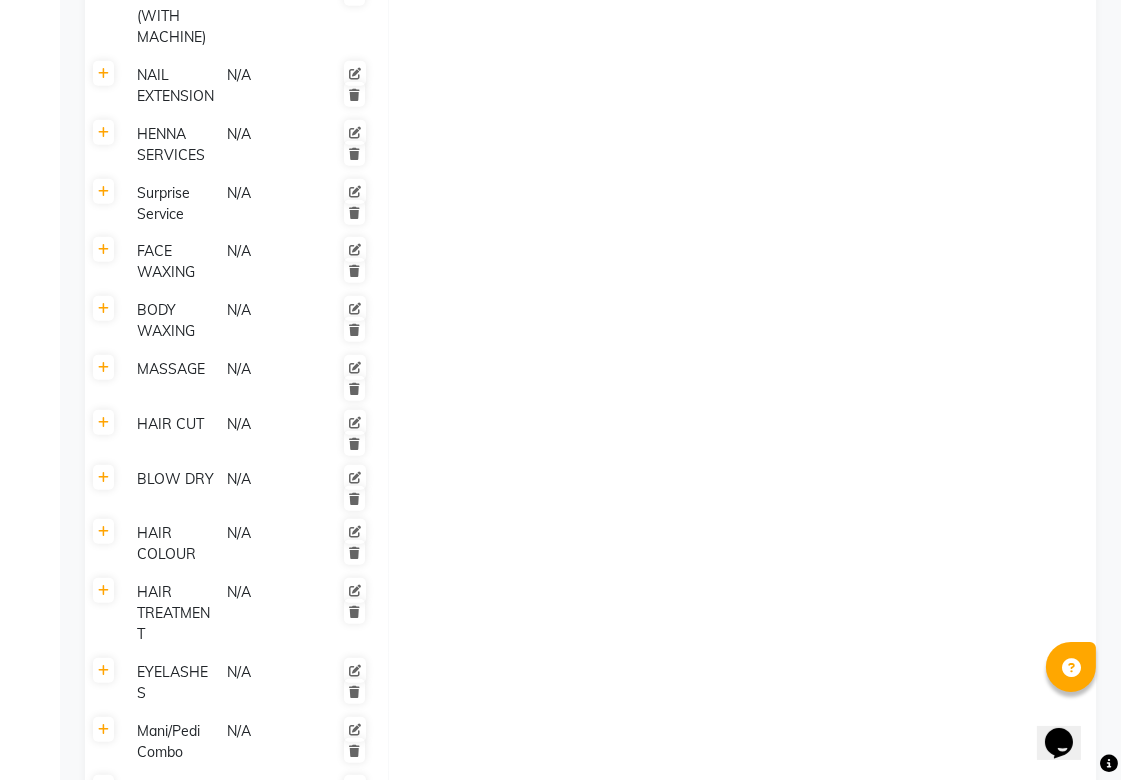 scroll, scrollTop: 1777, scrollLeft: 0, axis: vertical 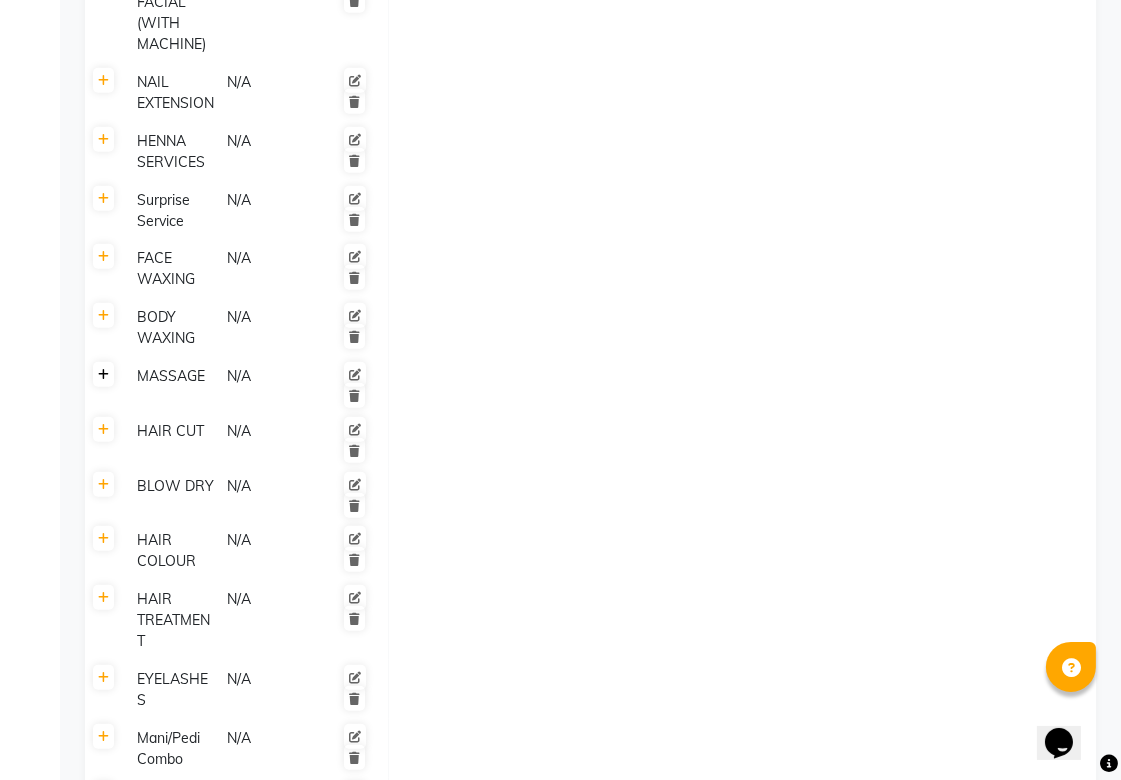 click 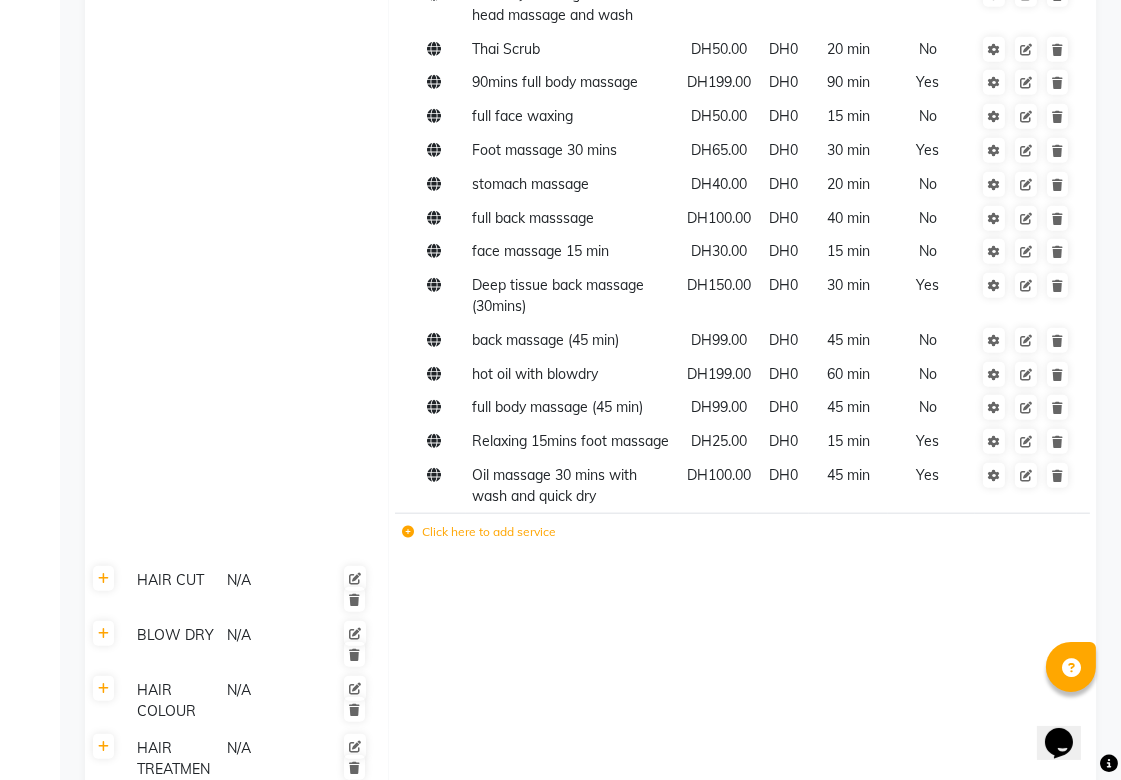 scroll, scrollTop: 2833, scrollLeft: 0, axis: vertical 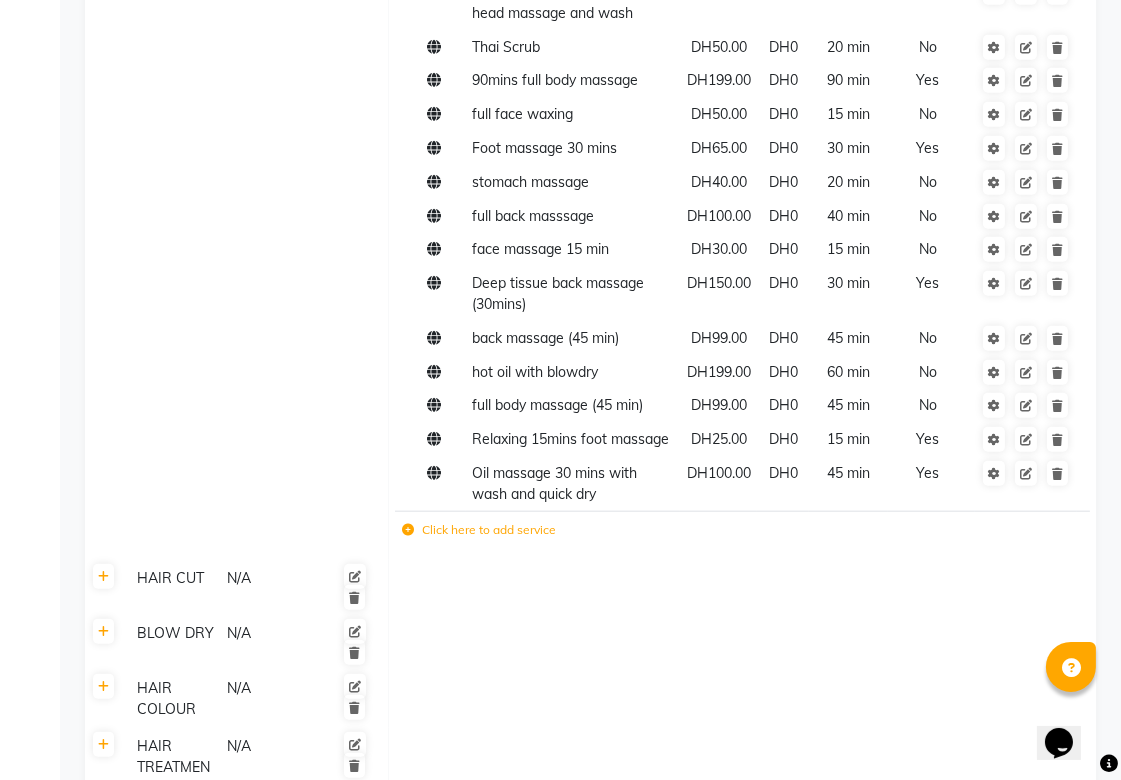click 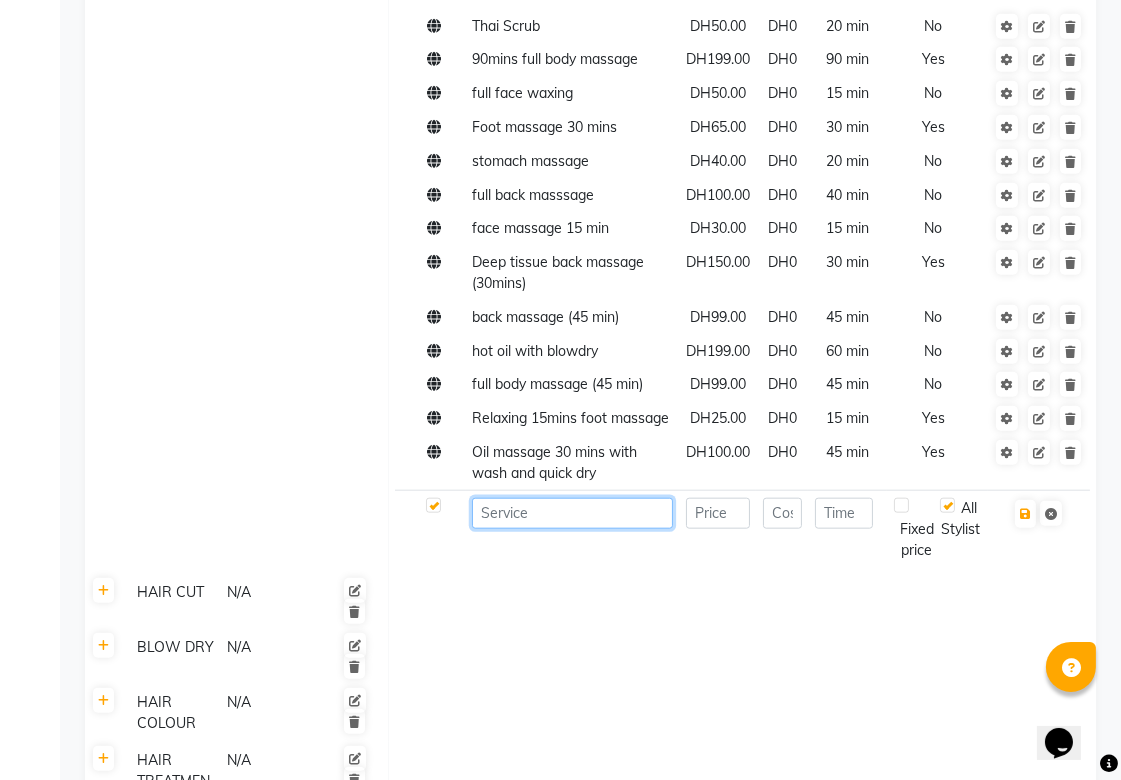 click 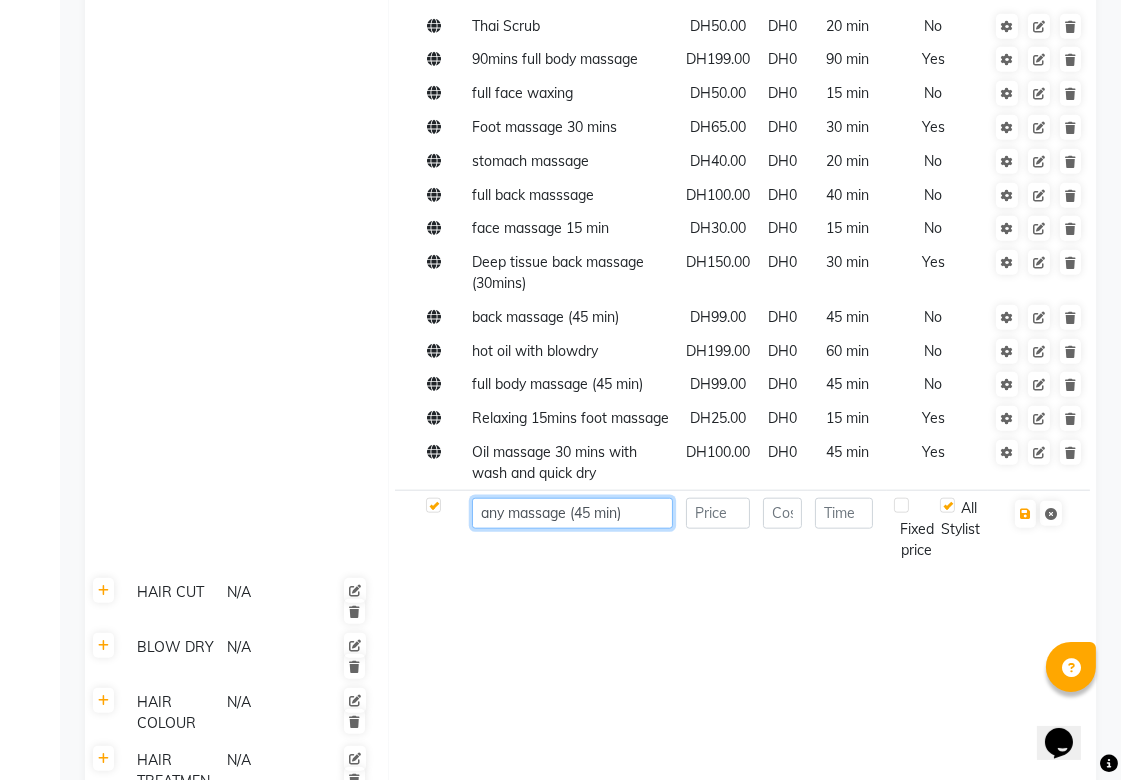 type on "any massage (45 min)" 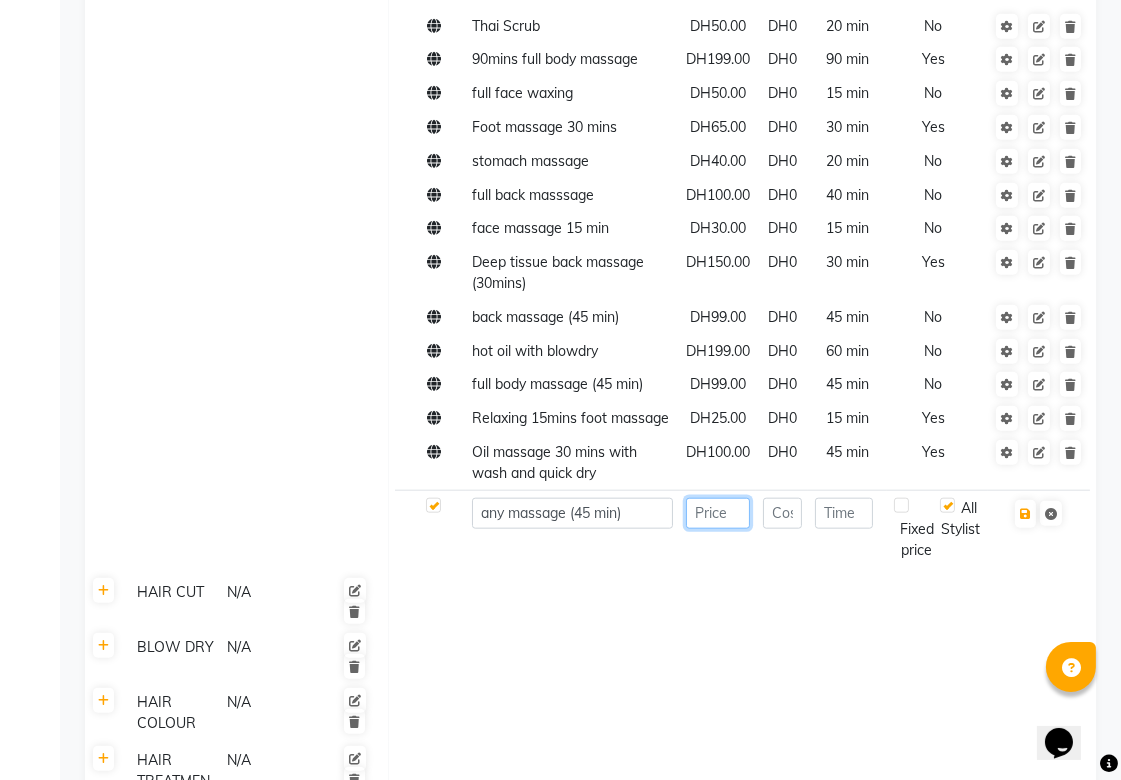 click 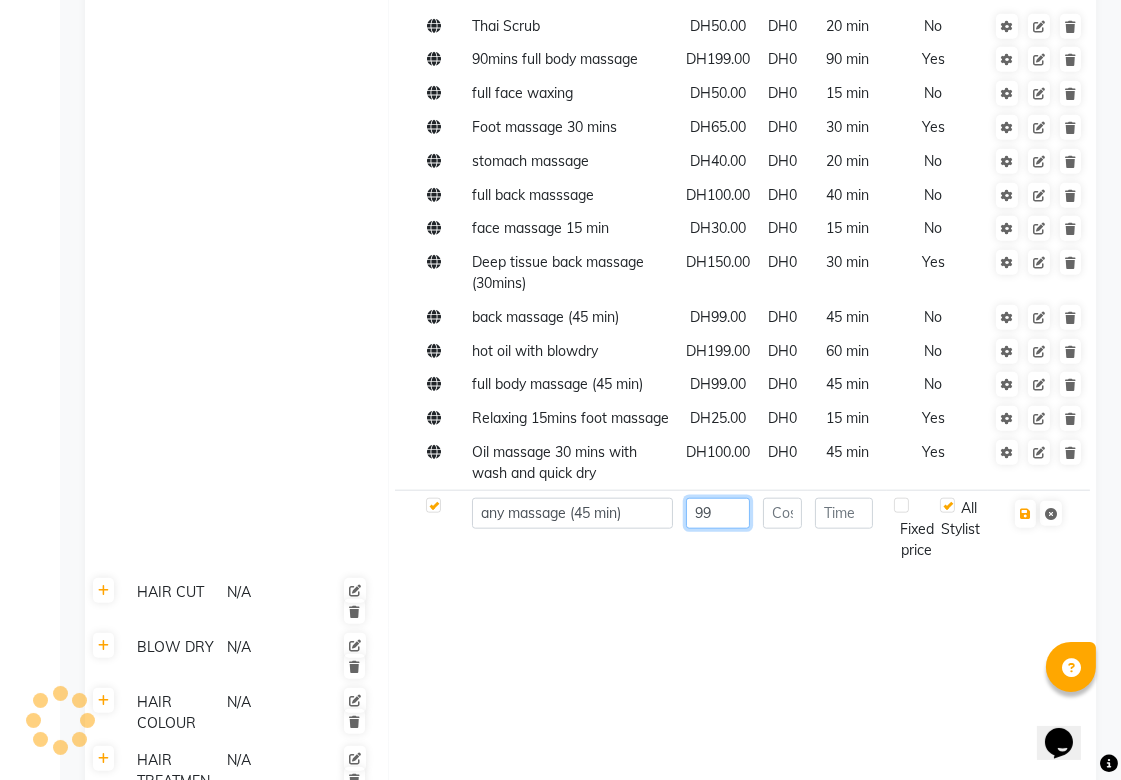 type on "99" 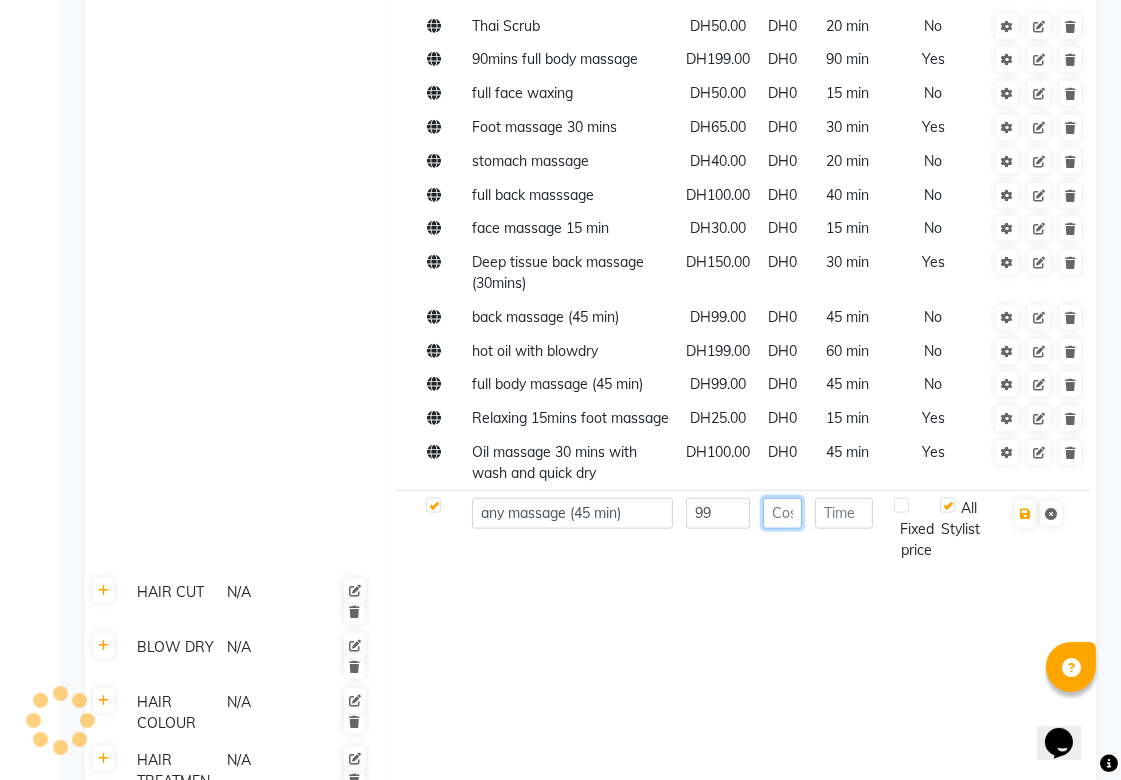 click 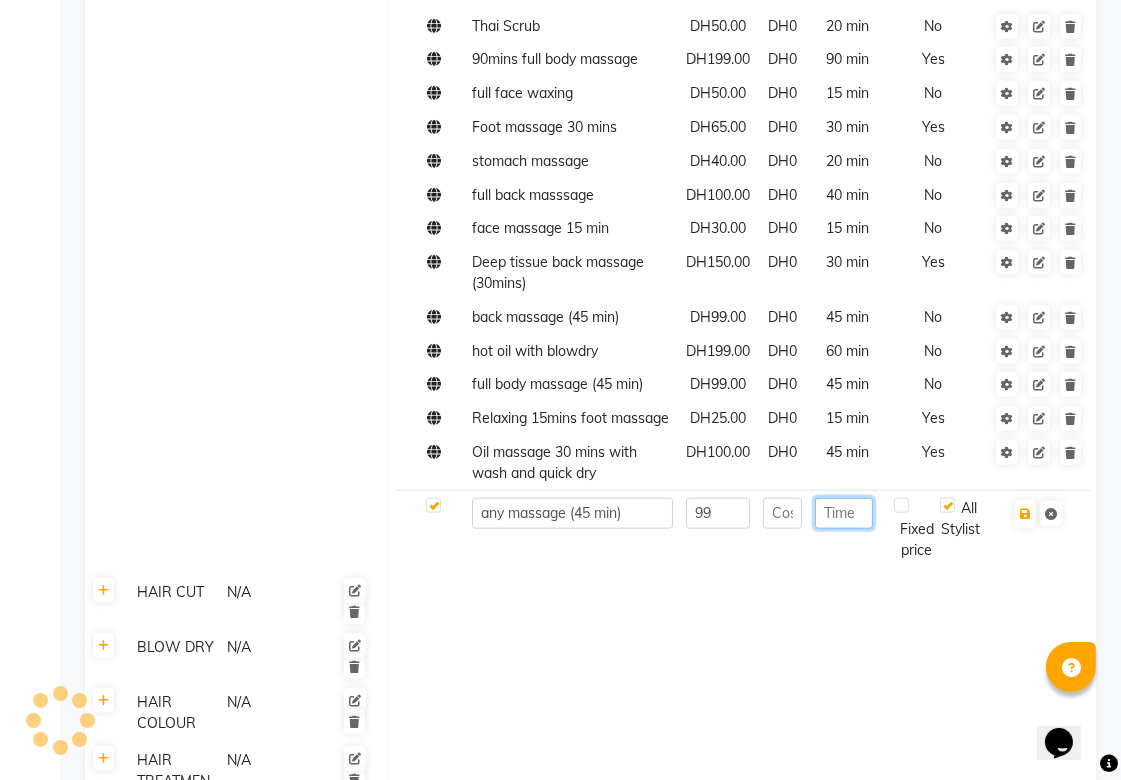 click on "Hot Oil Head Massage (With Wash) DH85.00 DH0 40 min No Hot Oil Head Massage (Without Wash) DH65.00 DH0 40 min No Back Massage With Steam DH70.00 DH0 40 min No Neck & Shoulder Massage (20min) DH50.00 DH0 40 min No Legs Massage (30min) DH65.00 DH0 40 min No Foot Massage (20min) DH40.00 DH0 40 min No Deep Tissue Full Body Massage (60min) DH250.00 DH0 40 min No Back Scrub & Massage DH70.00 DH0 40 min No Full Body Scrub & Massage DH250.00 DH0 40 min No Full Body Massage (60min) DH150.00 DH0 40 min No Full Body Massage (90min) DH220.00 DH0 40 min No Hand Massage DH40.00 DH0 40 min No Hot Stone Massage DH290.00 DH0 40 min No Deep Tissue Back Massage (30min) DH150.00 DH0 40 min No Dry head massage DH40.00 DH0 15 min Yes full body massage with hot oil head massage and wash DH199.00 DH0 60 min No Thai Scrub DH50.00 DH0 20 min No 90mins full body massage DH199.00 DH0 90 min Yes full face waxing DH50.00 DH0 15 min No Foot massage 30 mins DH65.00 DH0 30 min Yes stomach massage" 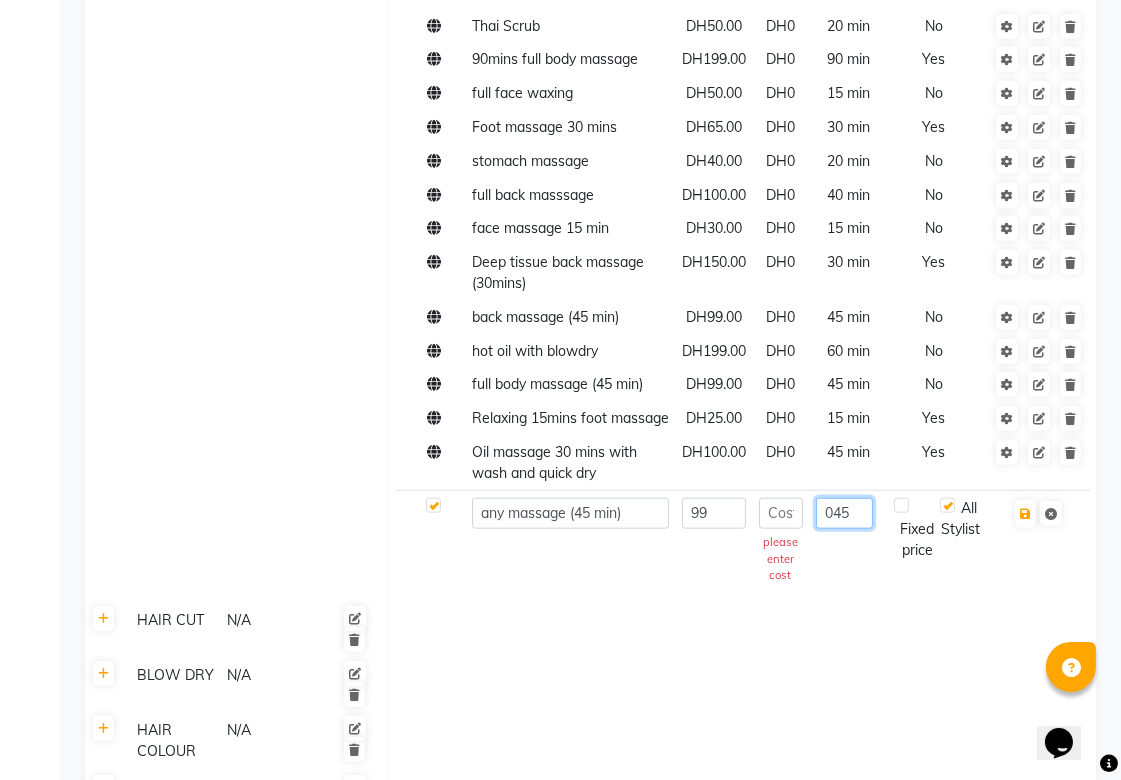 type on "045" 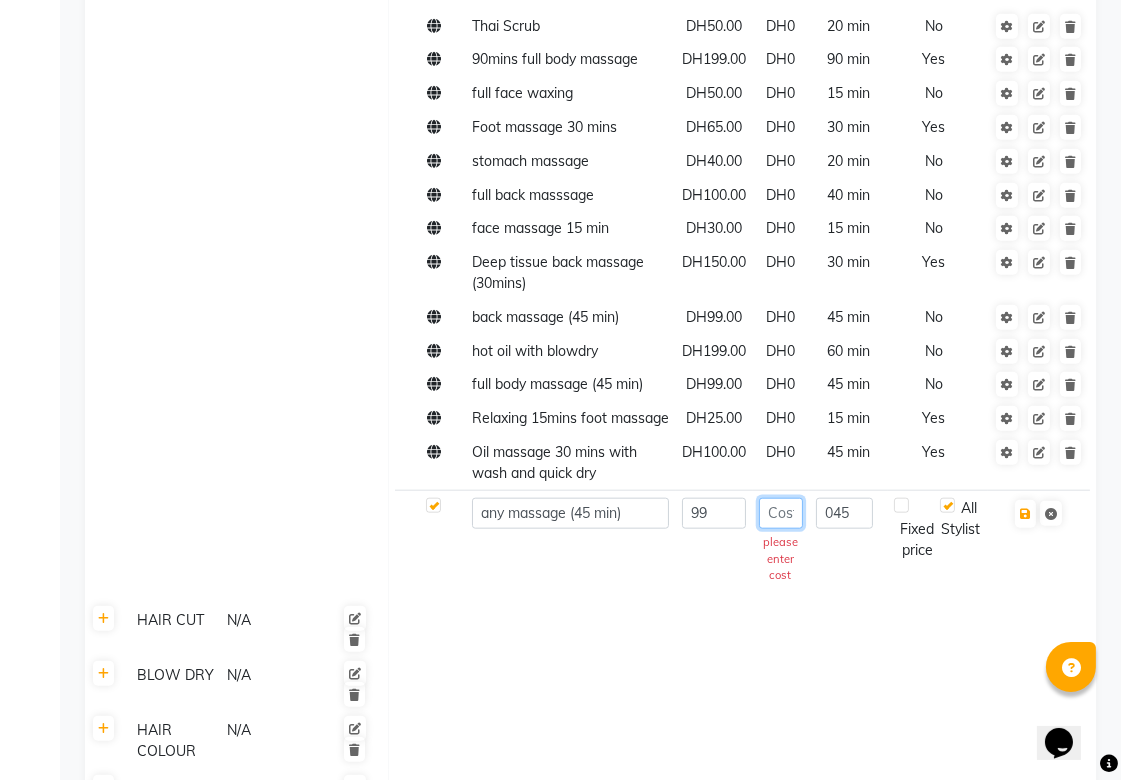 click 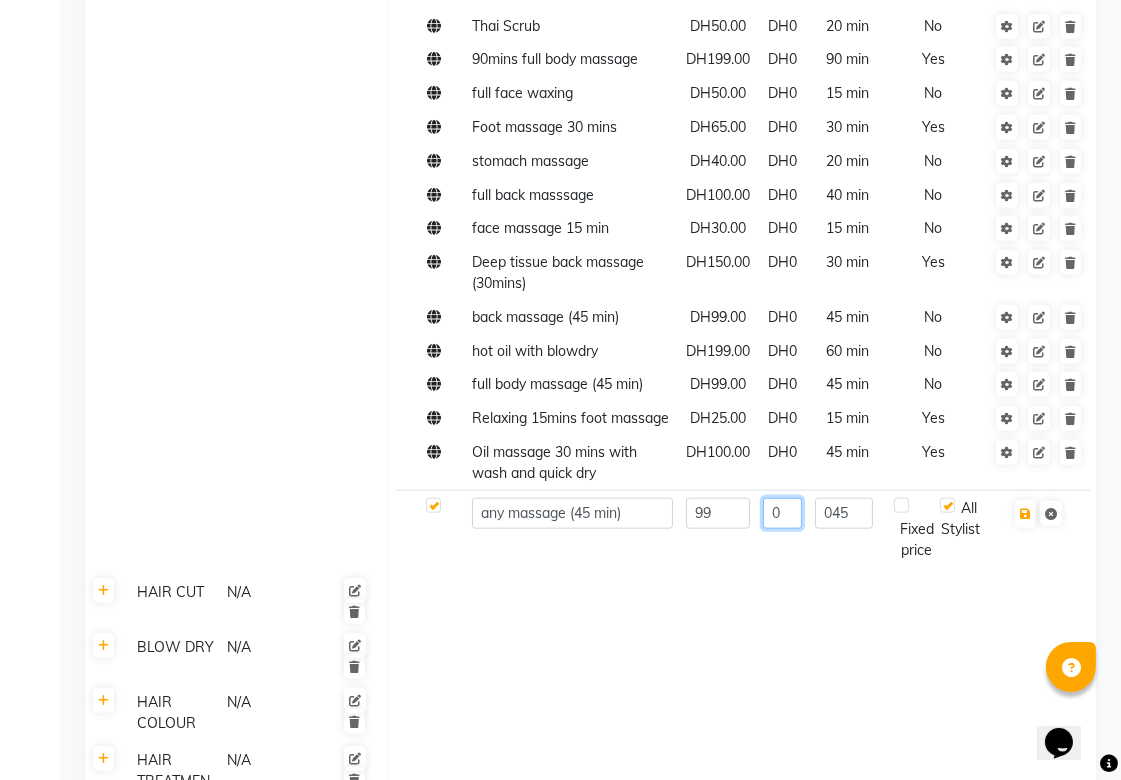 type on "0" 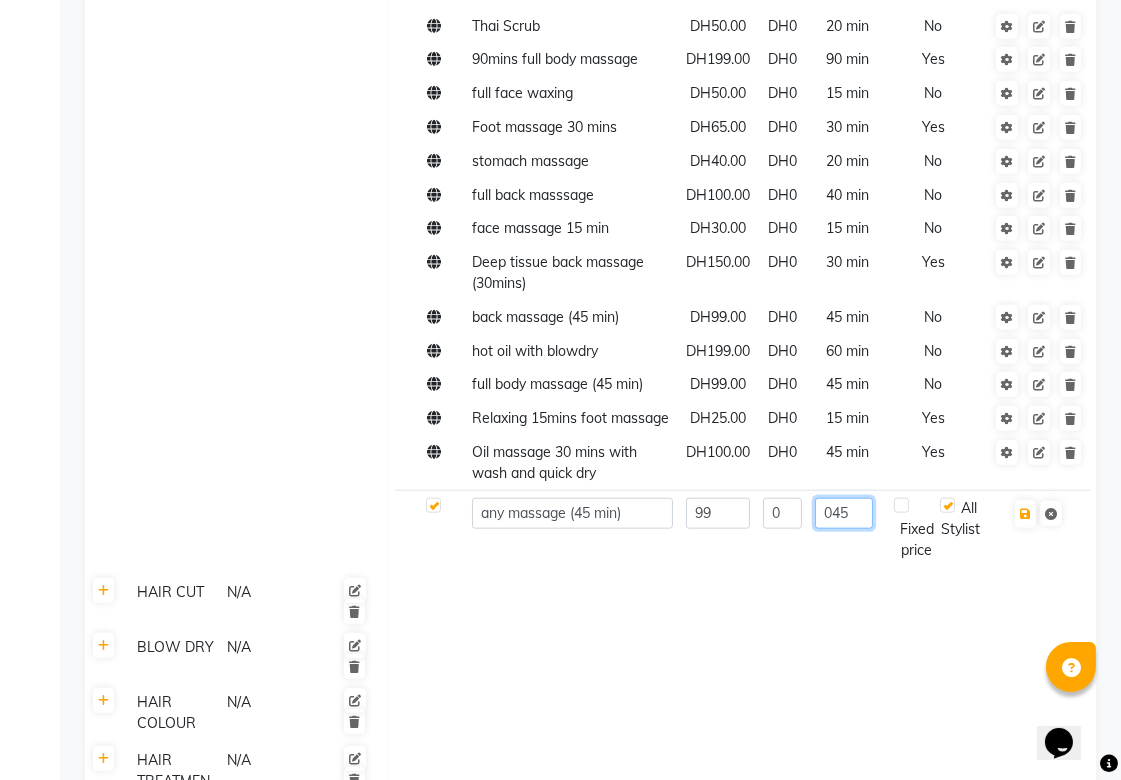 click on "045" 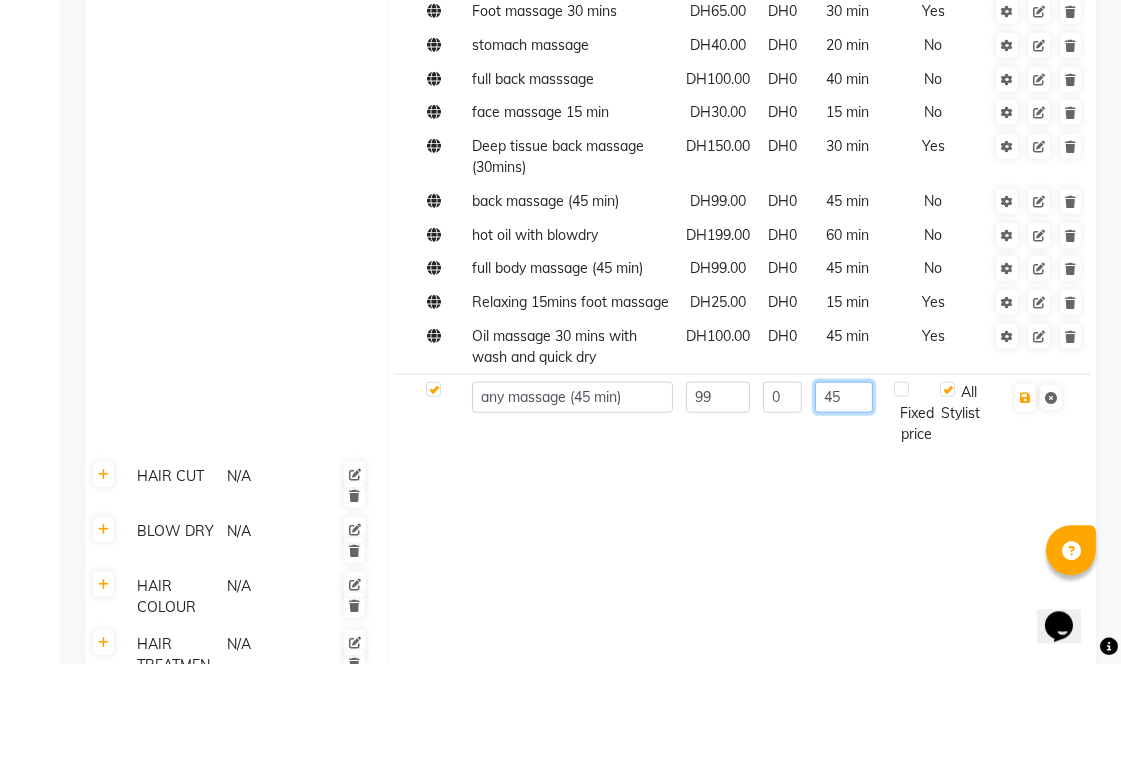type on "45" 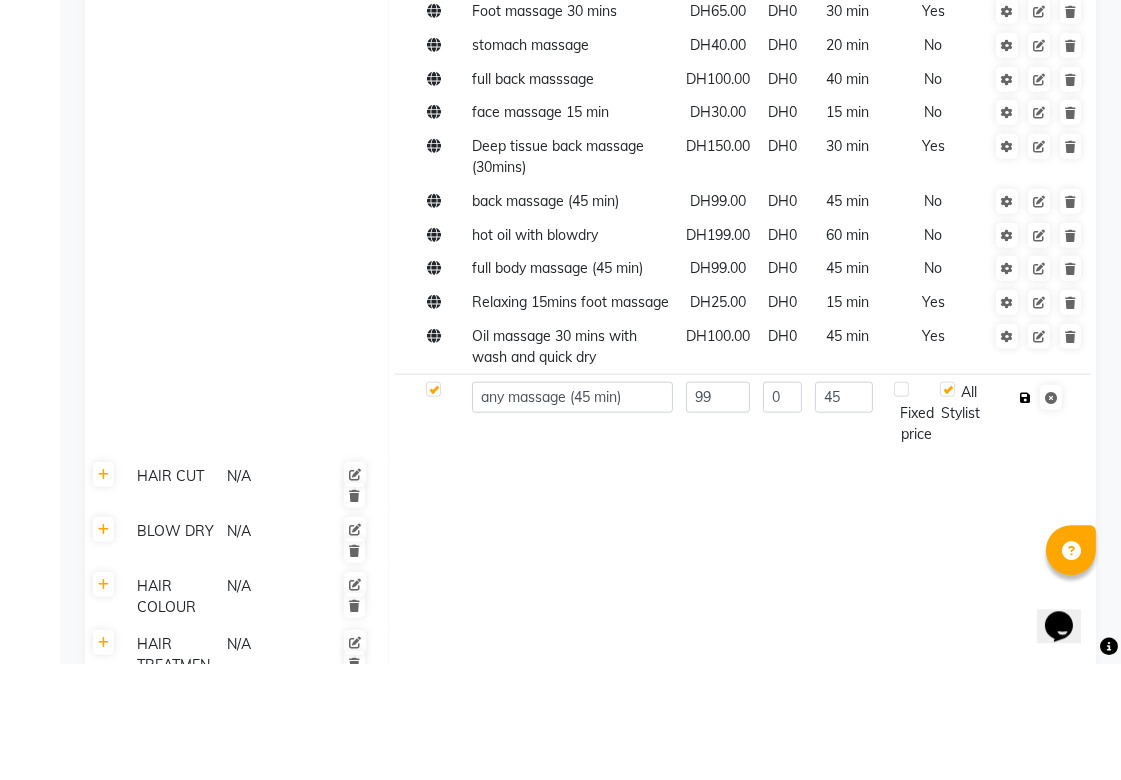 click at bounding box center [1025, 514] 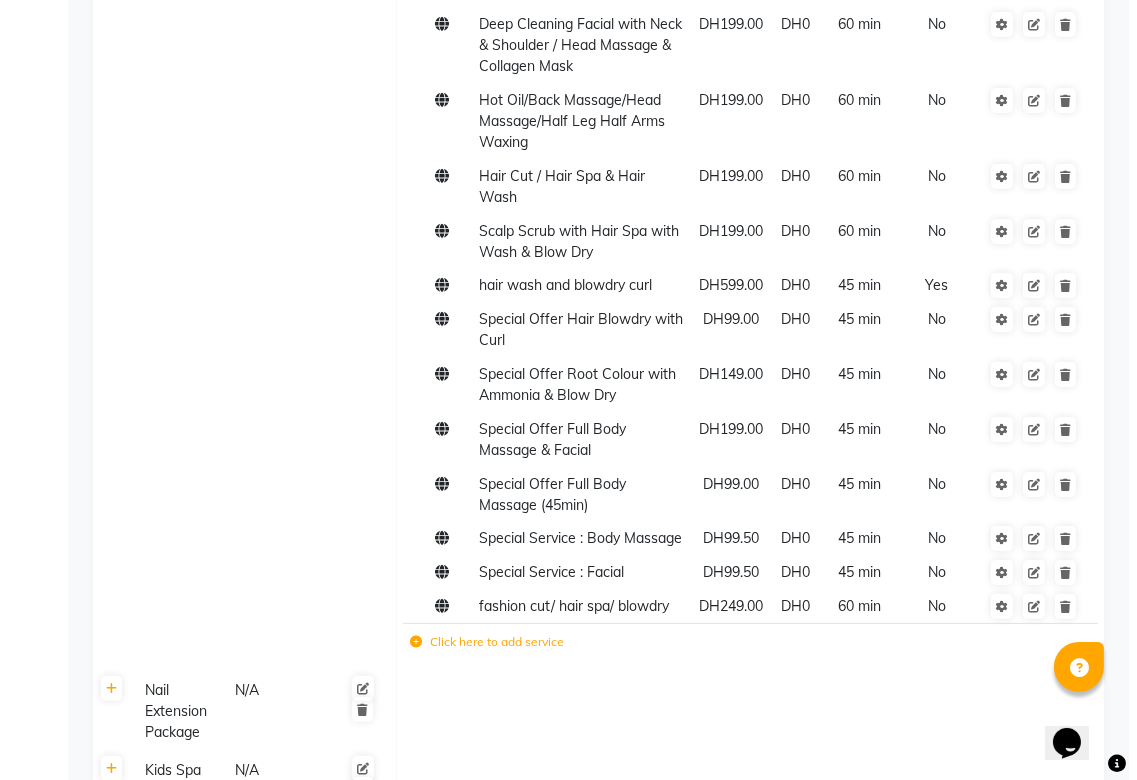 scroll, scrollTop: 0, scrollLeft: 0, axis: both 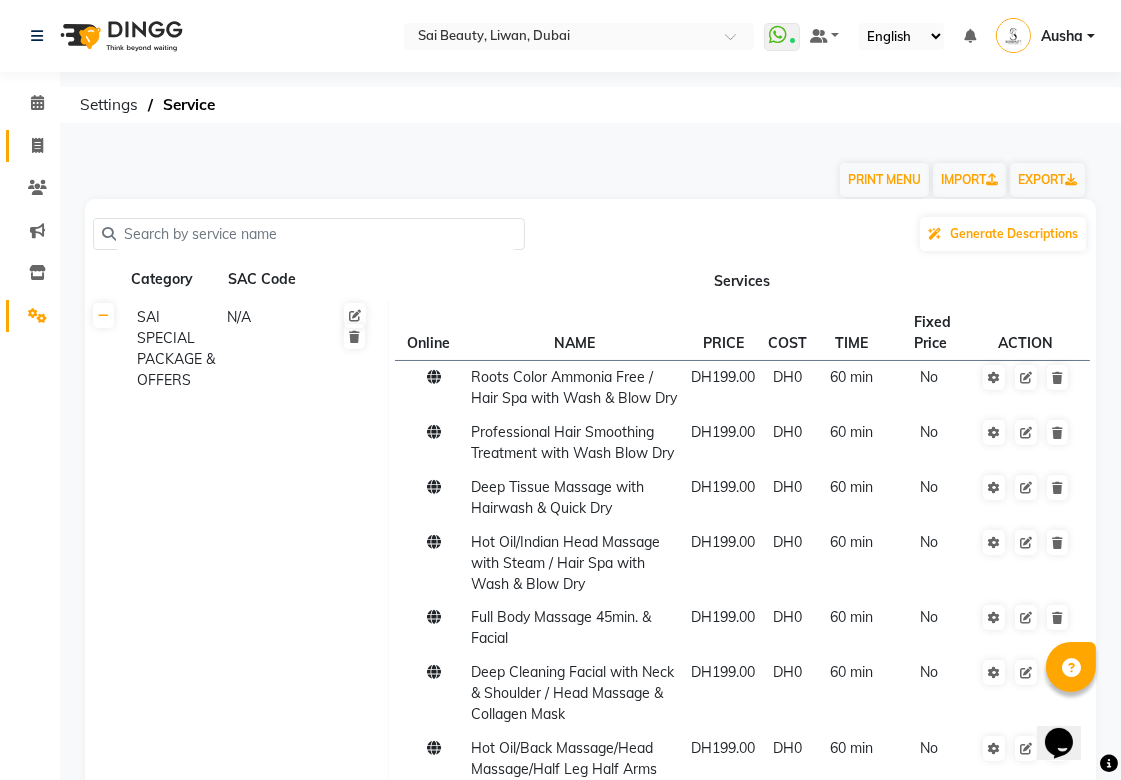 click 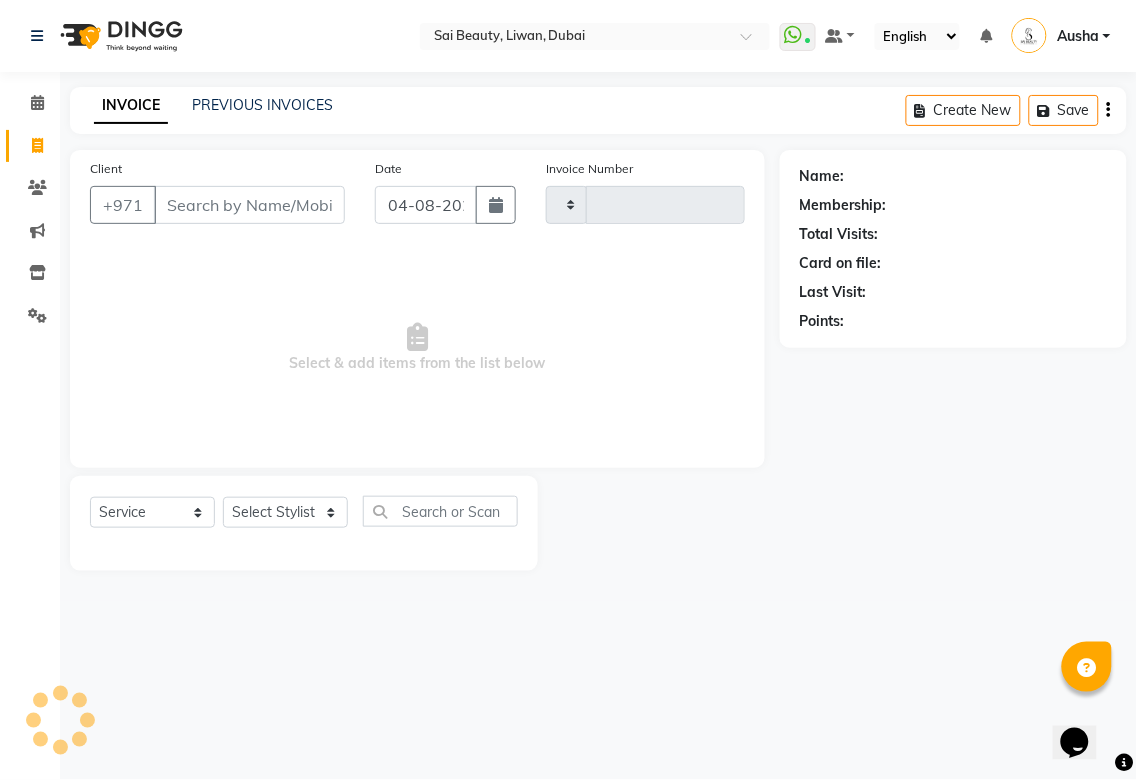 type on "2709" 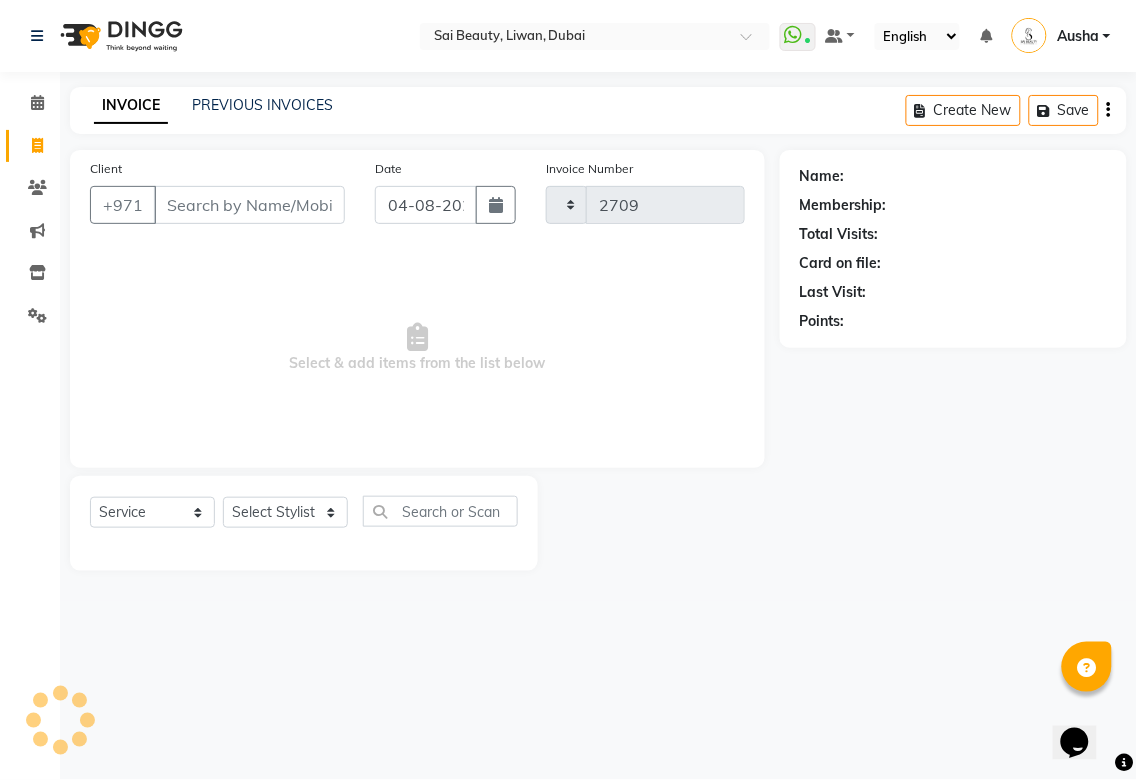 select on "5352" 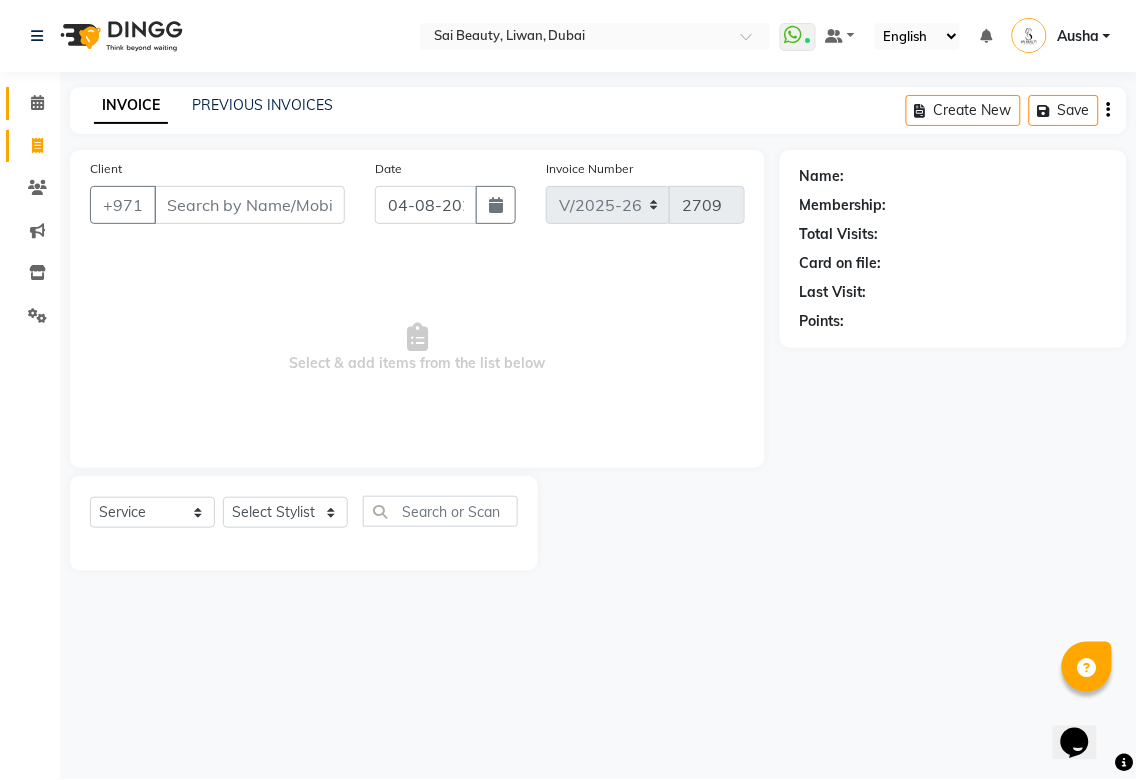 click 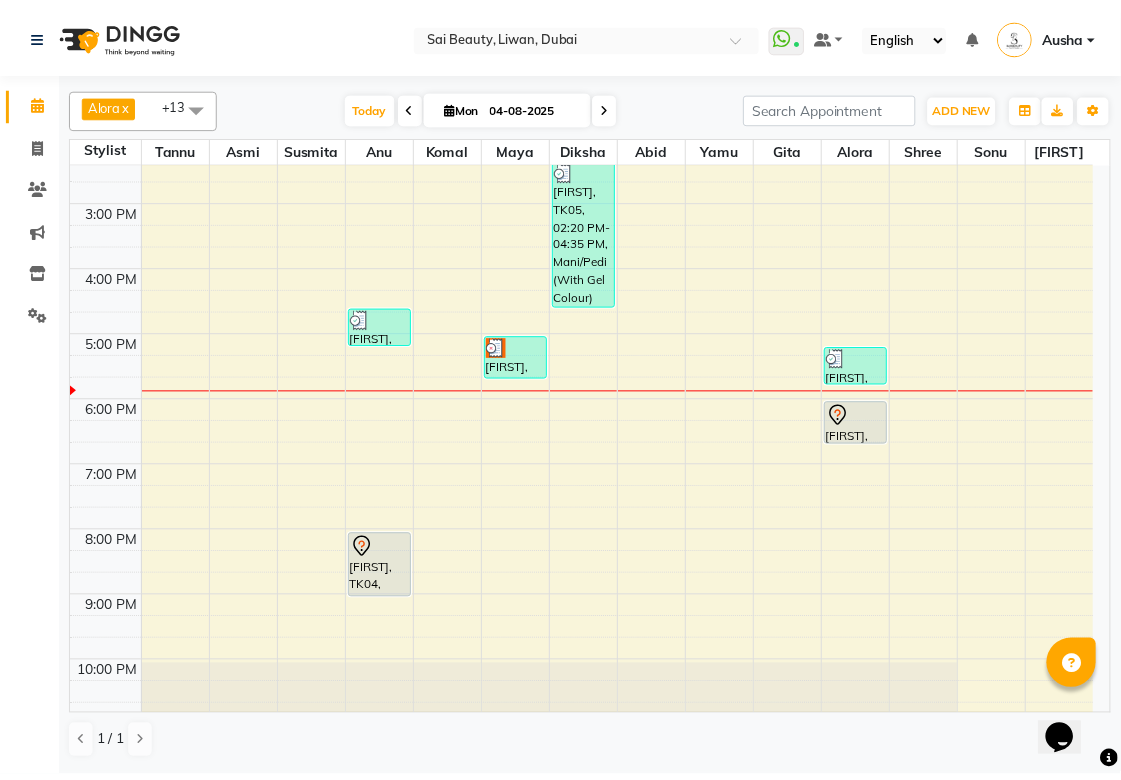 scroll, scrollTop: 378, scrollLeft: 0, axis: vertical 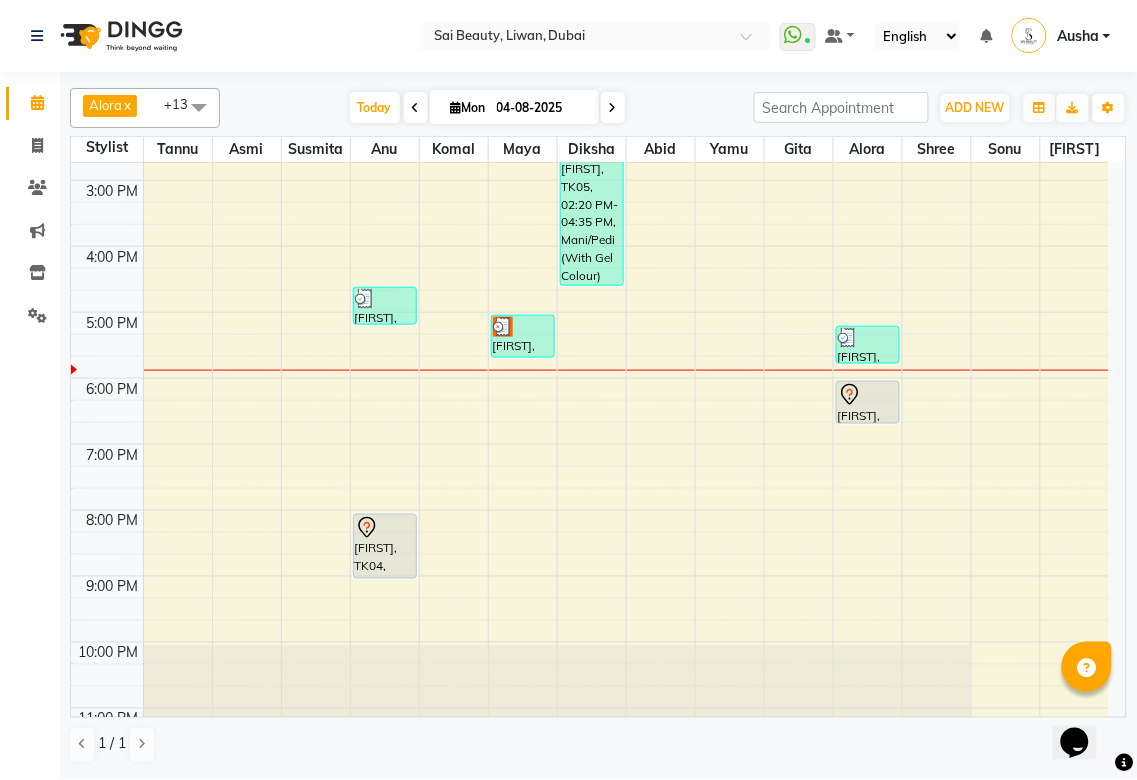 click at bounding box center [503, 327] 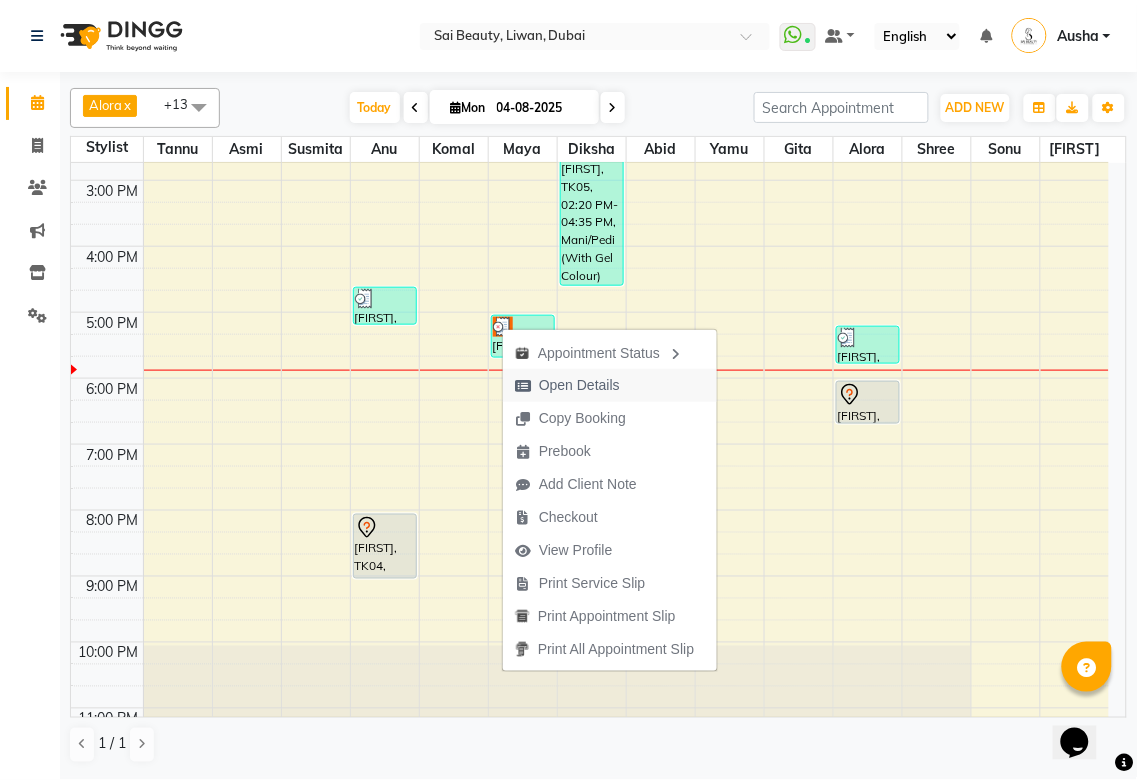 click on "Open Details" at bounding box center [579, 385] 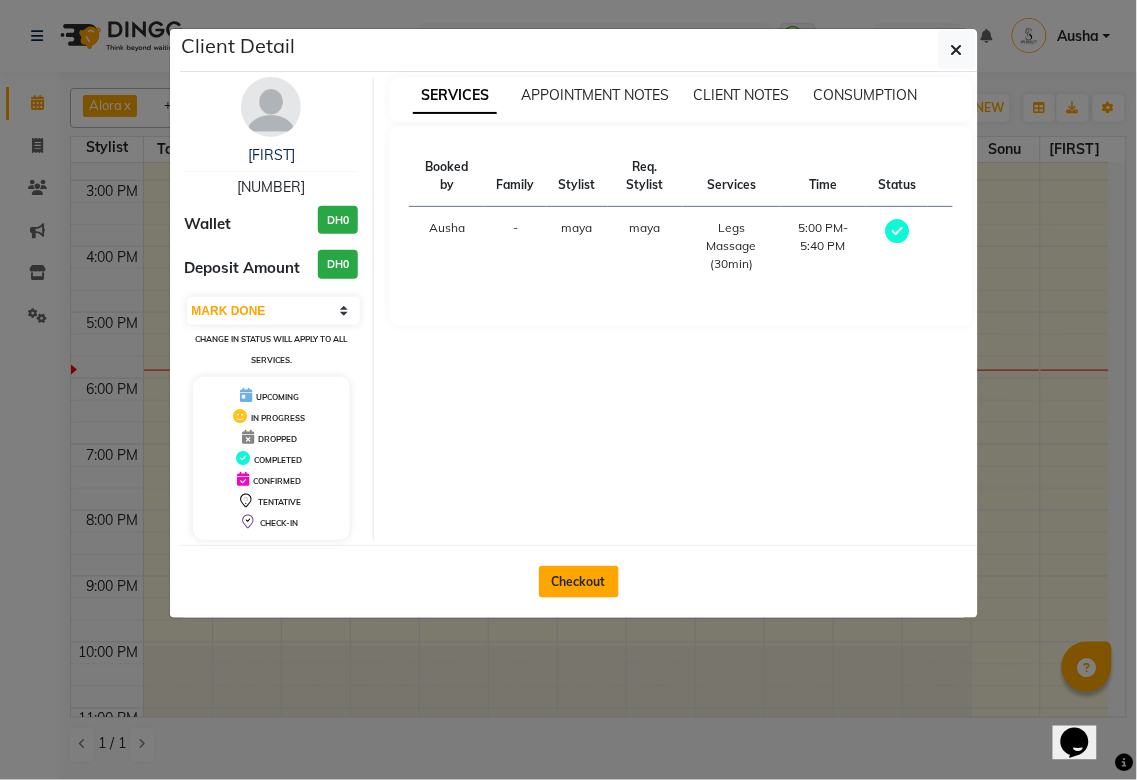 click on "Checkout" 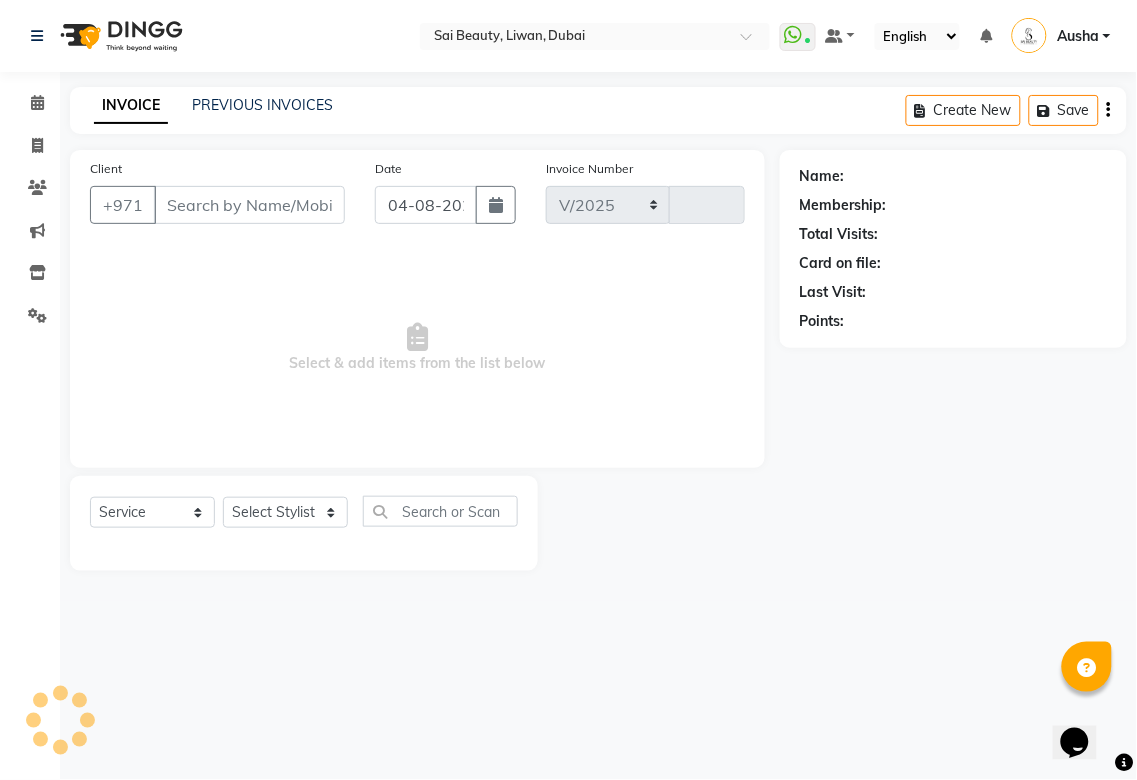 select on "5352" 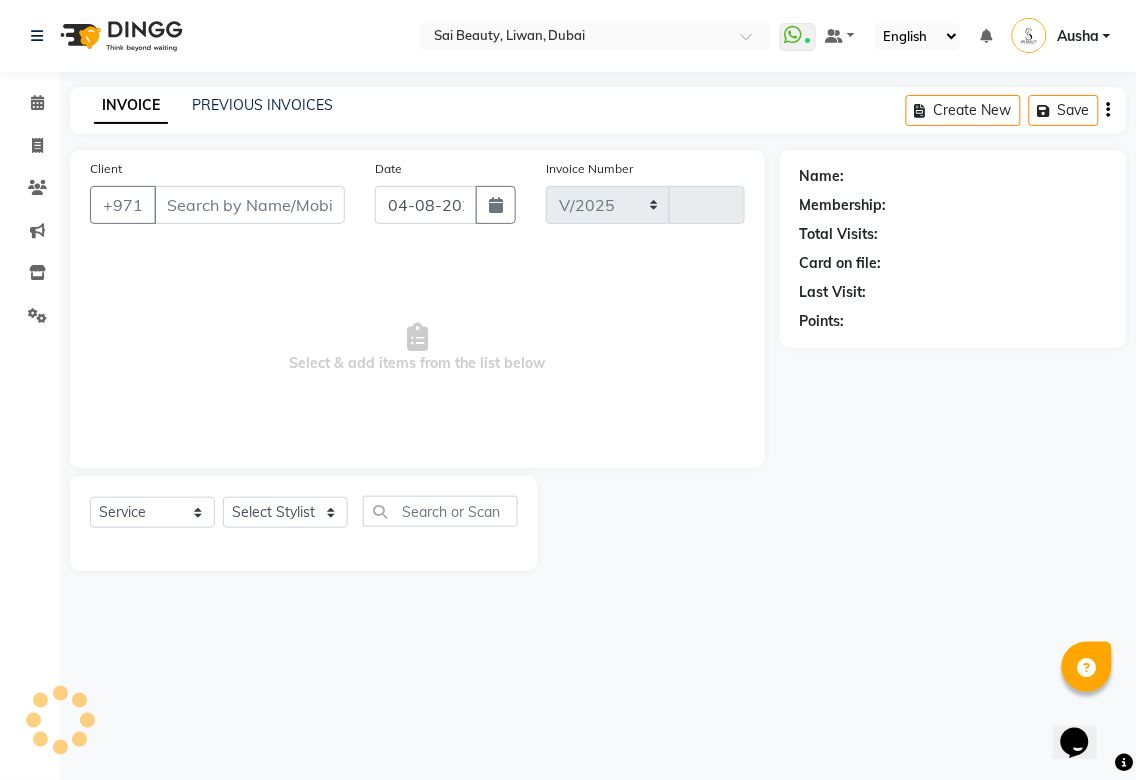 type on "2709" 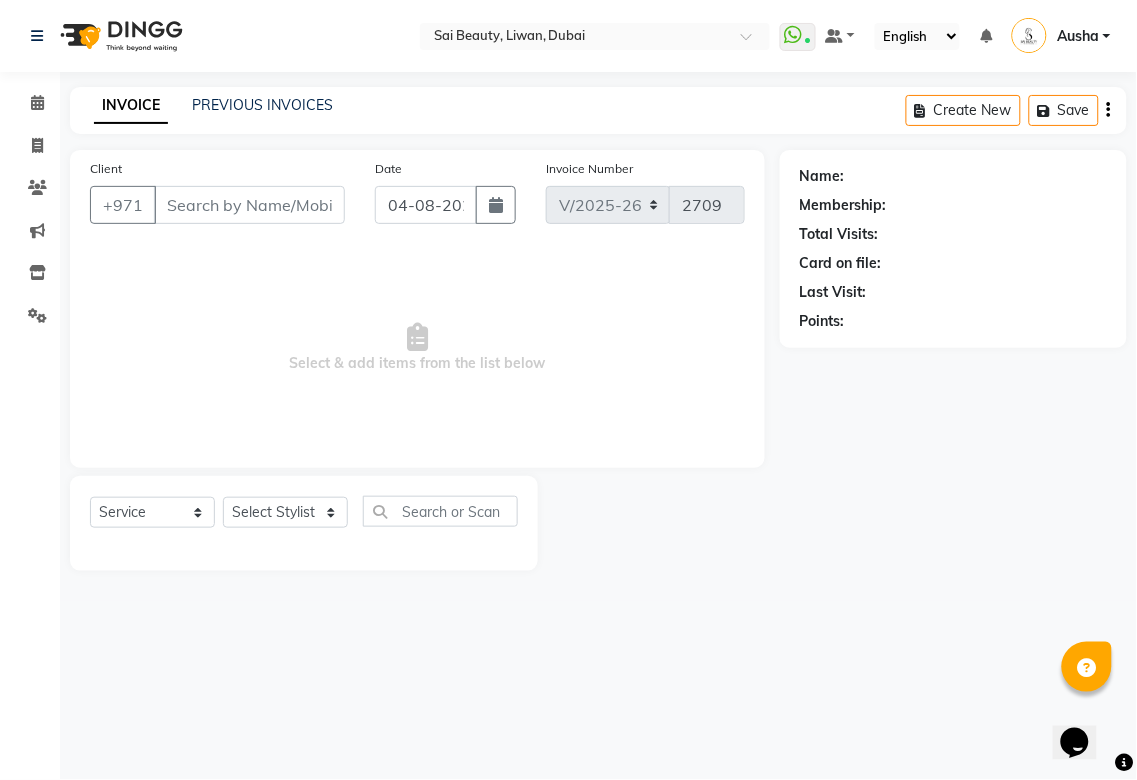 type on "[NUMBER]" 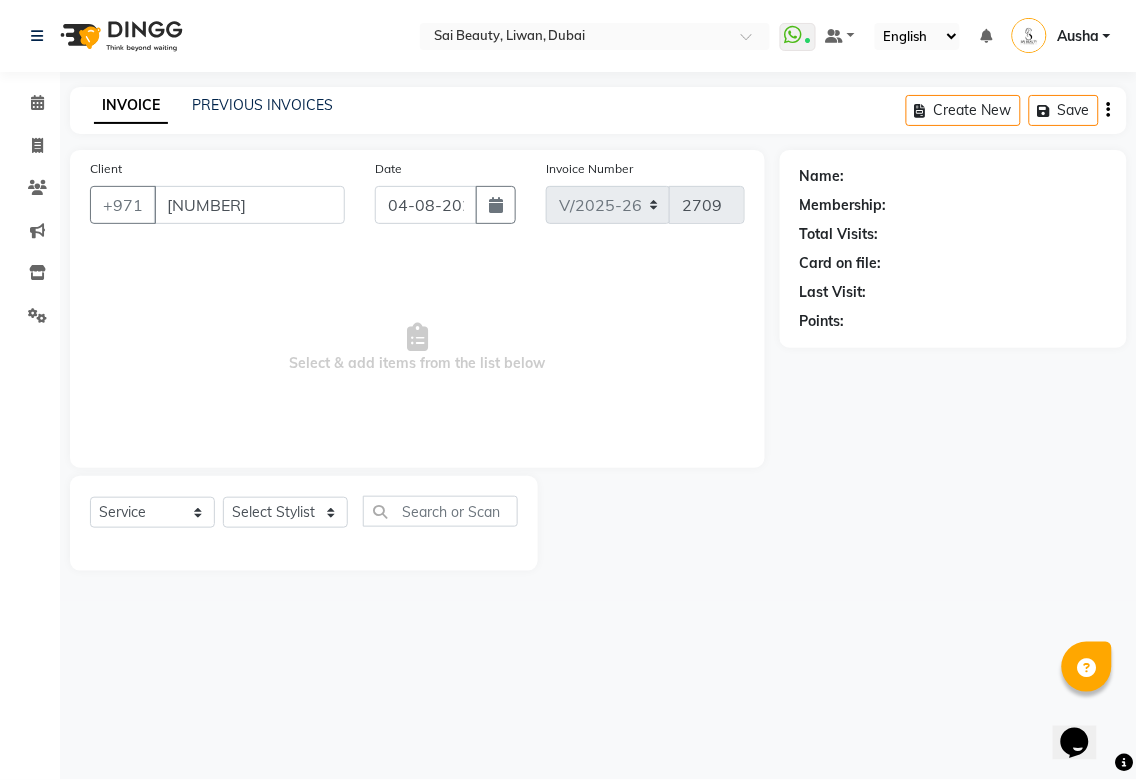select on "52340" 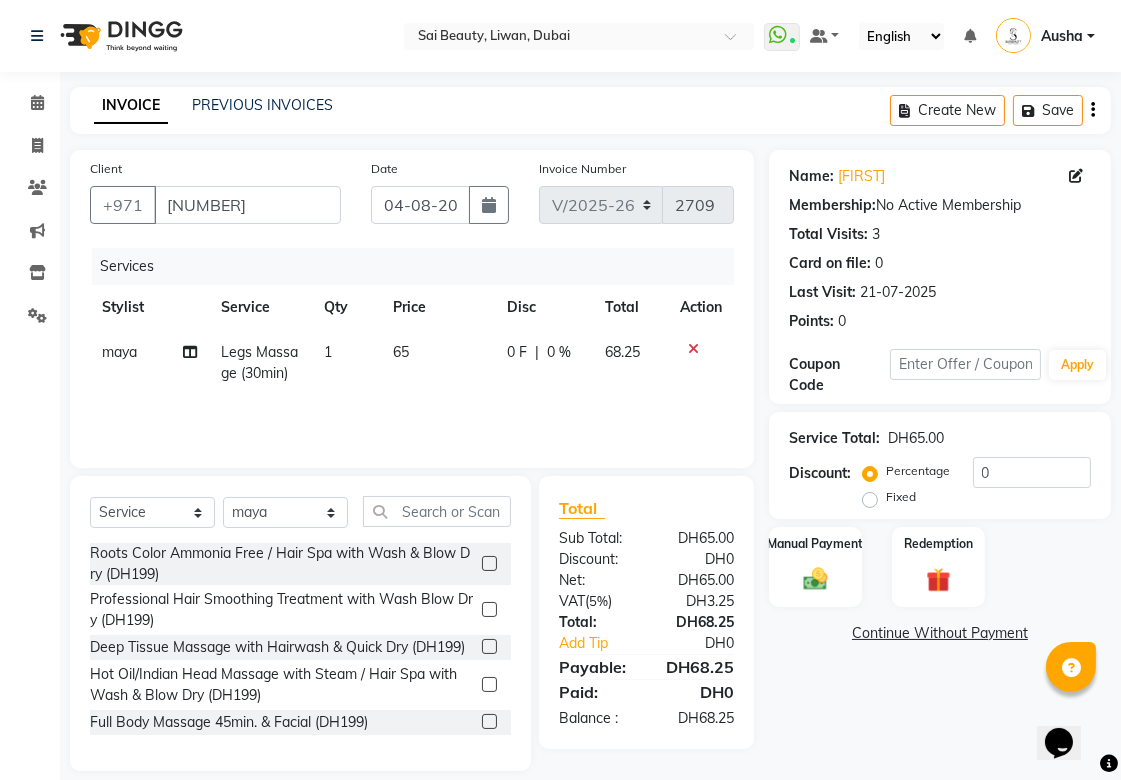 click 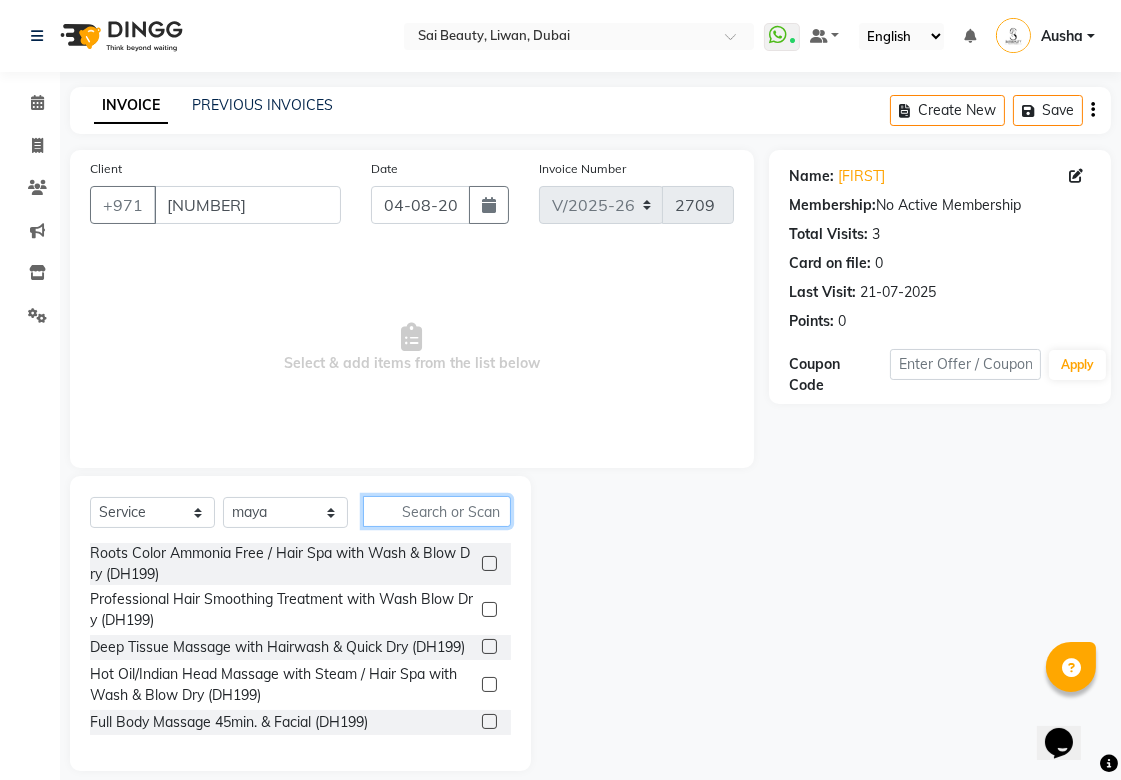 click 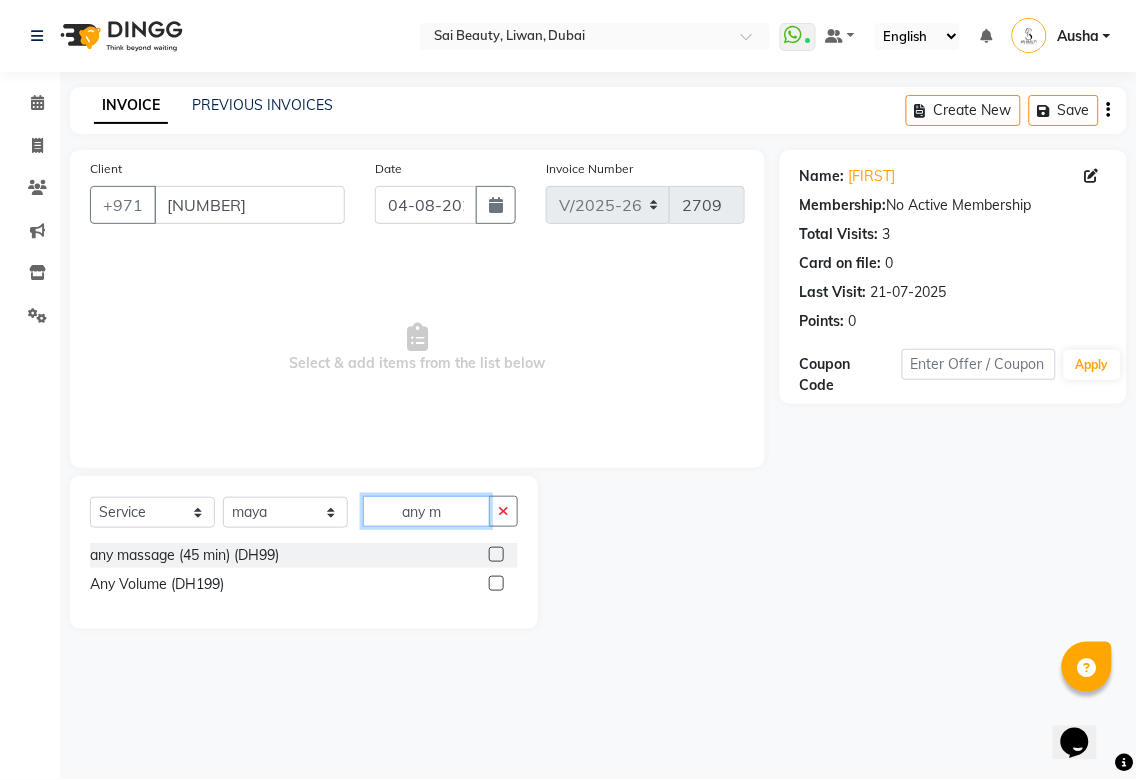 type on "any m" 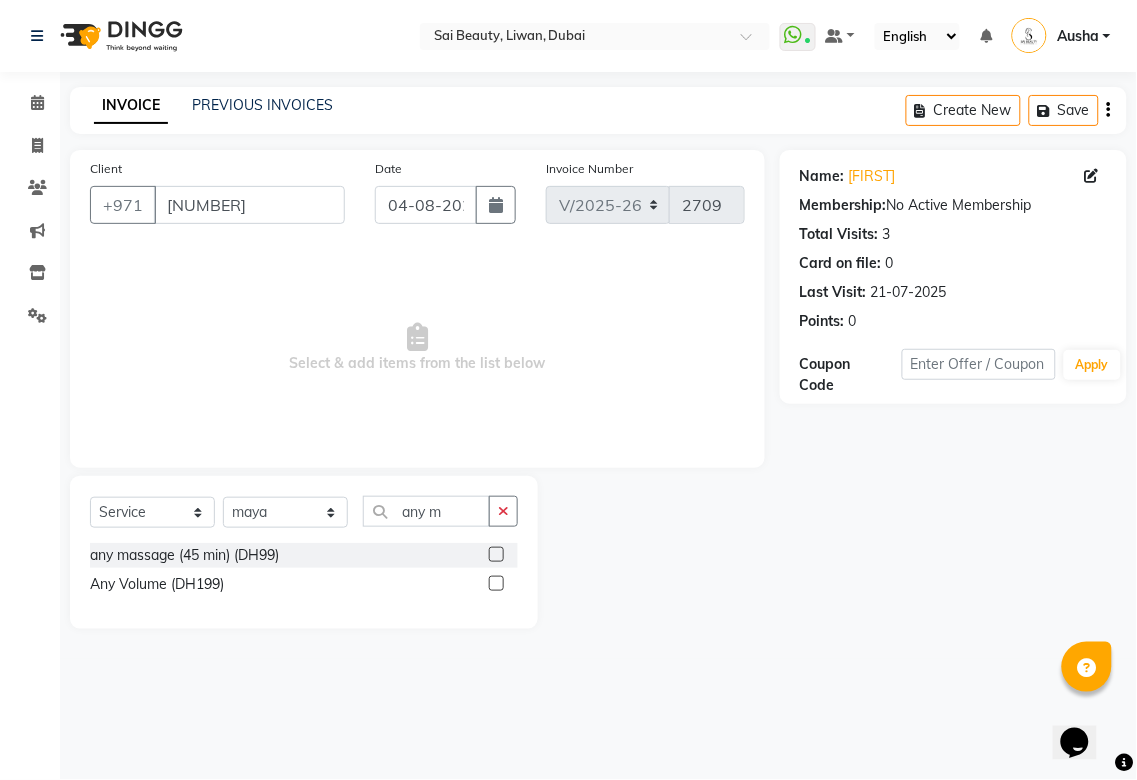 click 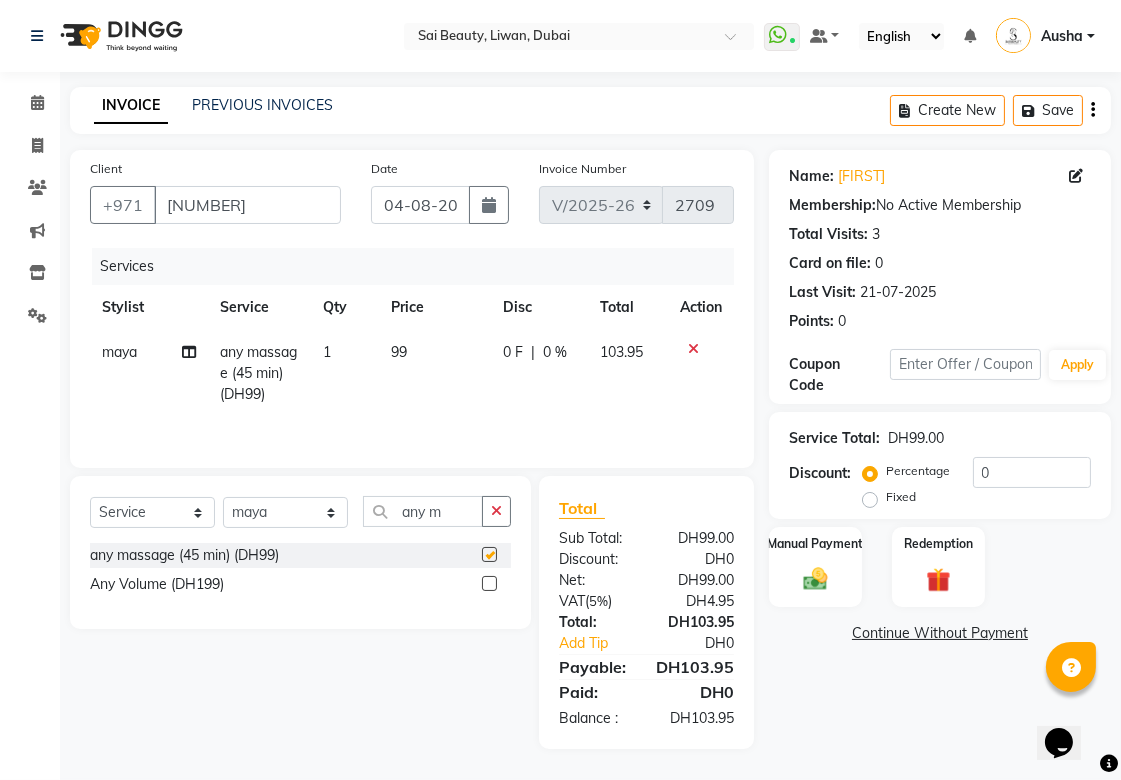checkbox on "false" 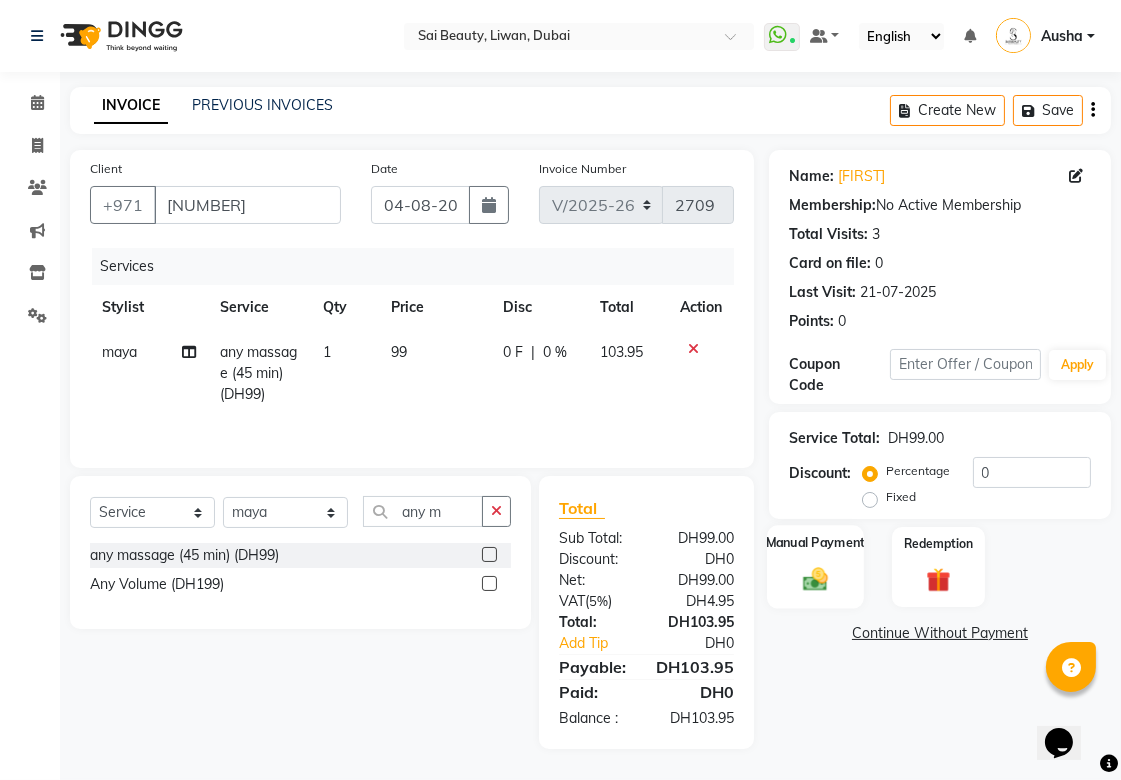 click on "Manual Payment" 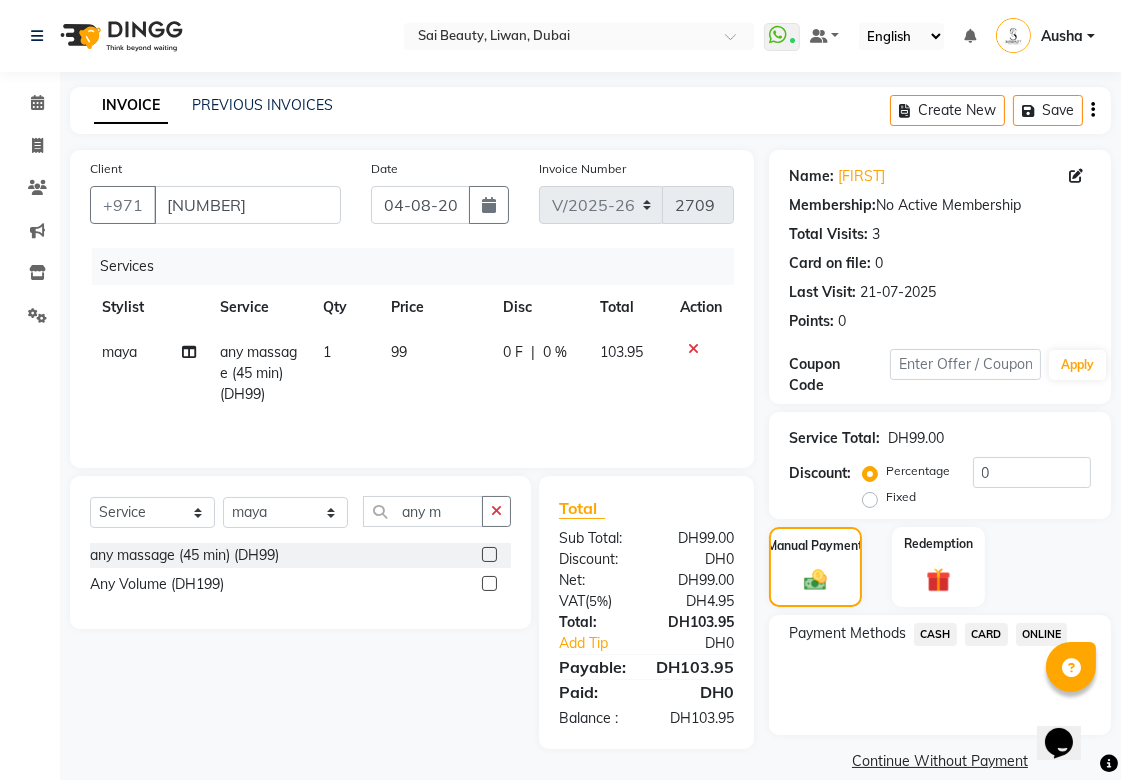 click on "CARD" 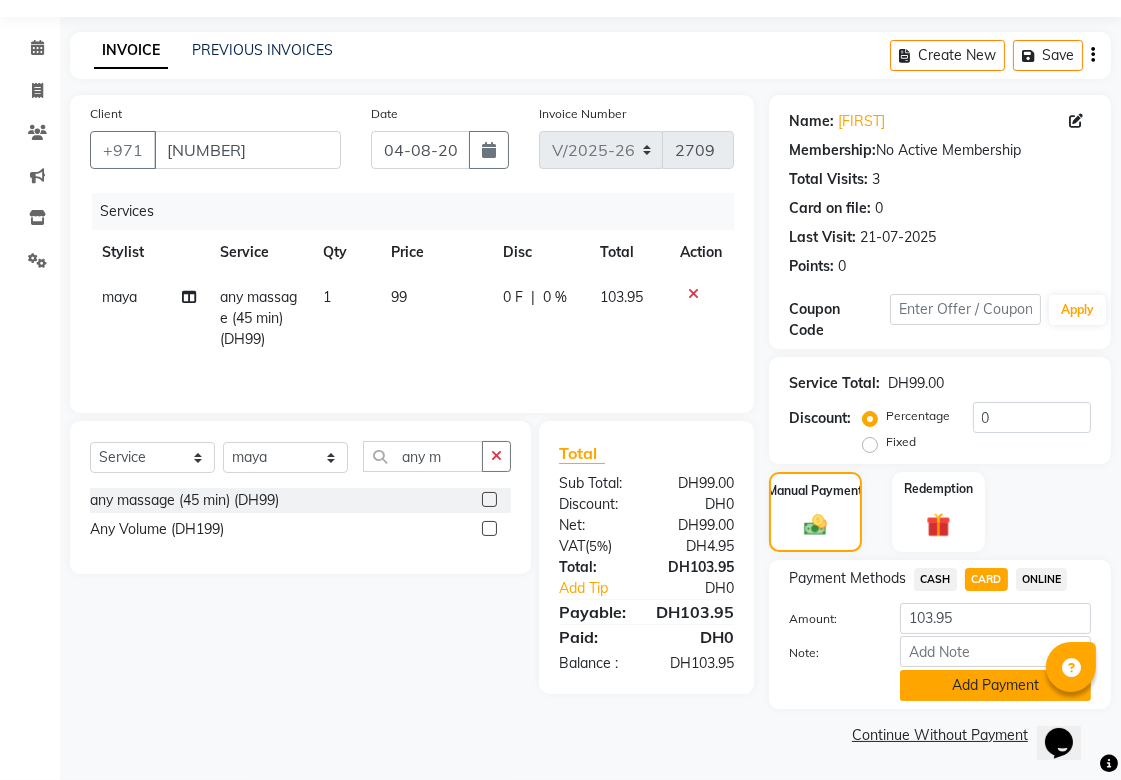 click on "Add Payment" 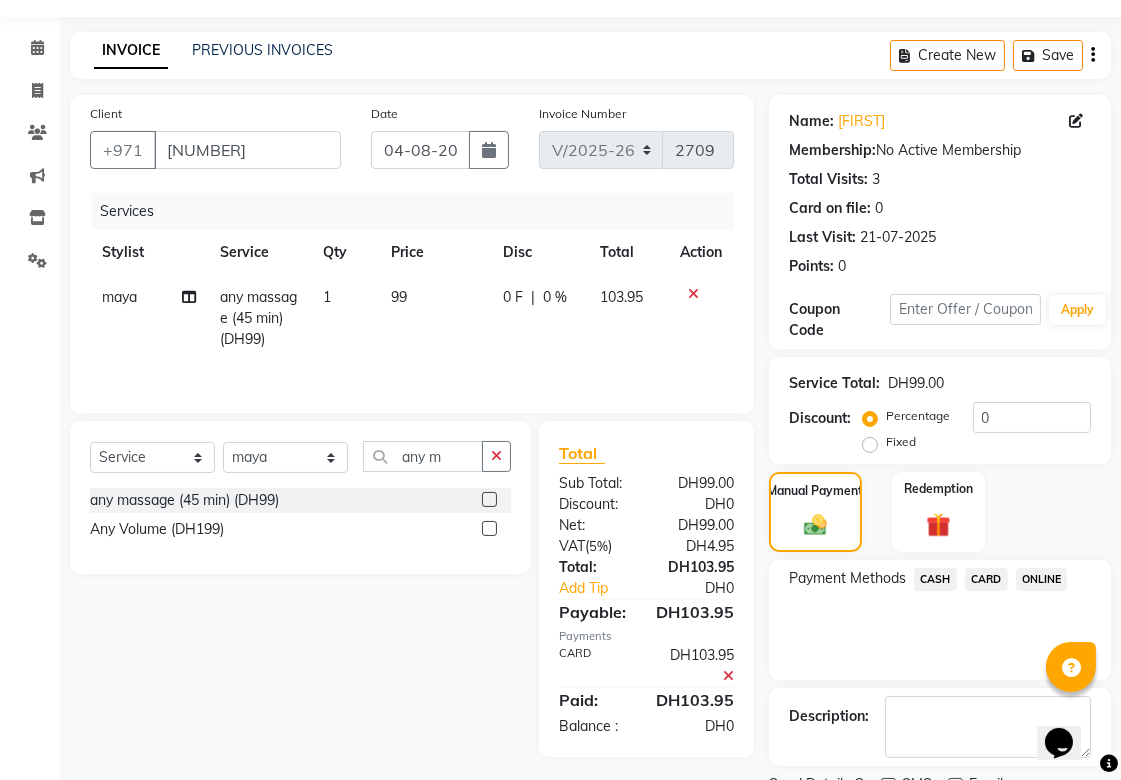 scroll, scrollTop: 138, scrollLeft: 0, axis: vertical 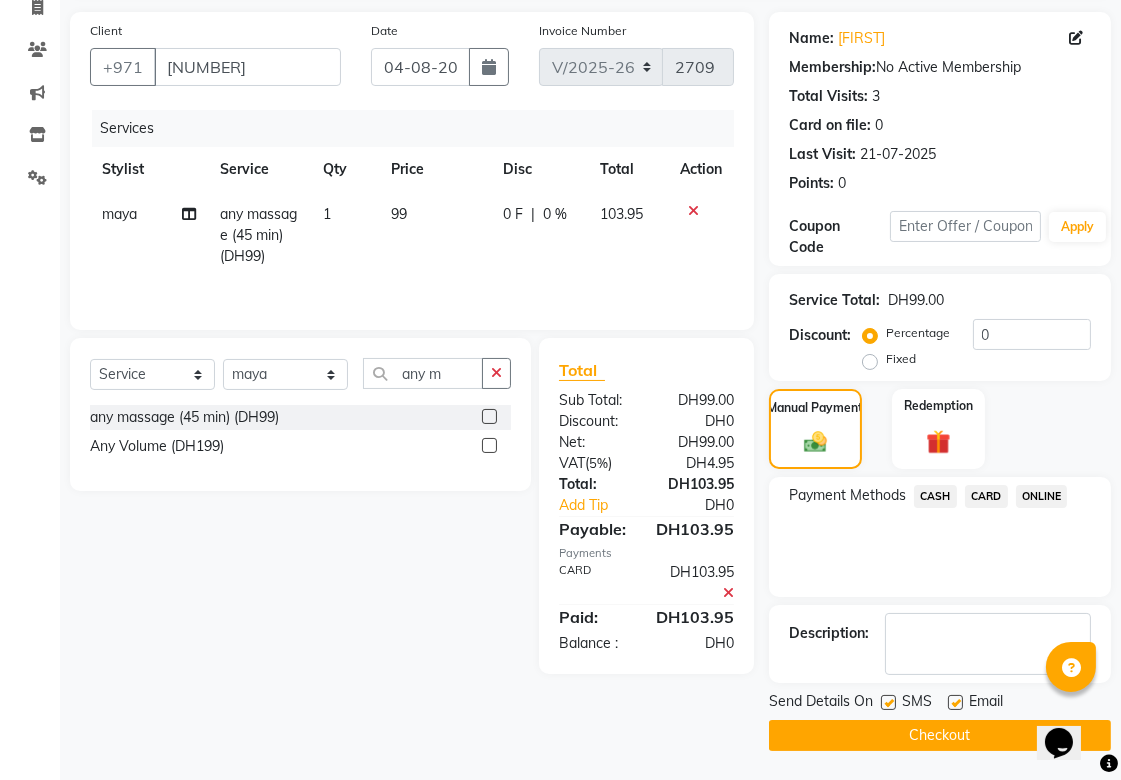 click on "Checkout" 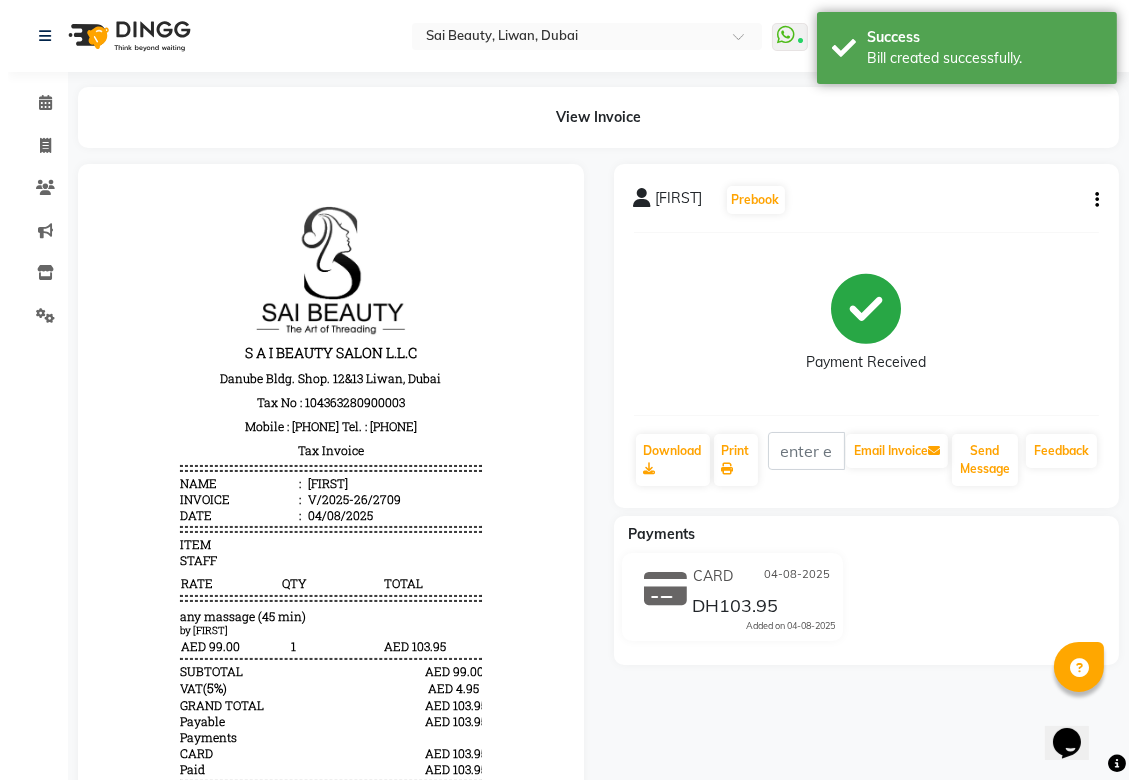 scroll, scrollTop: 0, scrollLeft: 0, axis: both 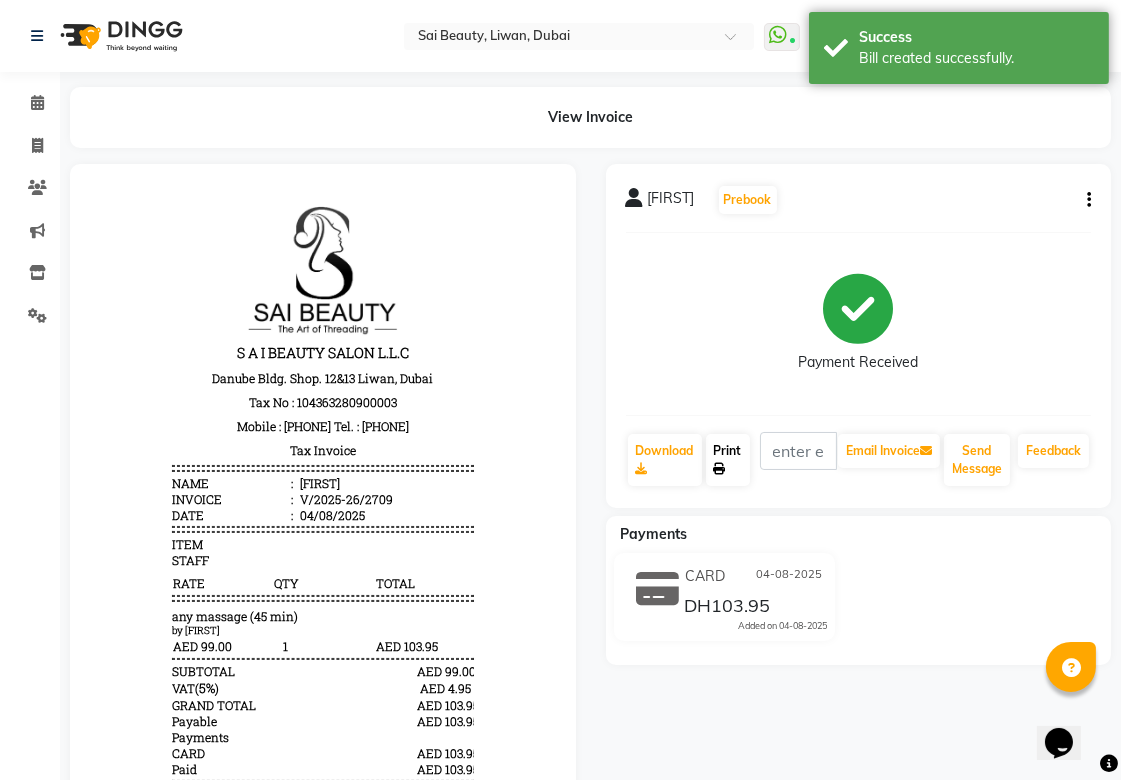 click 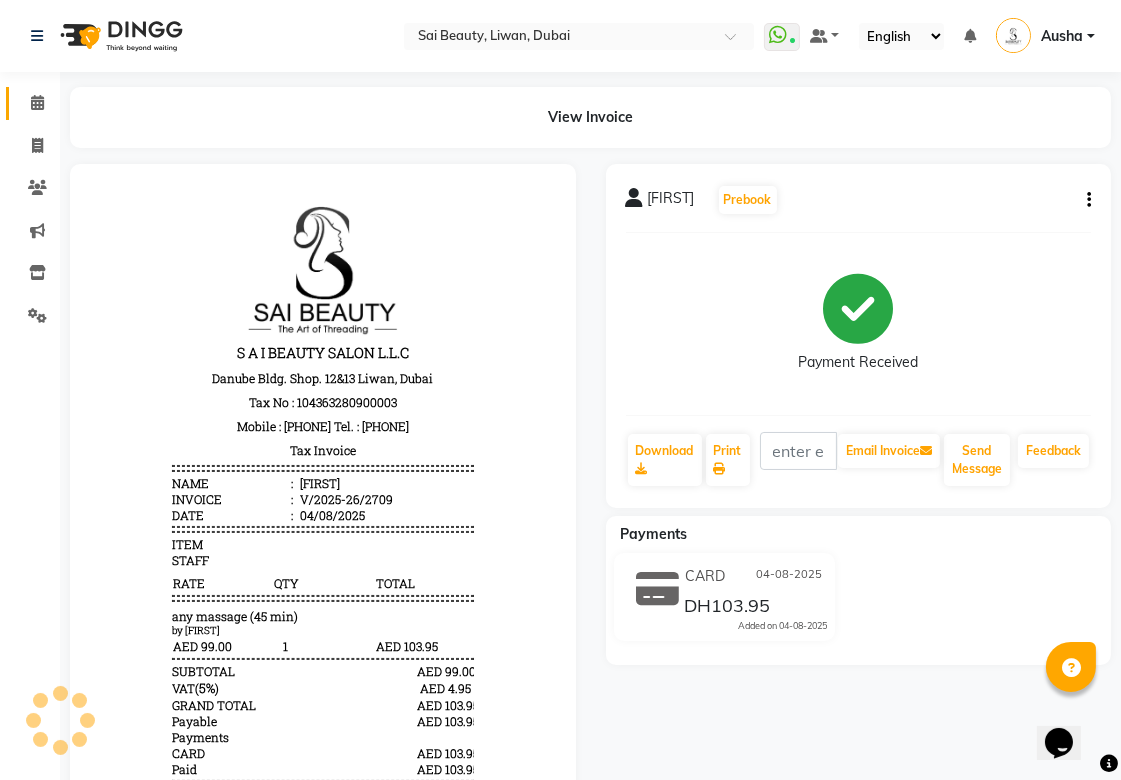 click 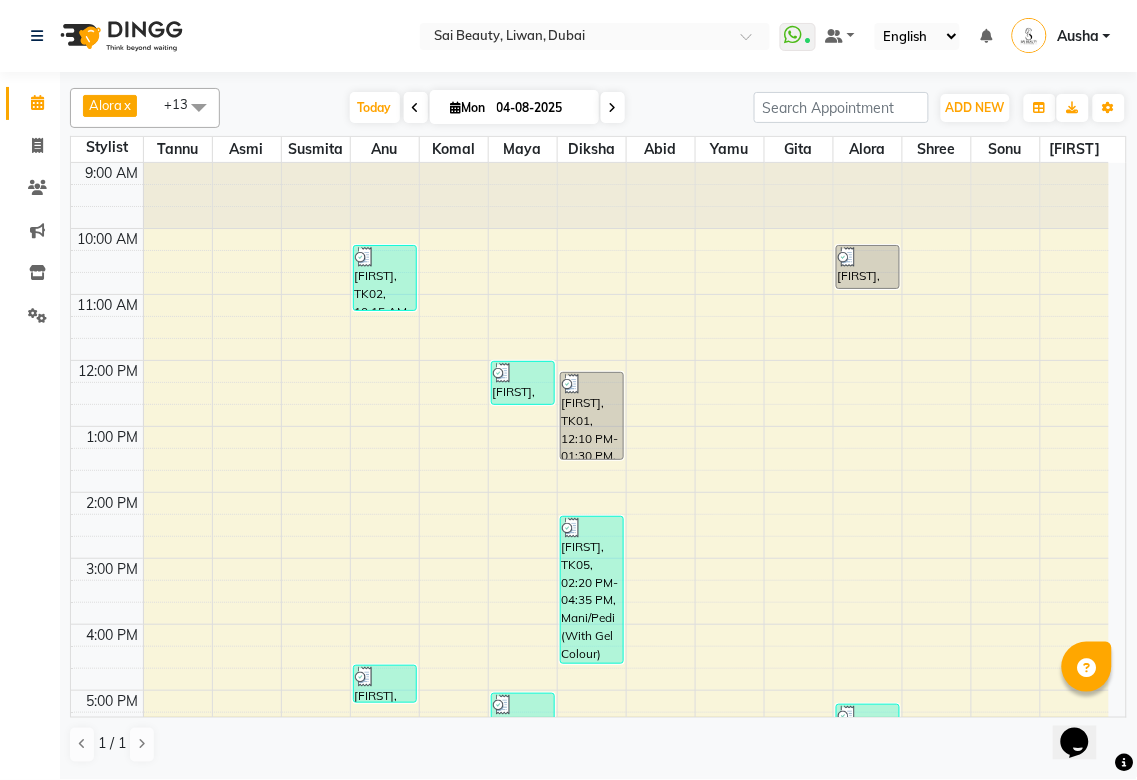 scroll, scrollTop: 237, scrollLeft: 0, axis: vertical 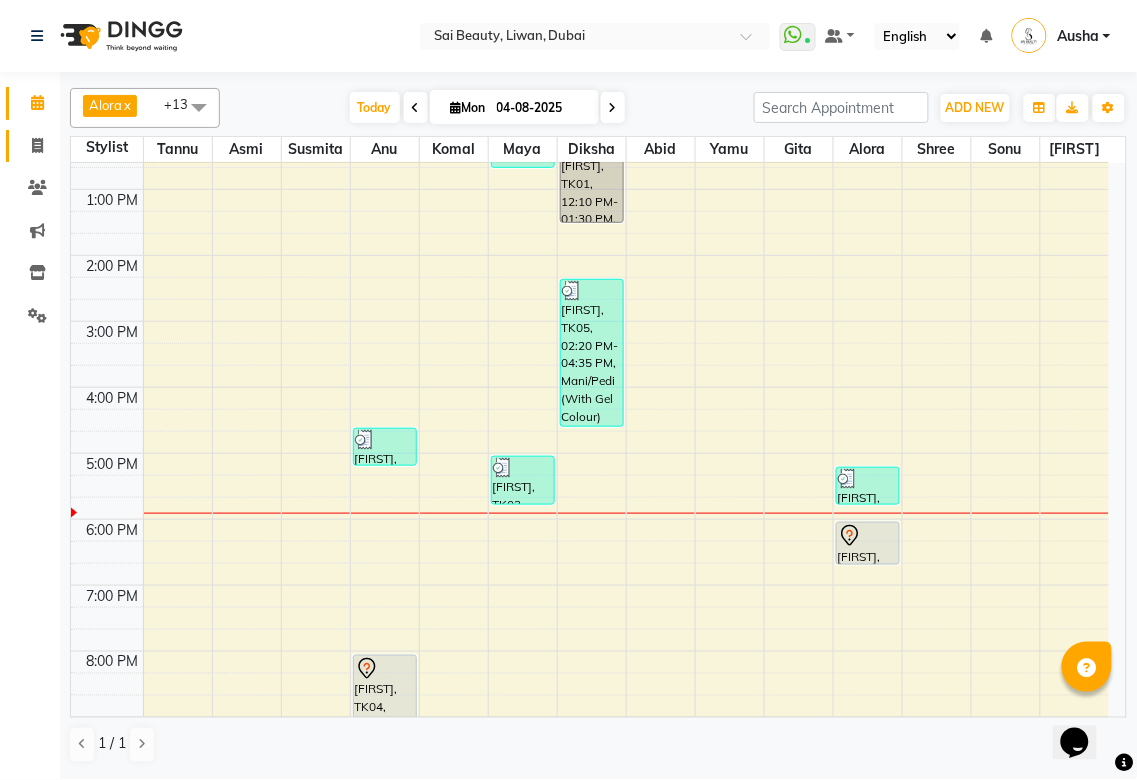 click 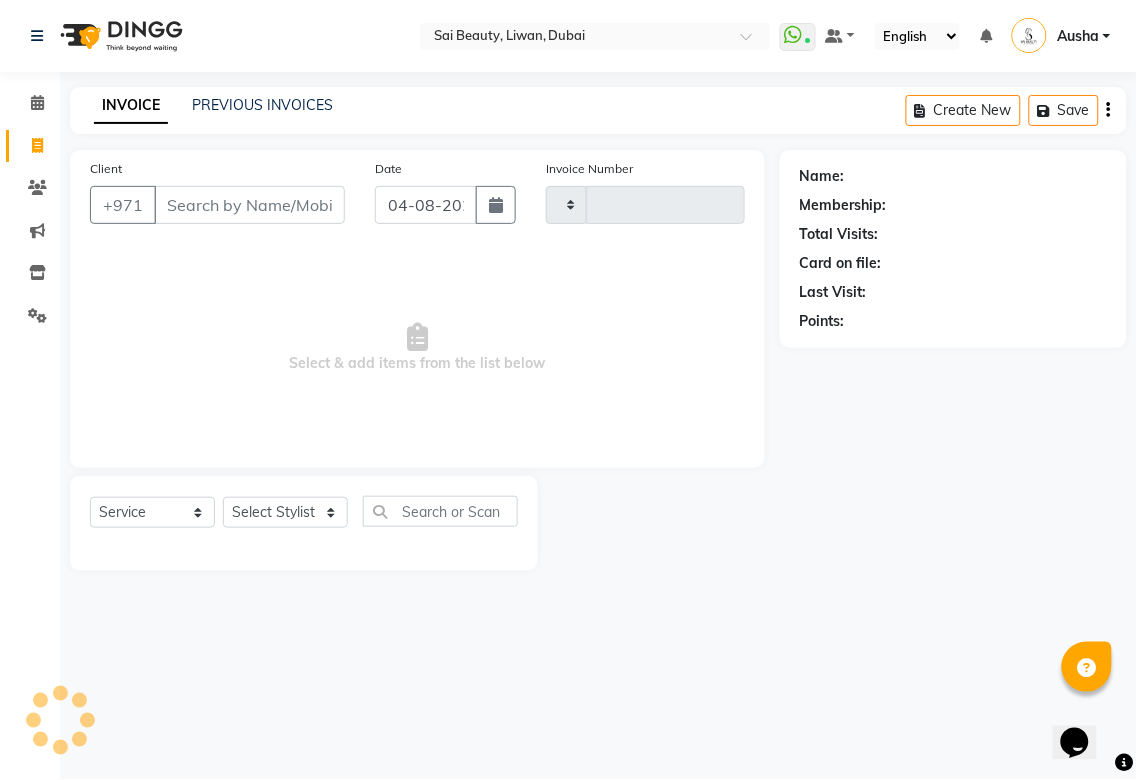 type on "2710" 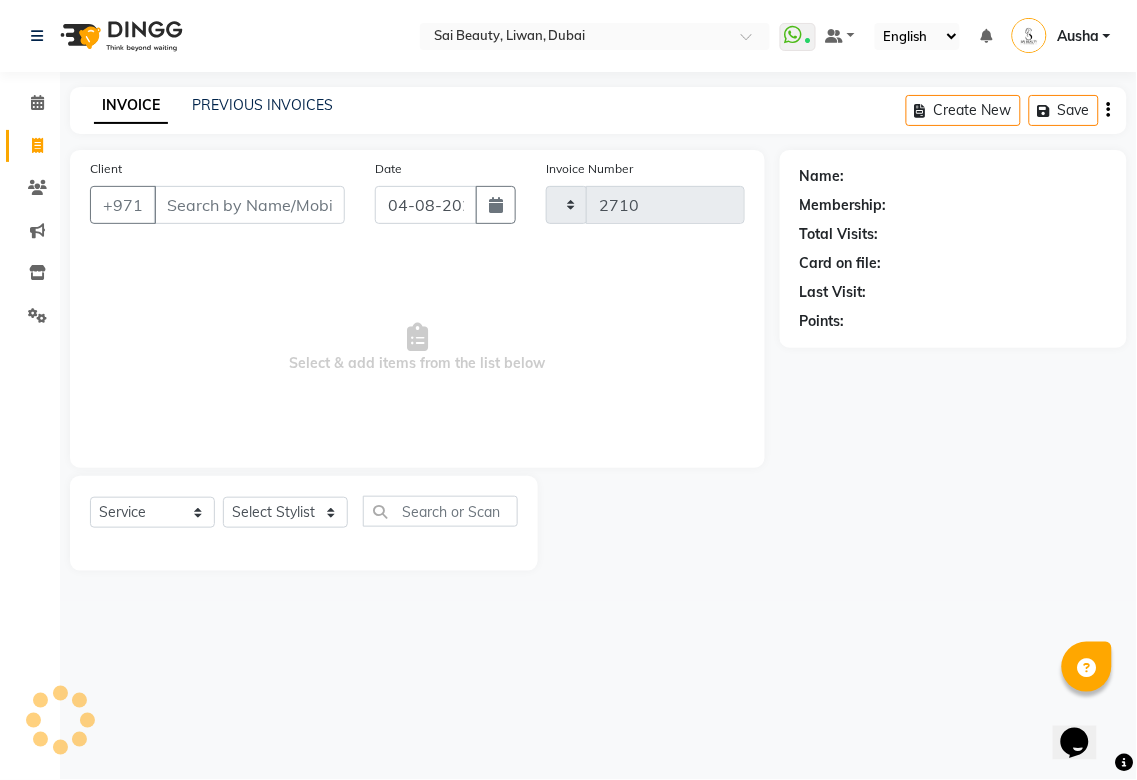 select on "5352" 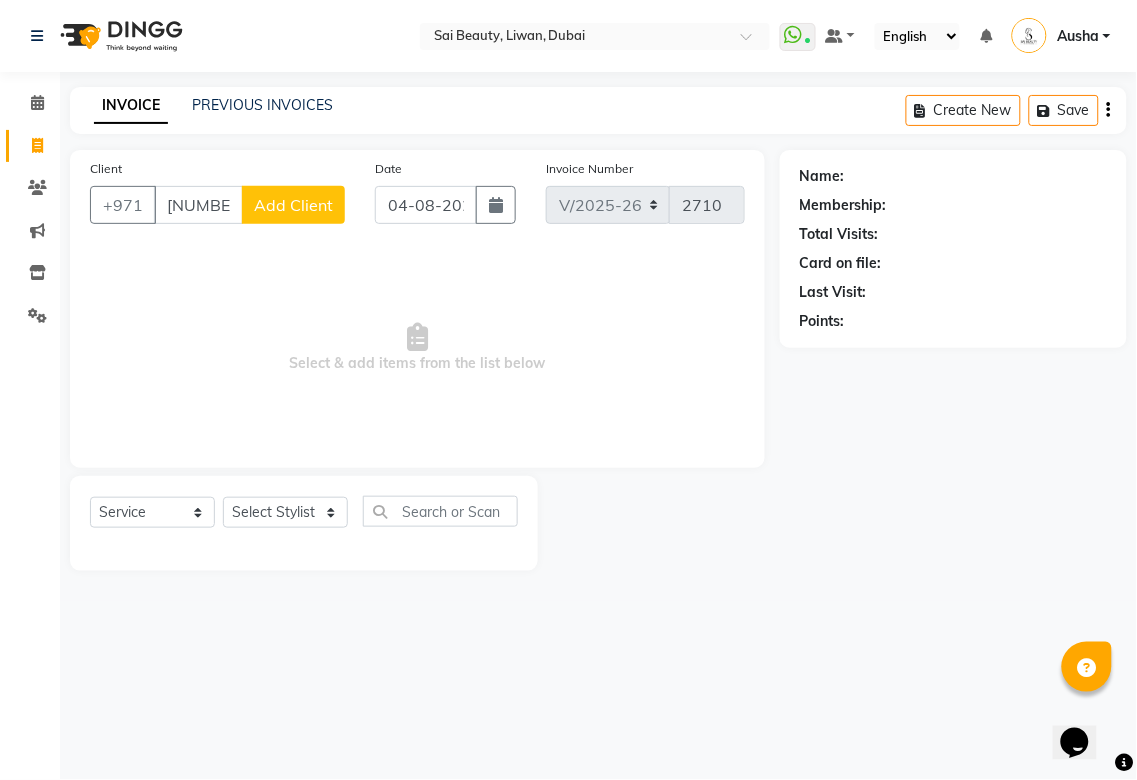 click on "[NUMBER]" at bounding box center (198, 205) 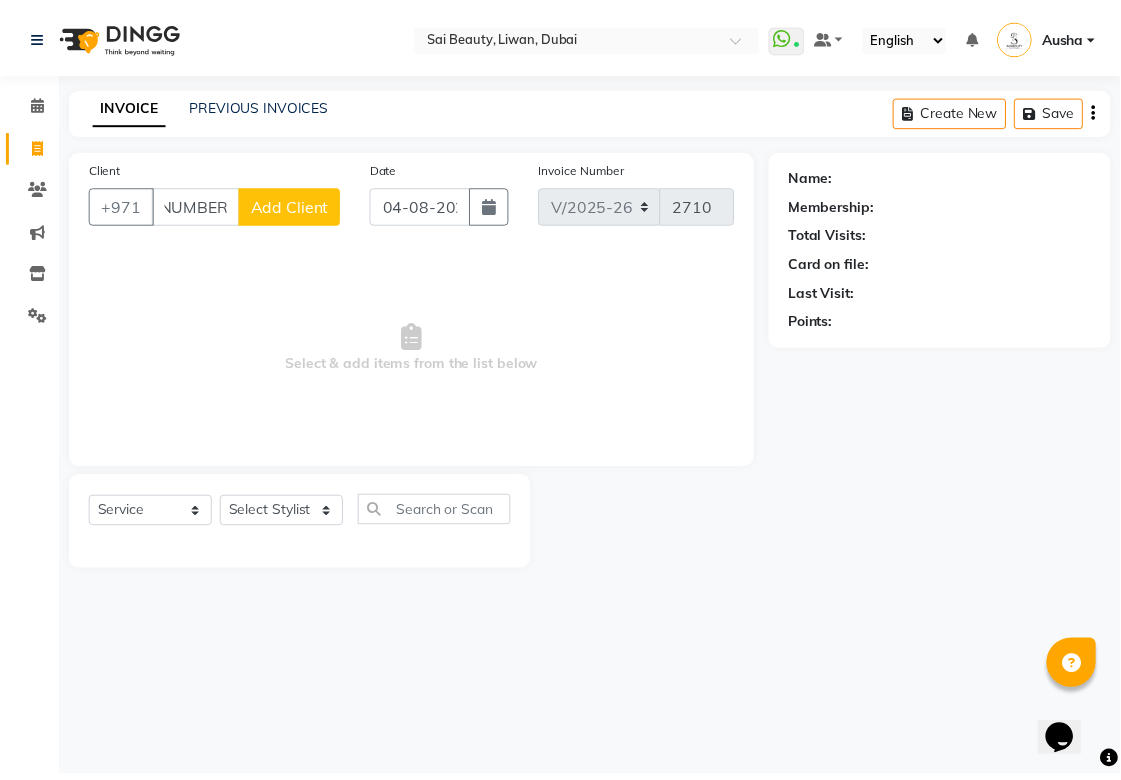 scroll, scrollTop: 0, scrollLeft: 0, axis: both 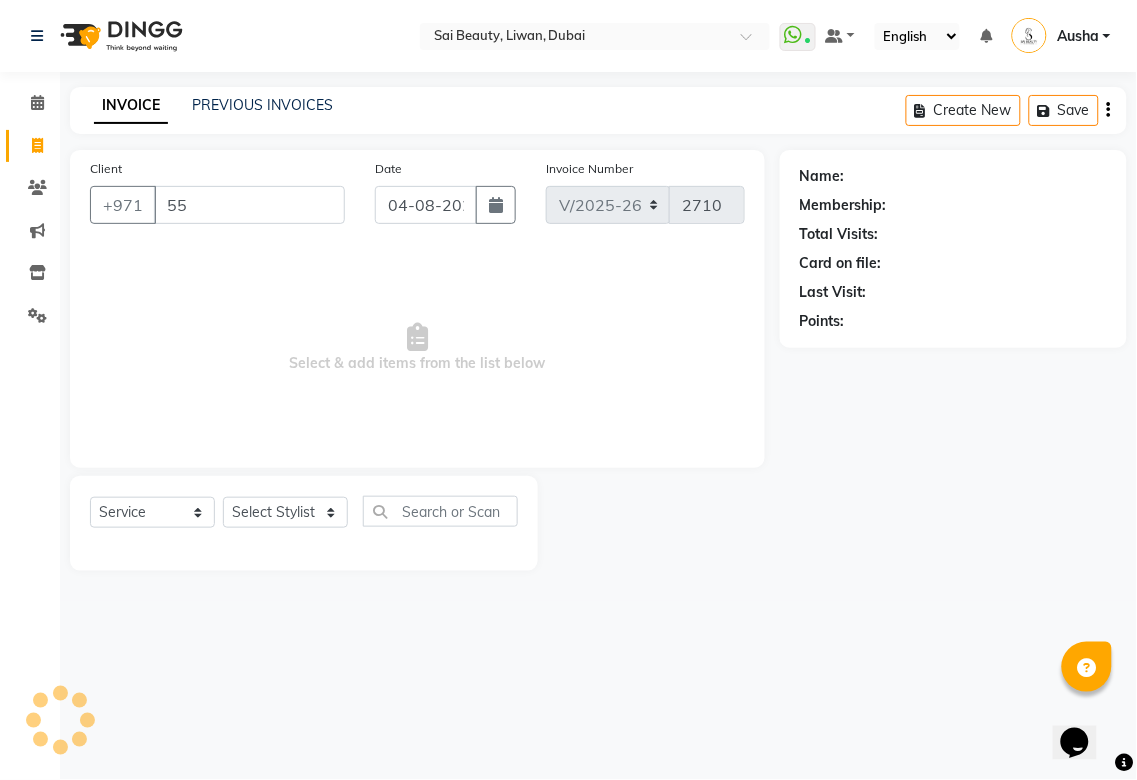 type on "5" 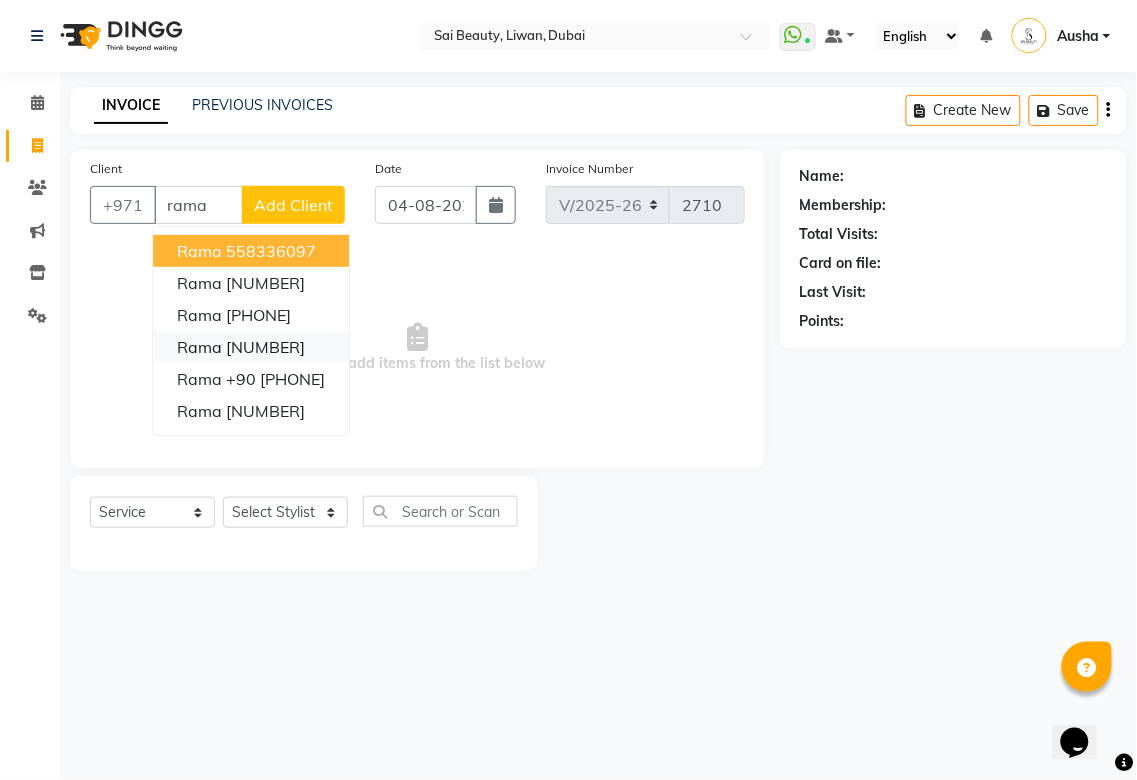 click on "Rama" at bounding box center [199, 347] 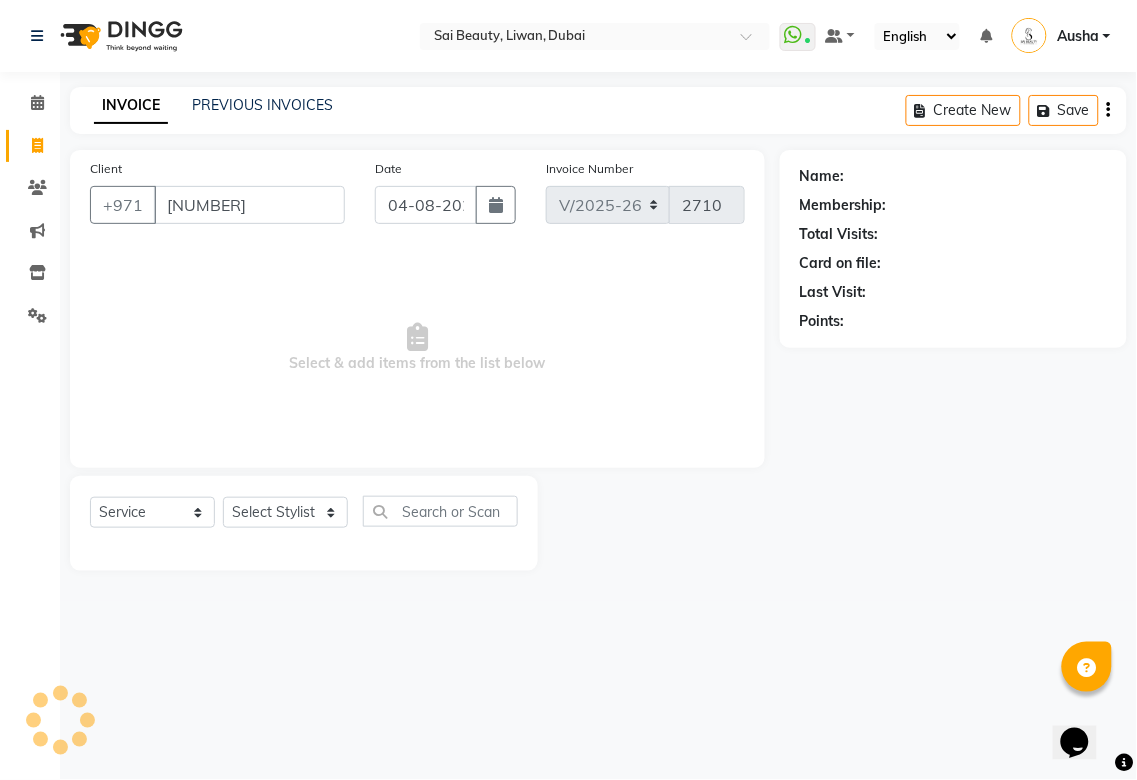 type on "[NUMBER]" 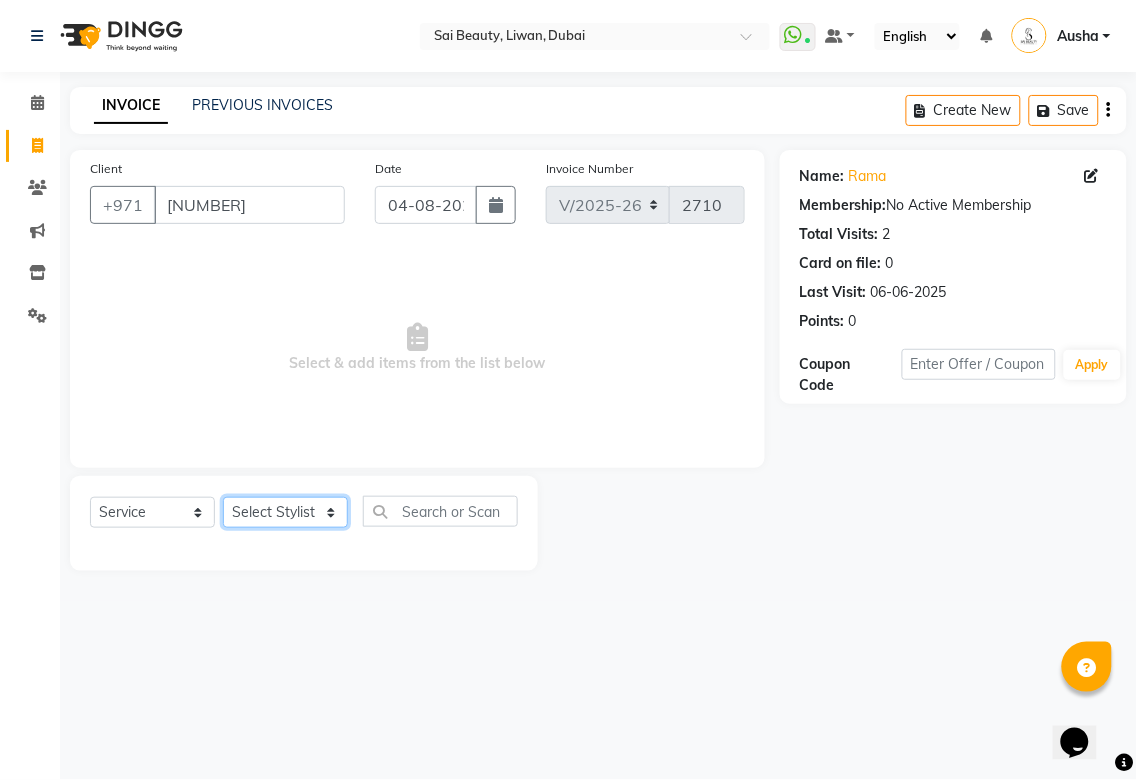 click on "Select Stylist Abid Alora Anu Asmi Ausha Diksha Gita Komal maya Monzeer shree sonu Srijana Surakcha Susmita Tannu Yamu" 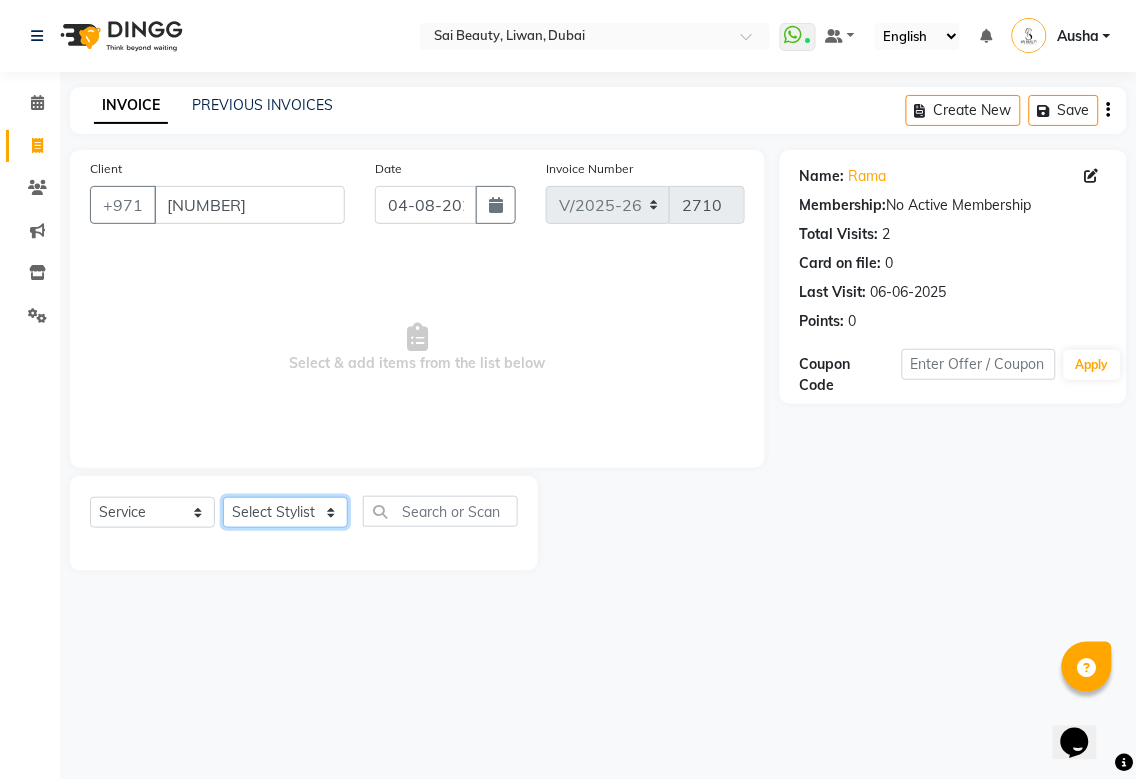 select on "63787" 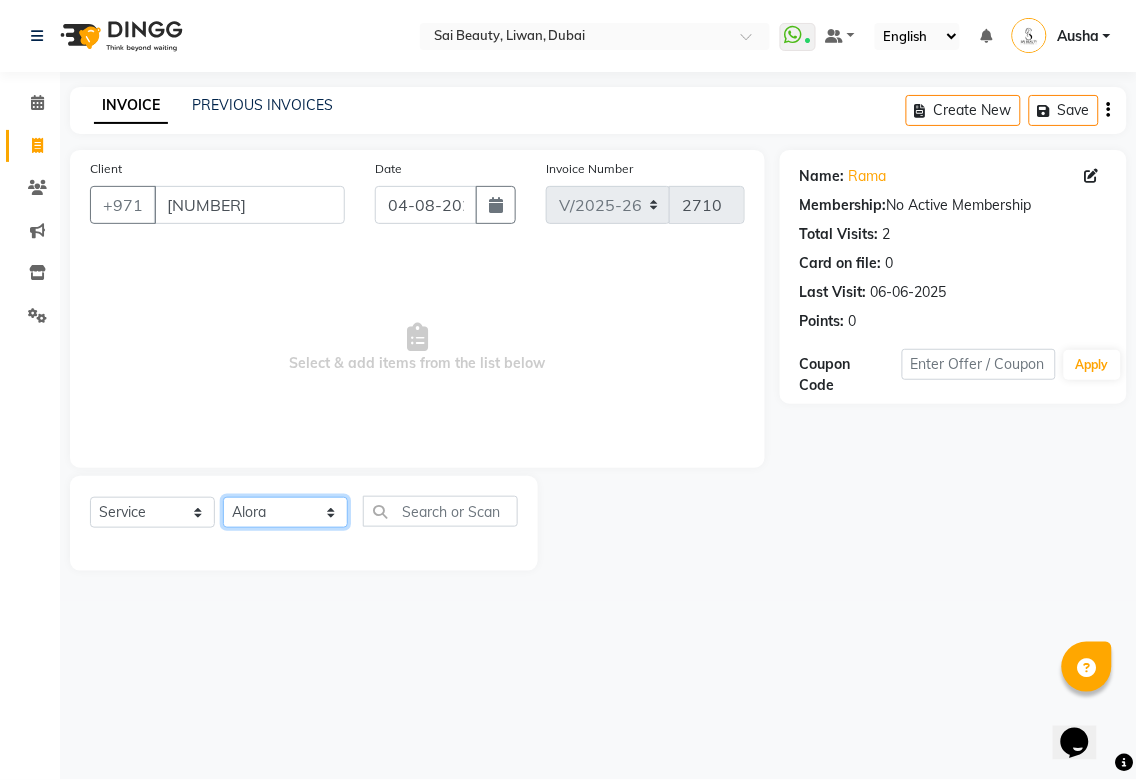 click on "Select Stylist Abid Alora Anu Asmi Ausha Diksha Gita Komal maya Monzeer shree sonu Srijana Surakcha Susmita Tannu Yamu" 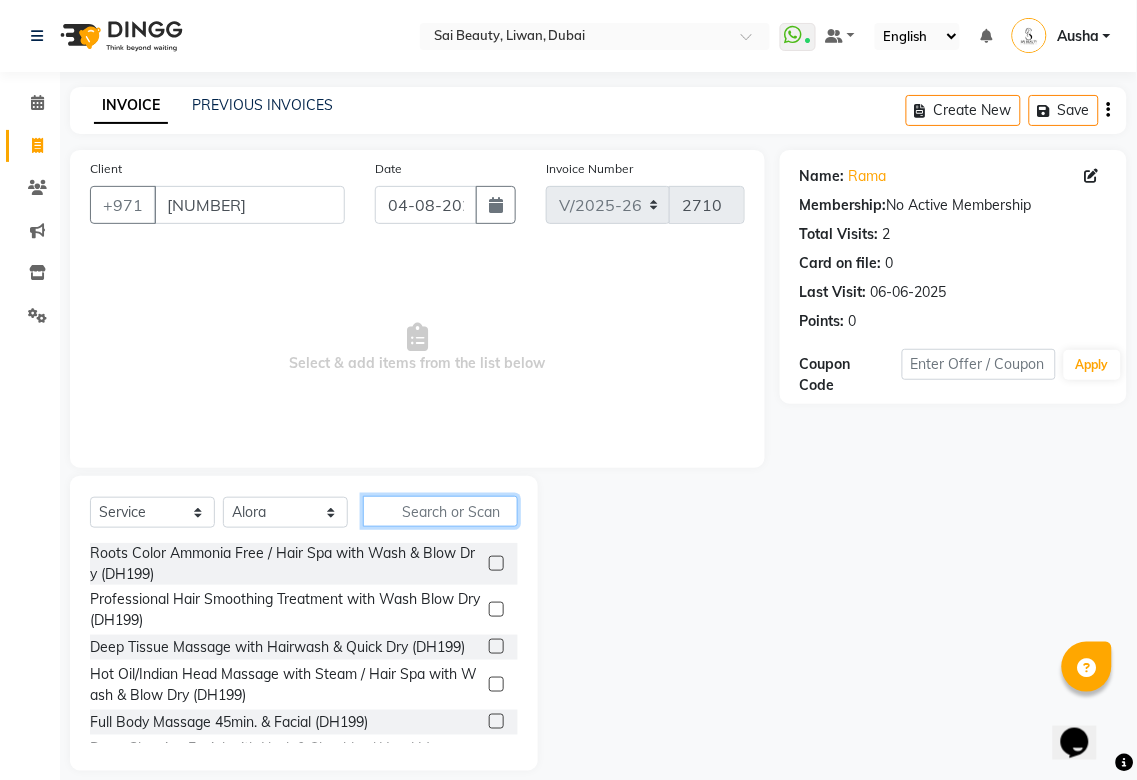 click 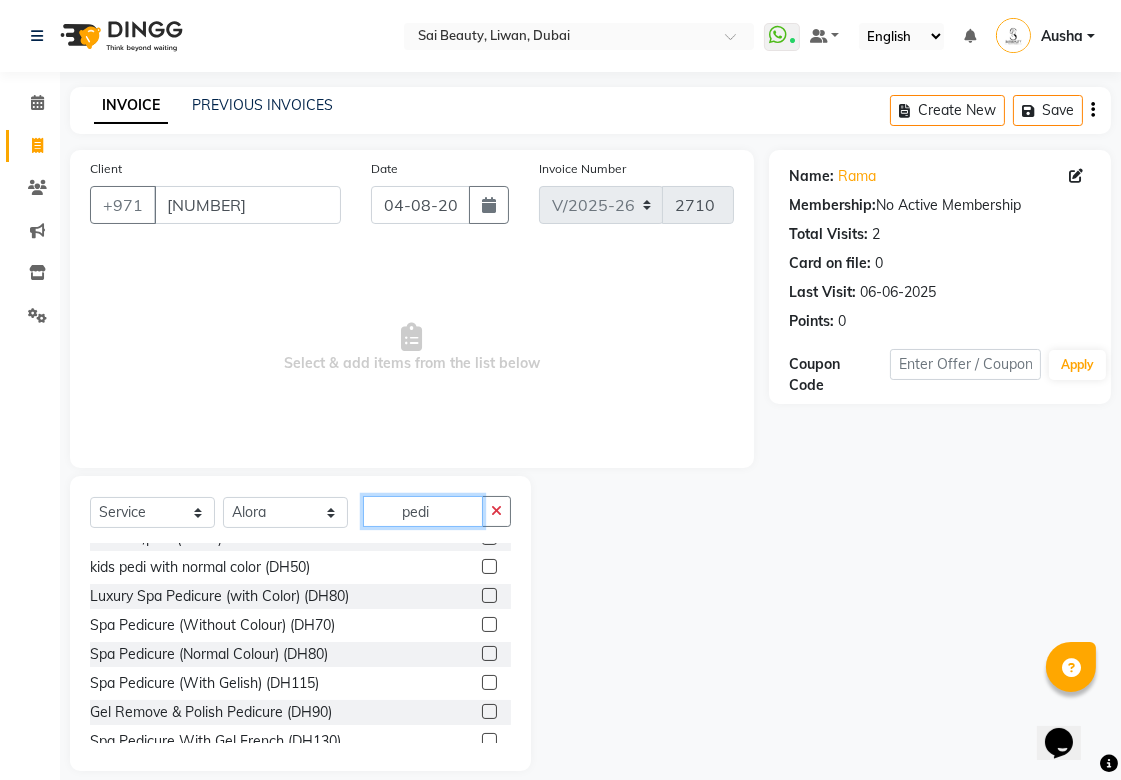 scroll, scrollTop: 152, scrollLeft: 0, axis: vertical 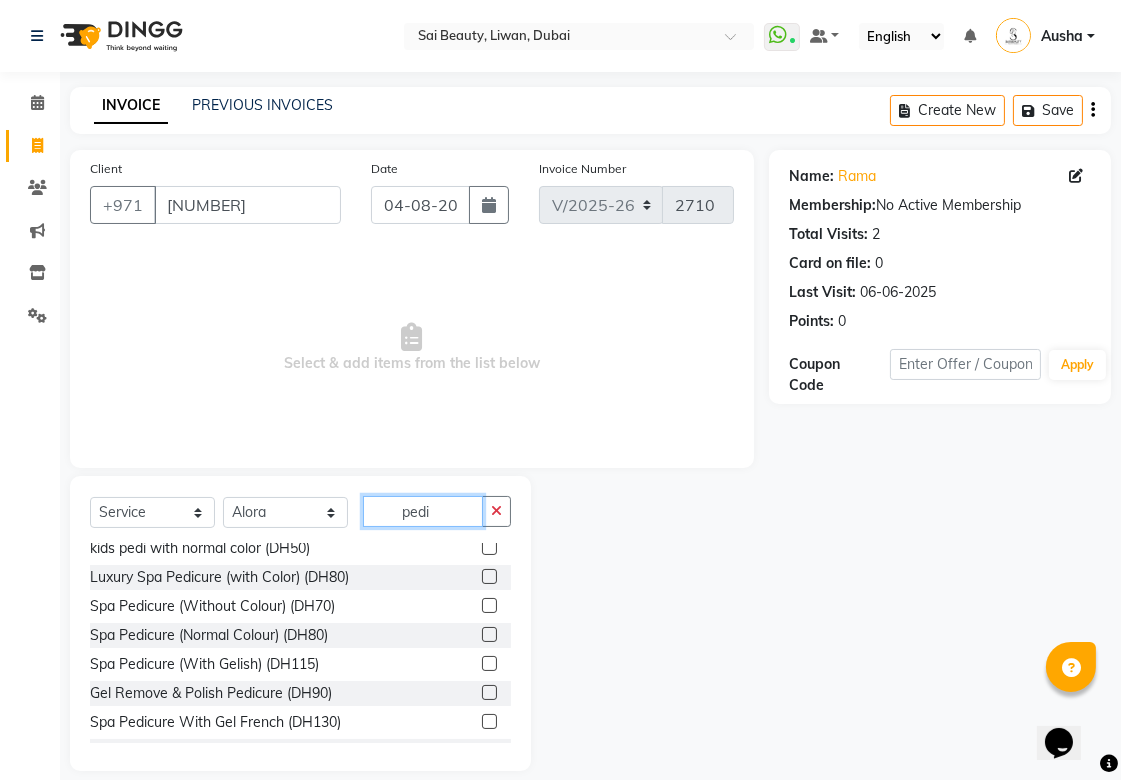 type on "pedi" 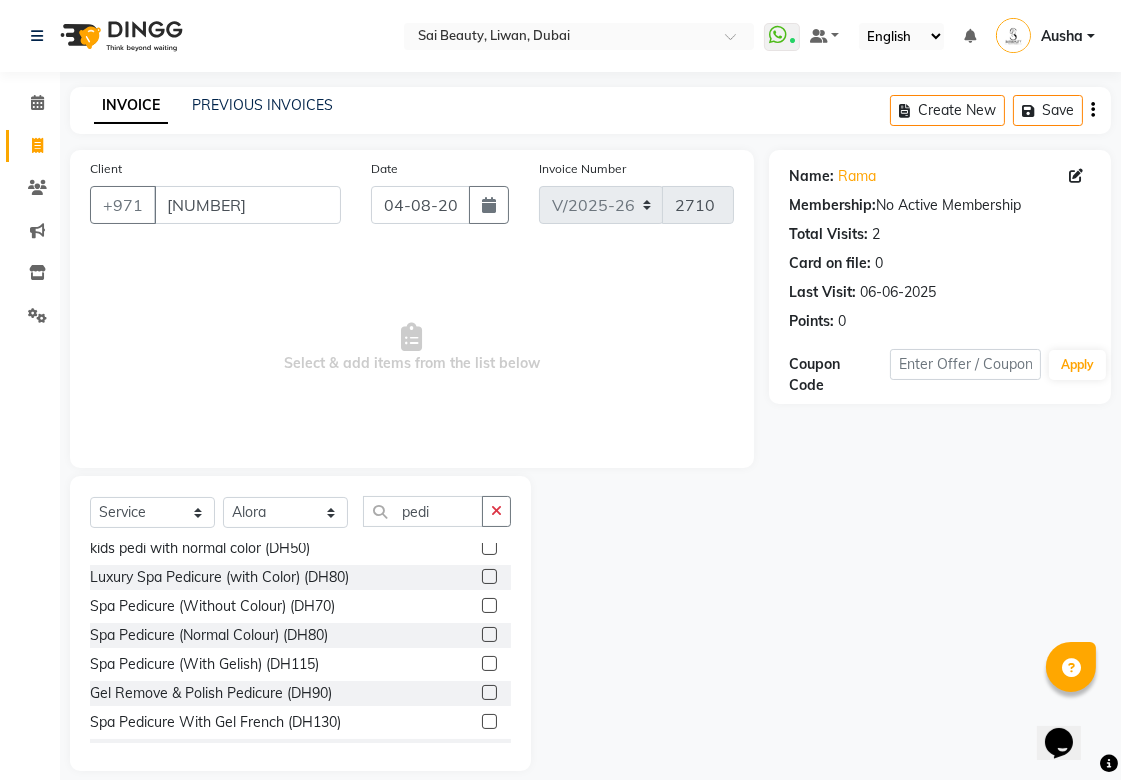 click 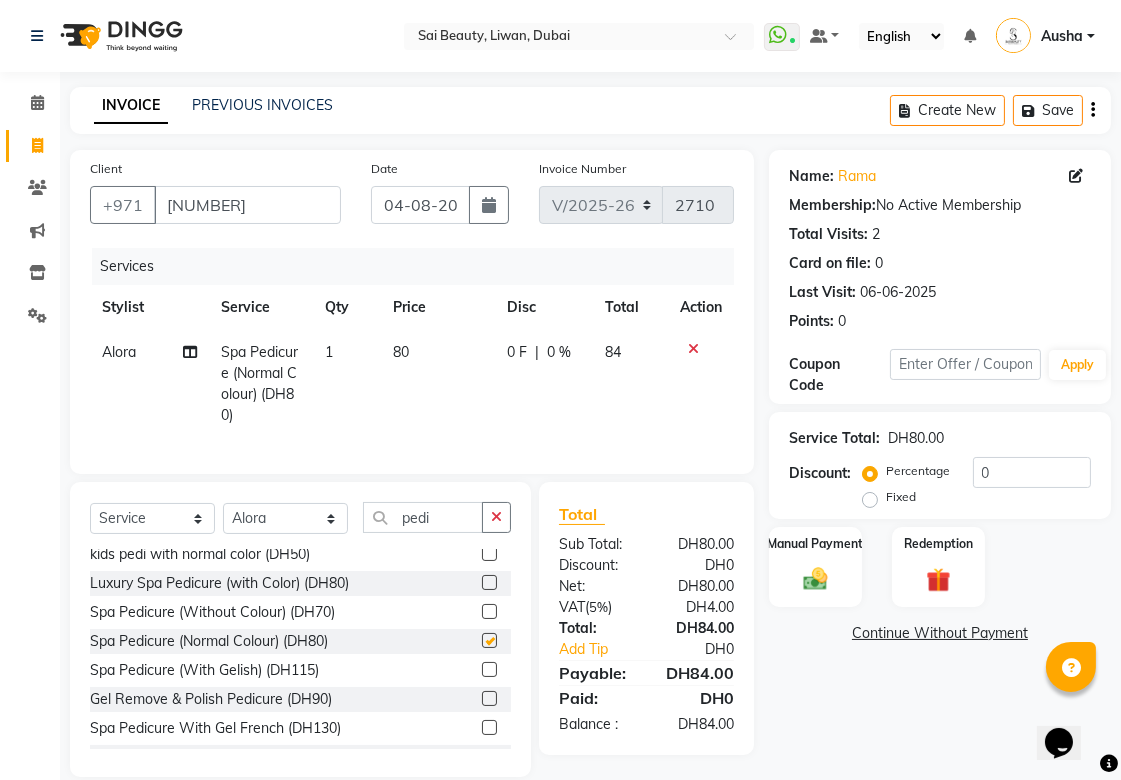 checkbox on "false" 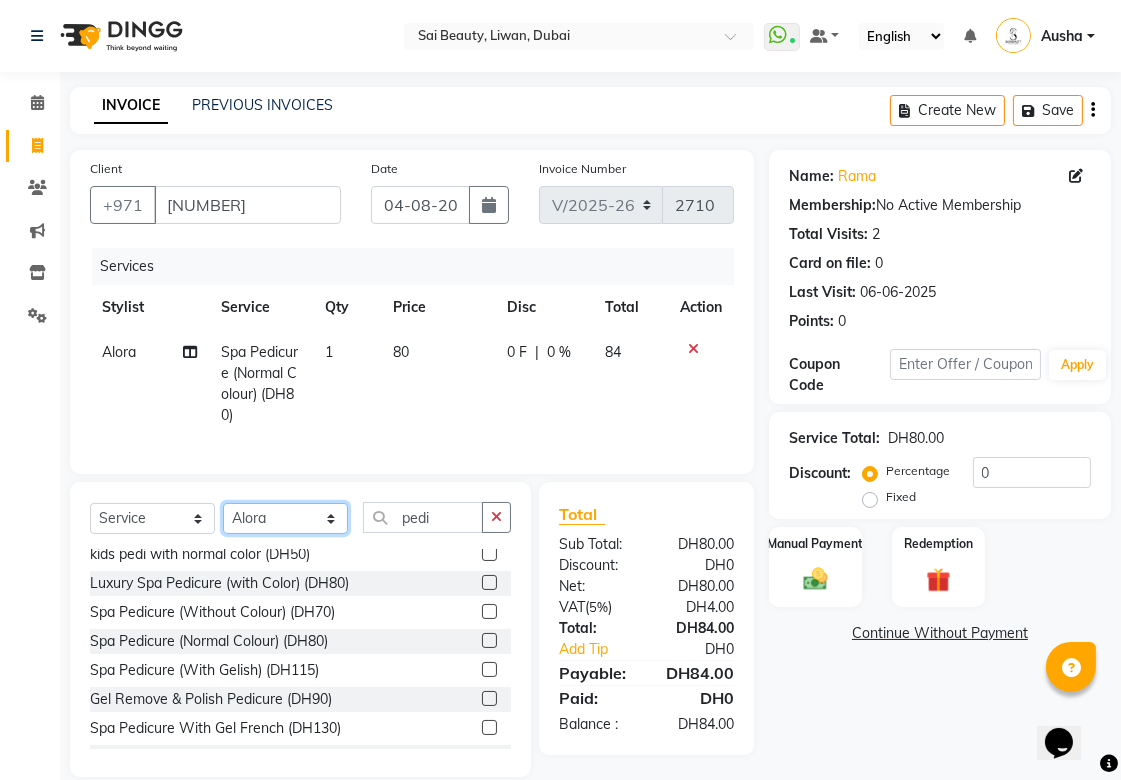 click on "Select Stylist Abid Alora Anu Asmi Ausha Diksha Gita Komal maya Monzeer shree sonu Srijana Surakcha Susmita Tannu Yamu" 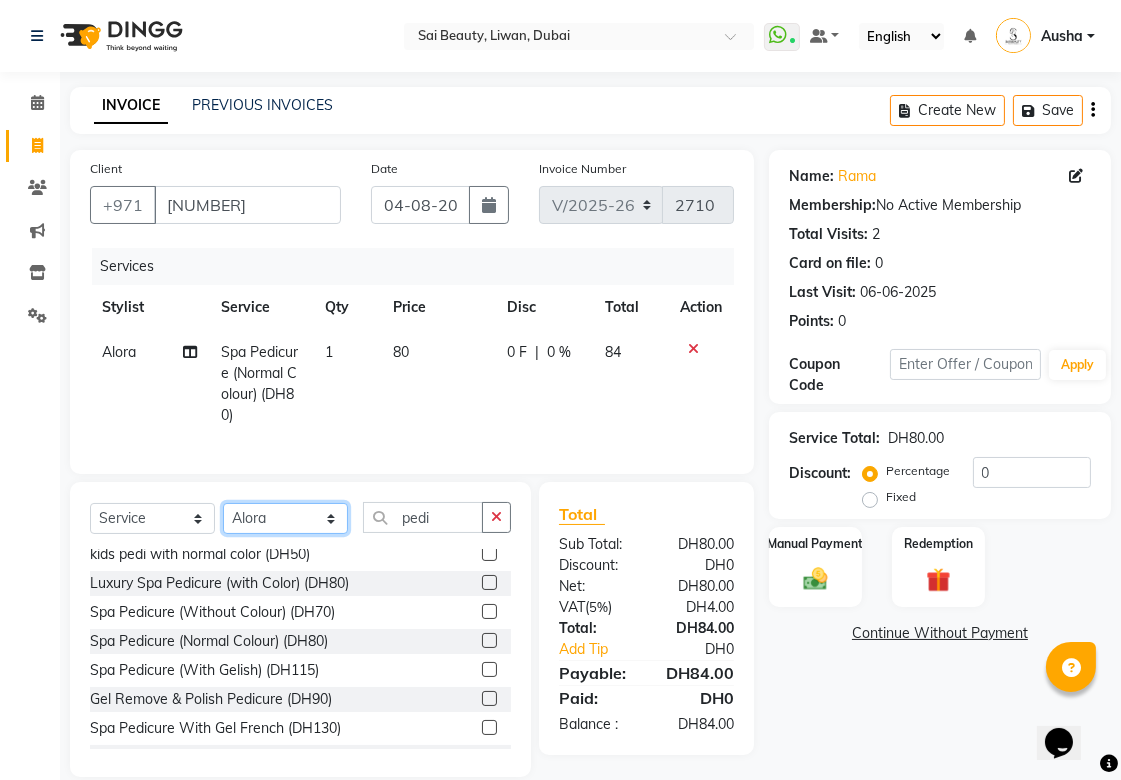 select on "52340" 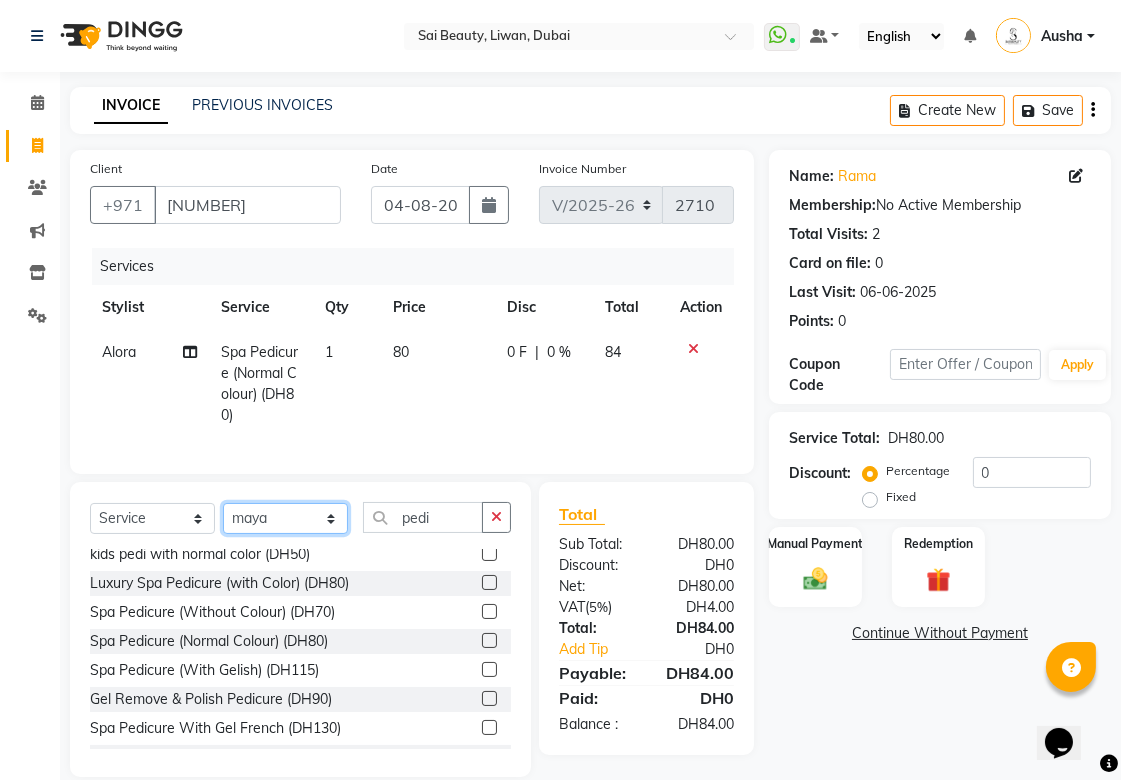 click on "Select Stylist Abid Alora Anu Asmi Ausha Diksha Gita Komal maya Monzeer shree sonu Srijana Surakcha Susmita Tannu Yamu" 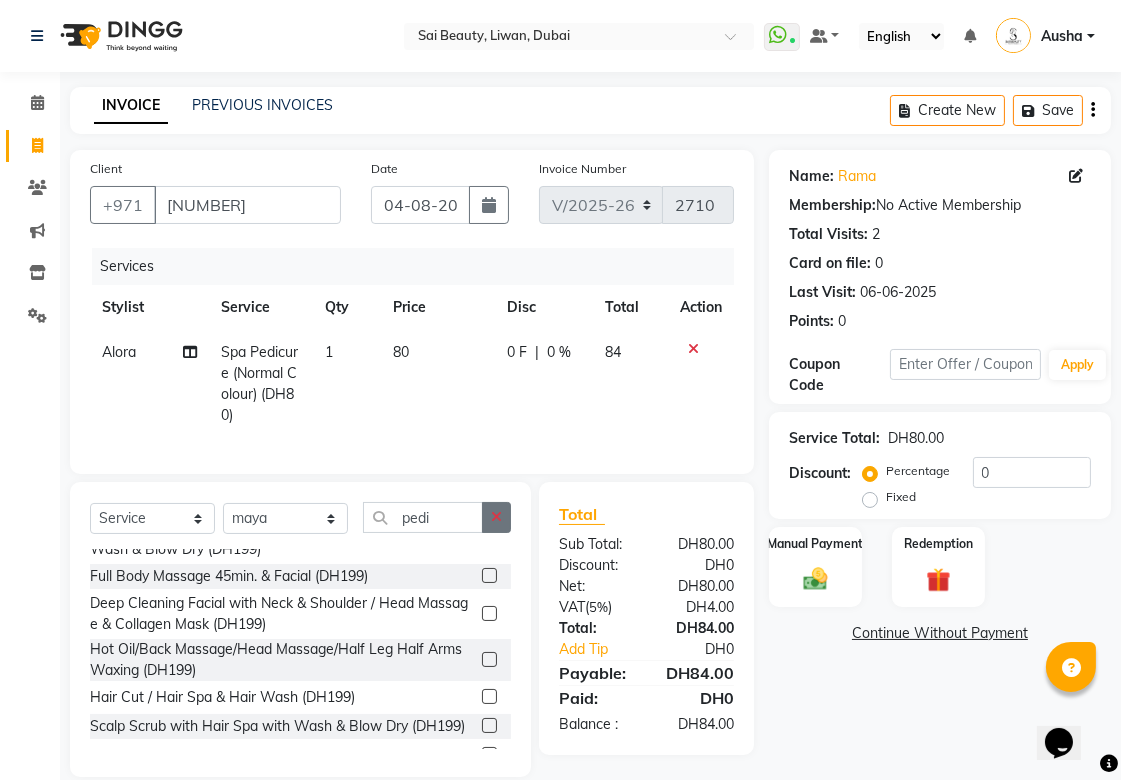 click 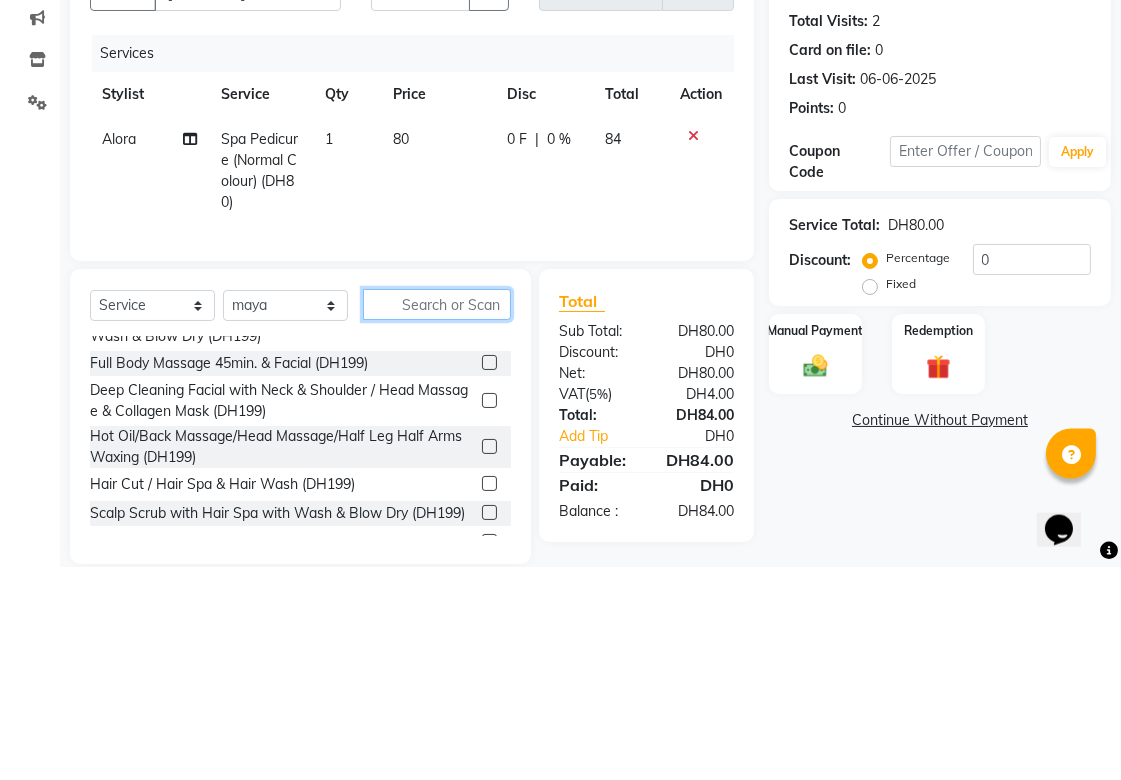 scroll, scrollTop: 24, scrollLeft: 0, axis: vertical 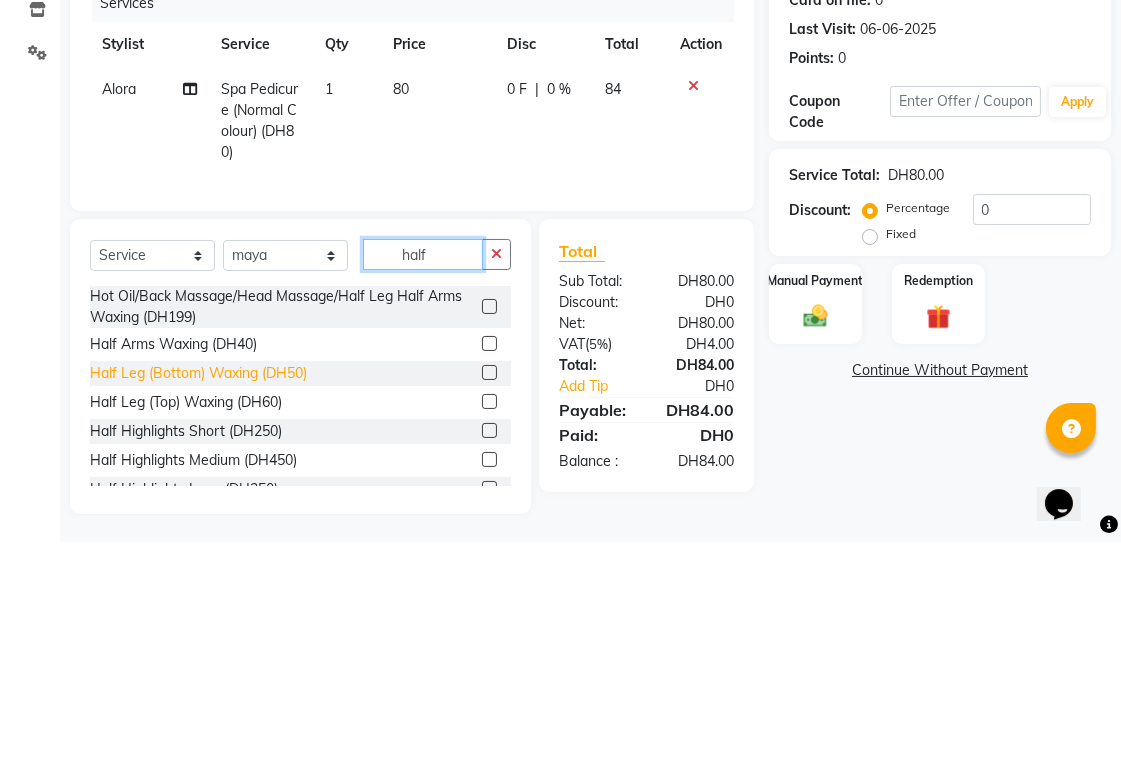 type on "half" 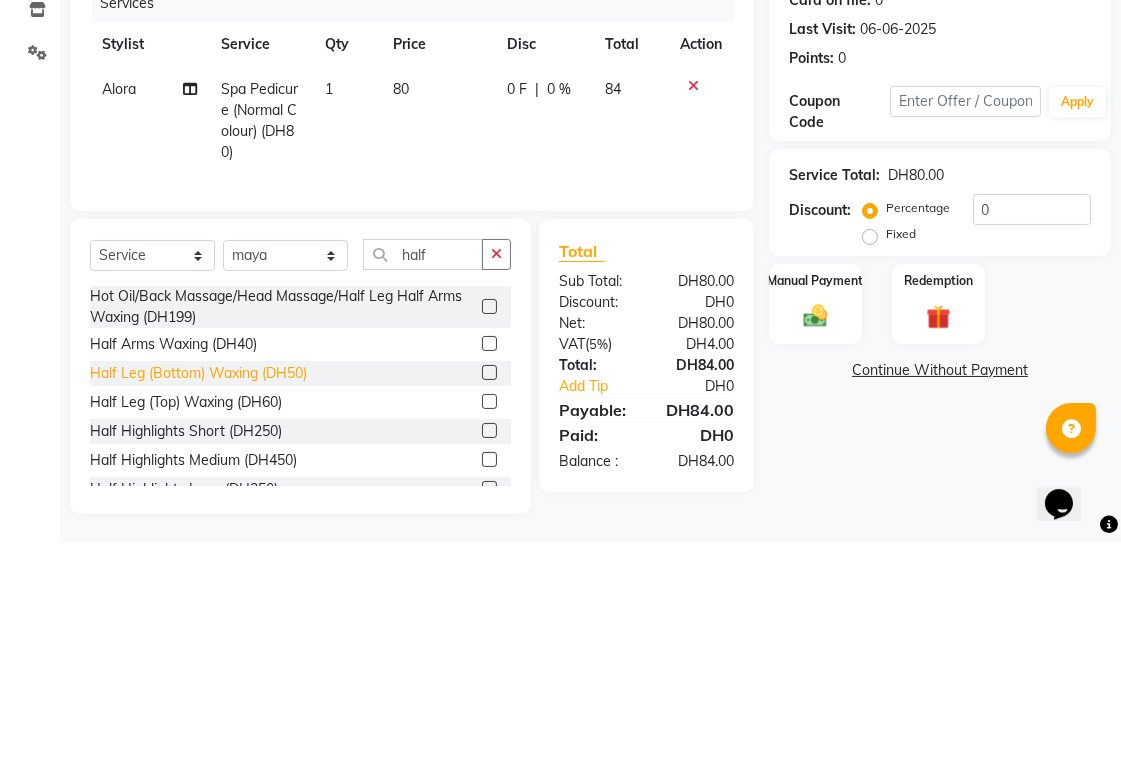click on "Half Leg (Bottom) Waxing (DH50)" 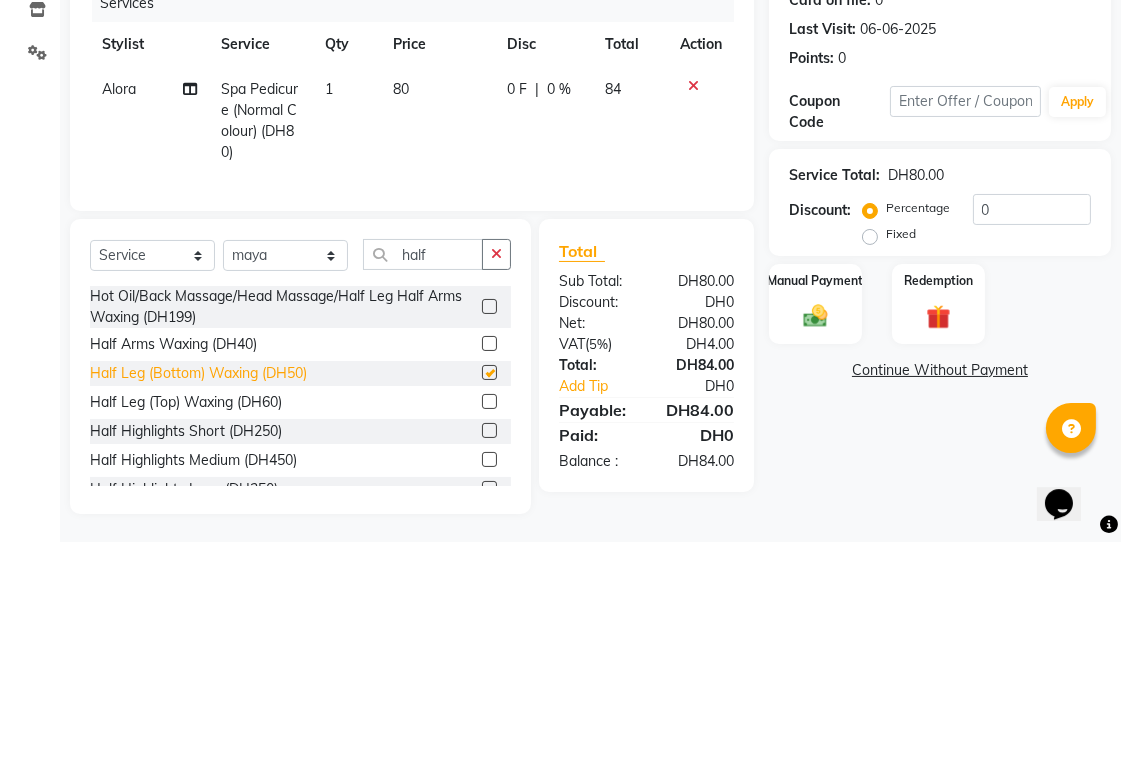 scroll, scrollTop: 24, scrollLeft: 0, axis: vertical 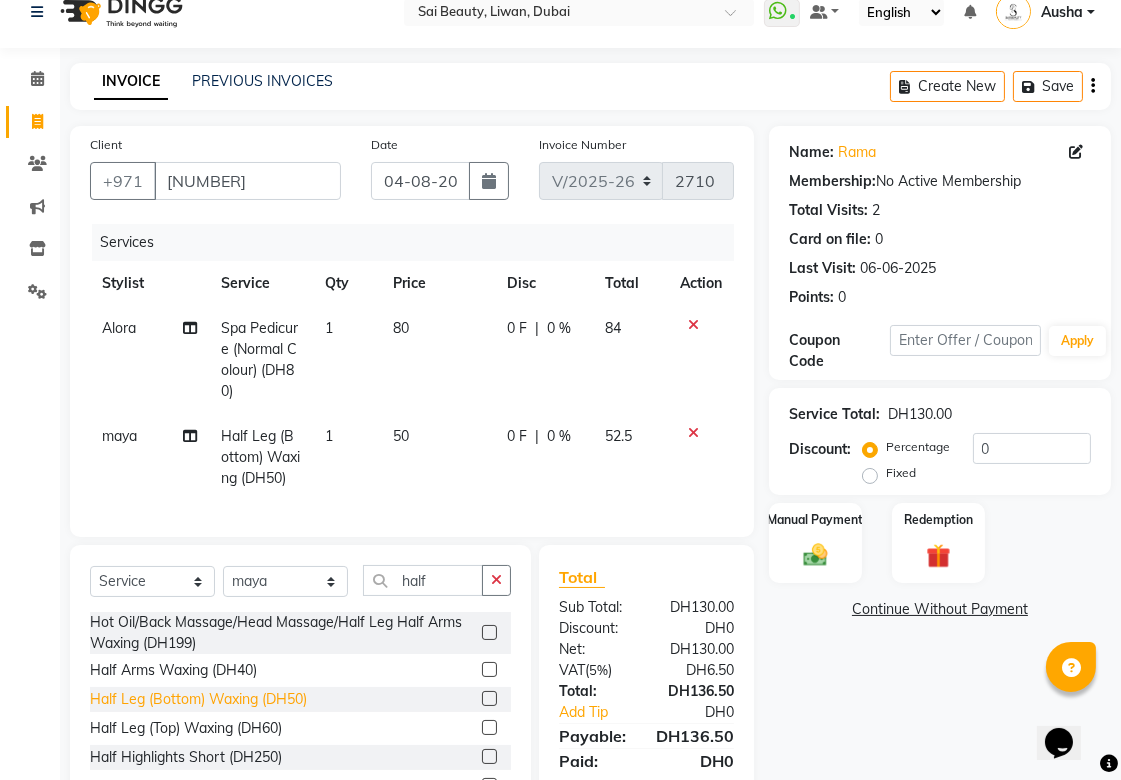 checkbox on "false" 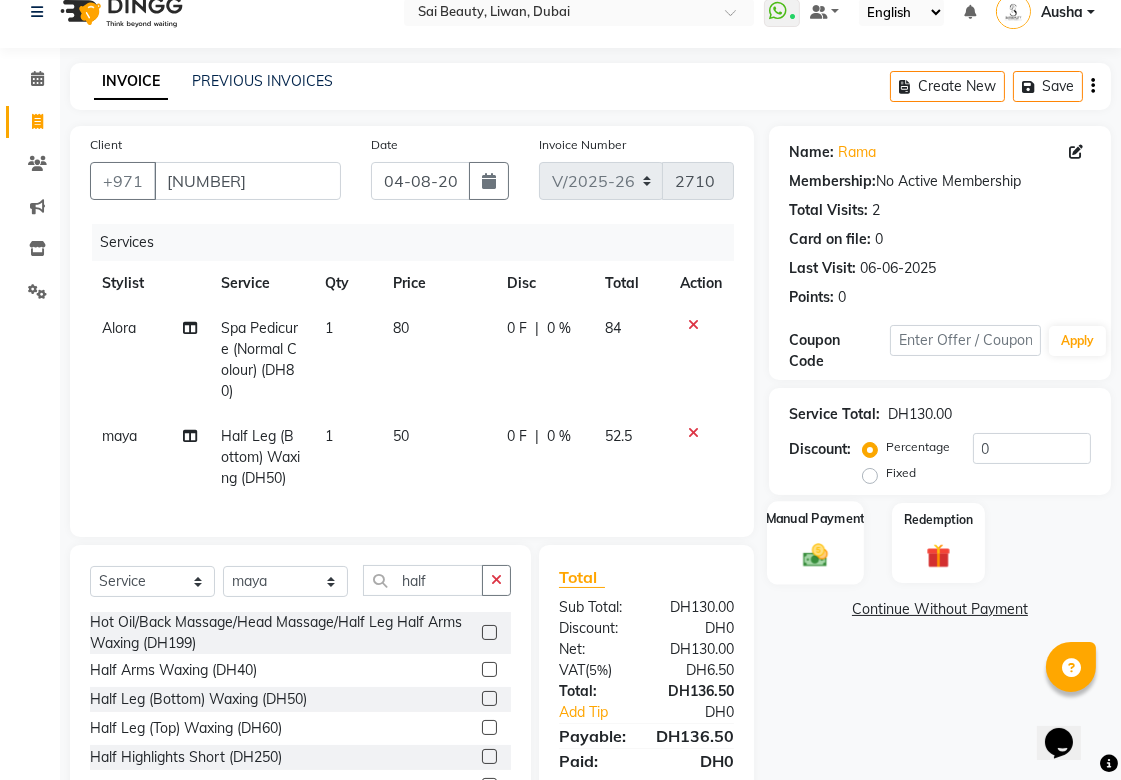 click on "Manual Payment" 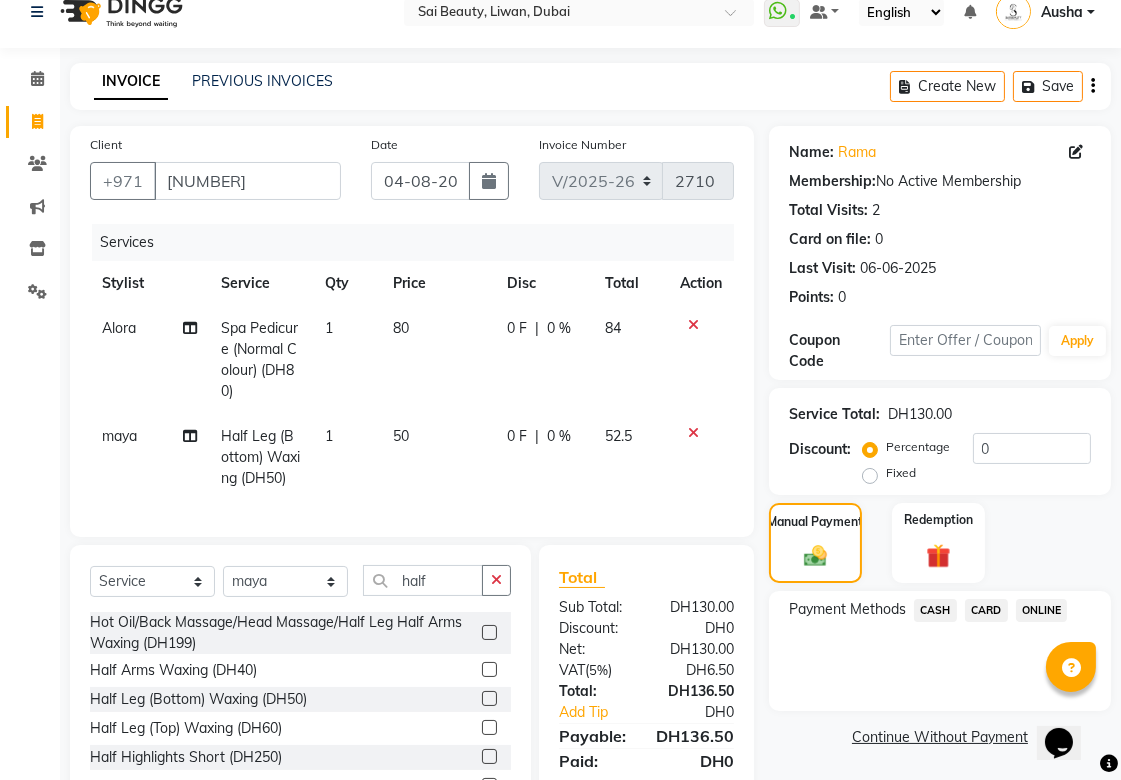 click on "CARD" 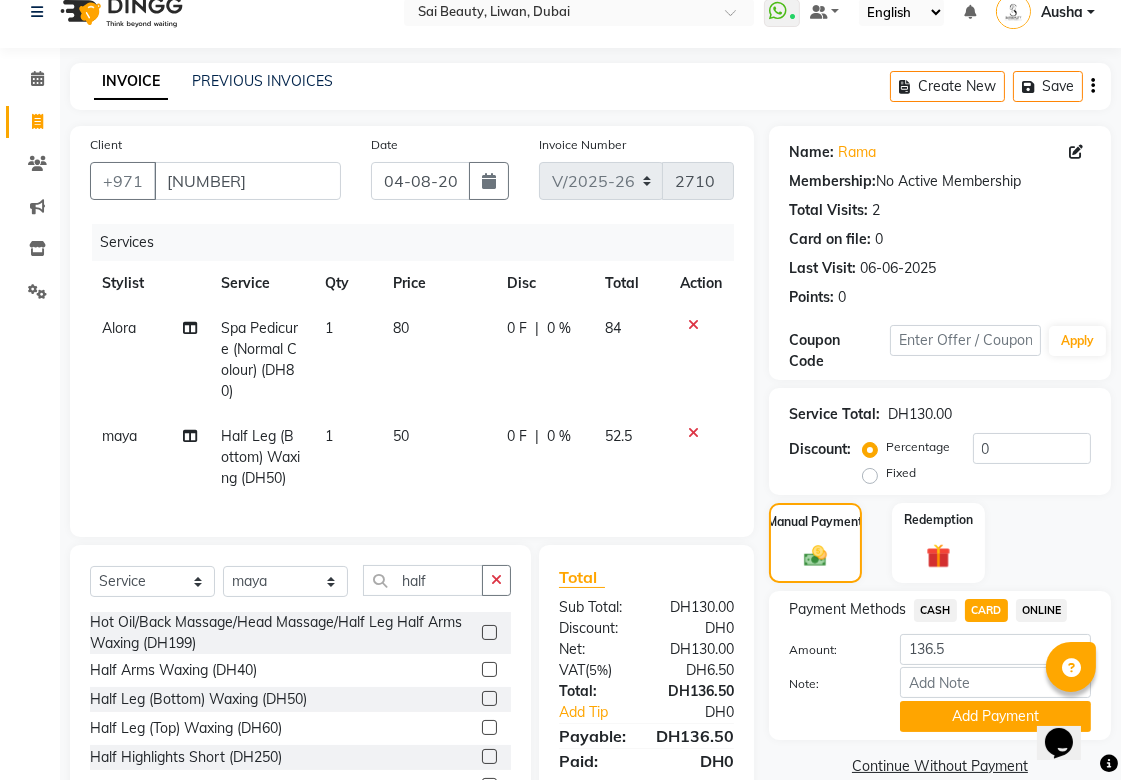 scroll, scrollTop: 131, scrollLeft: 0, axis: vertical 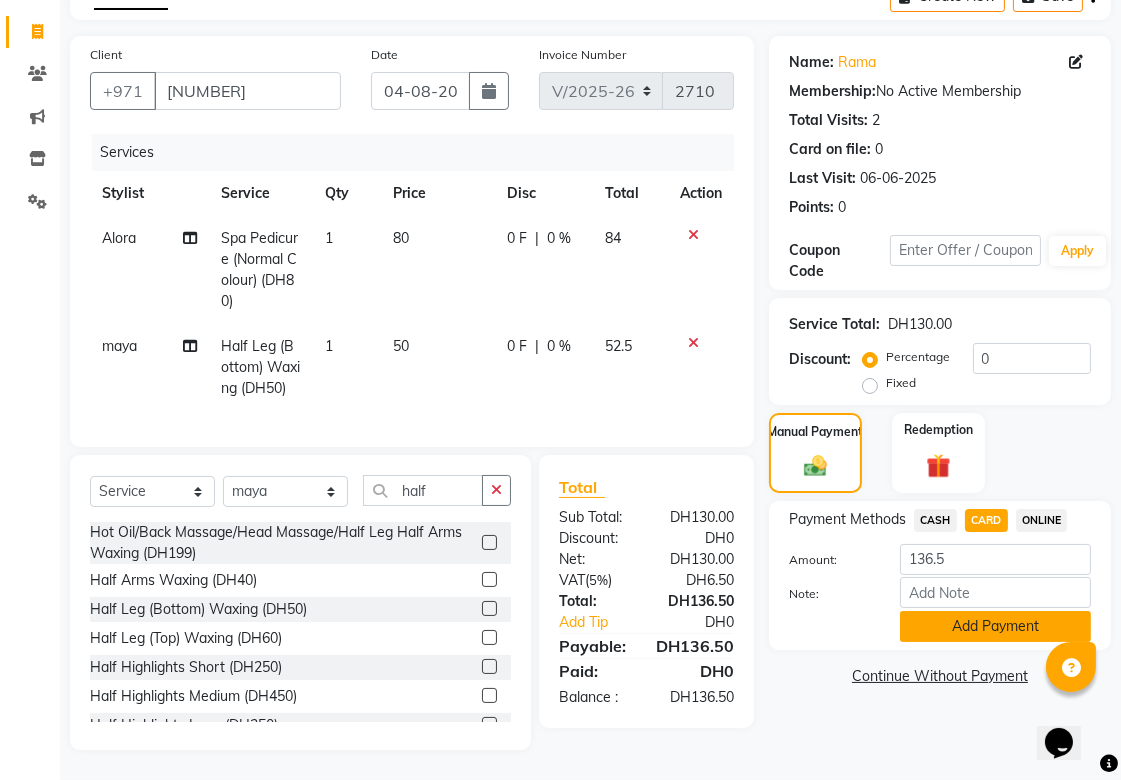 click on "Add Payment" 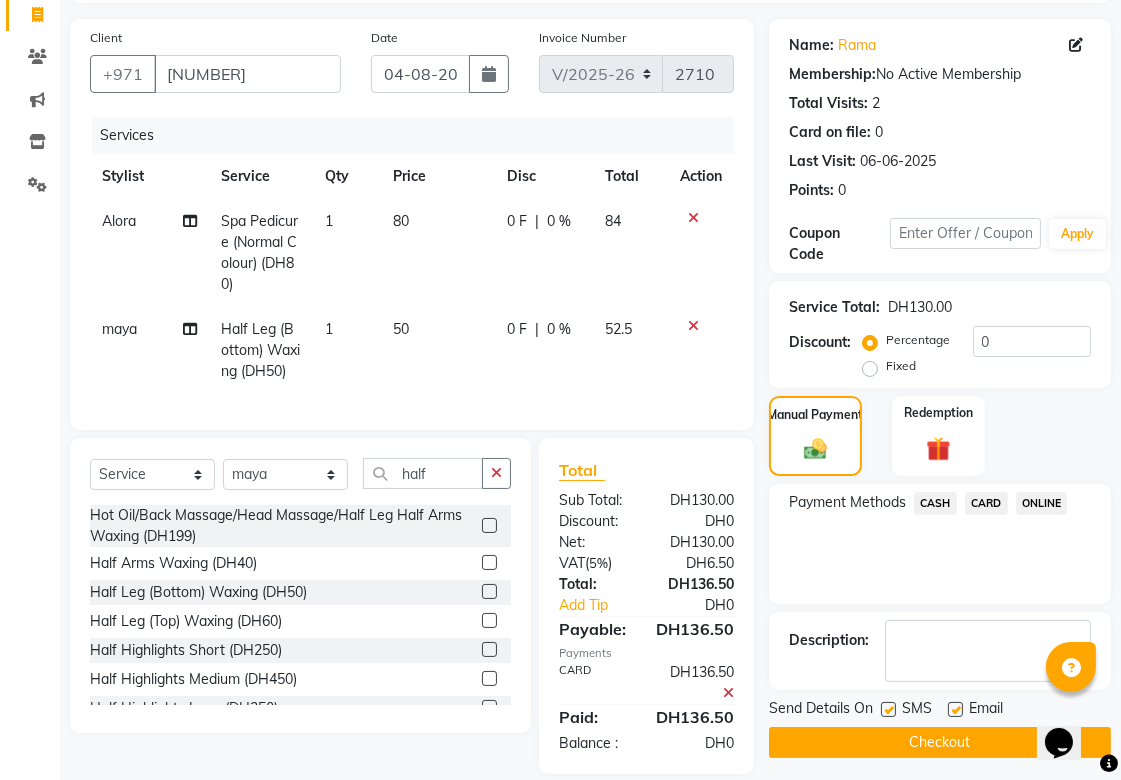scroll, scrollTop: 172, scrollLeft: 0, axis: vertical 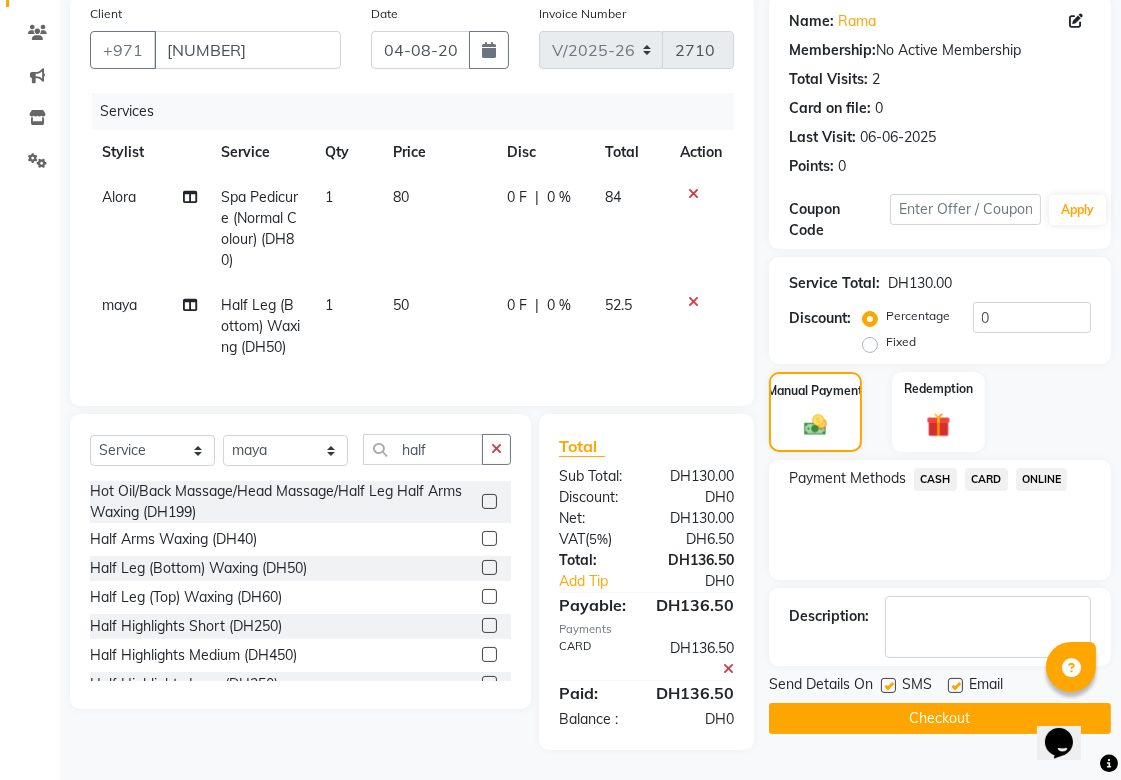 click on "Checkout" 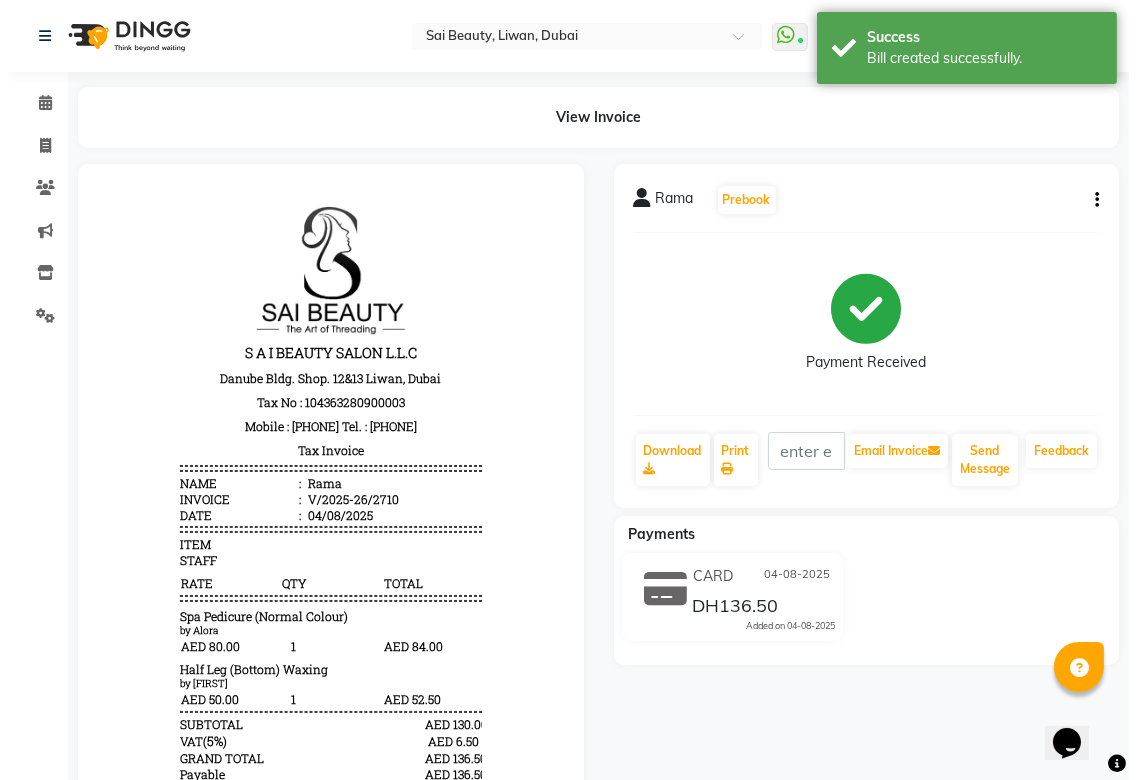 scroll, scrollTop: 0, scrollLeft: 0, axis: both 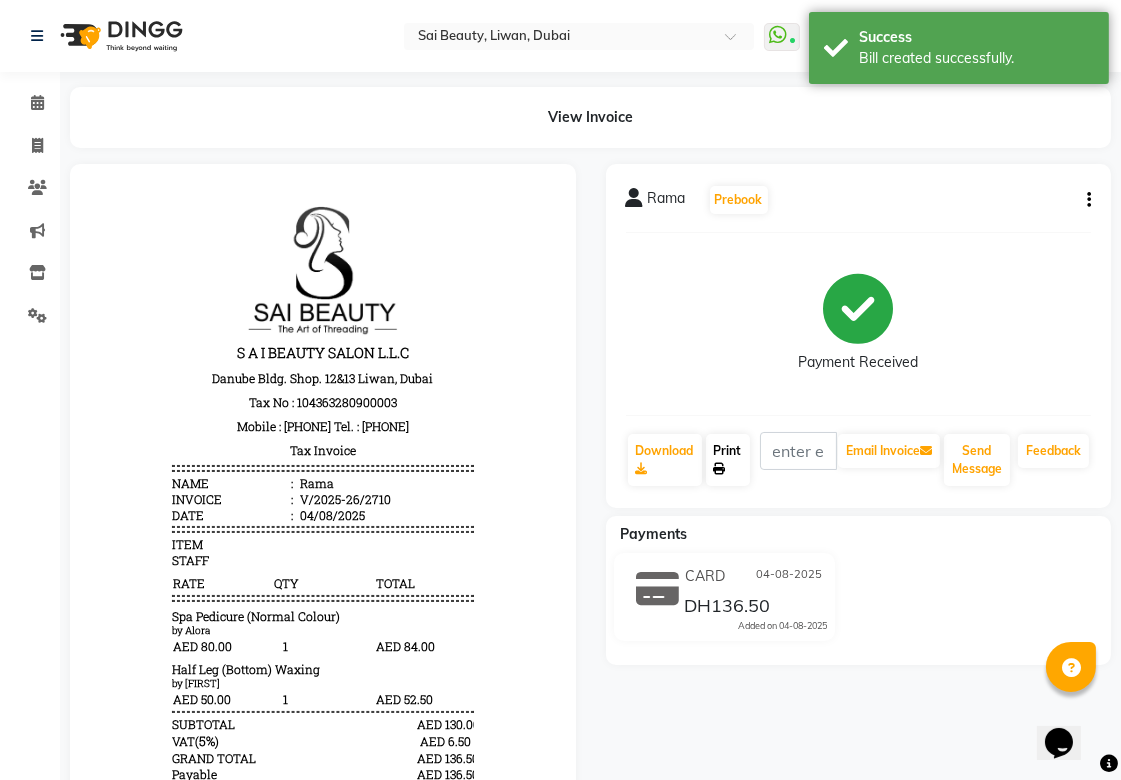 click on "Print" 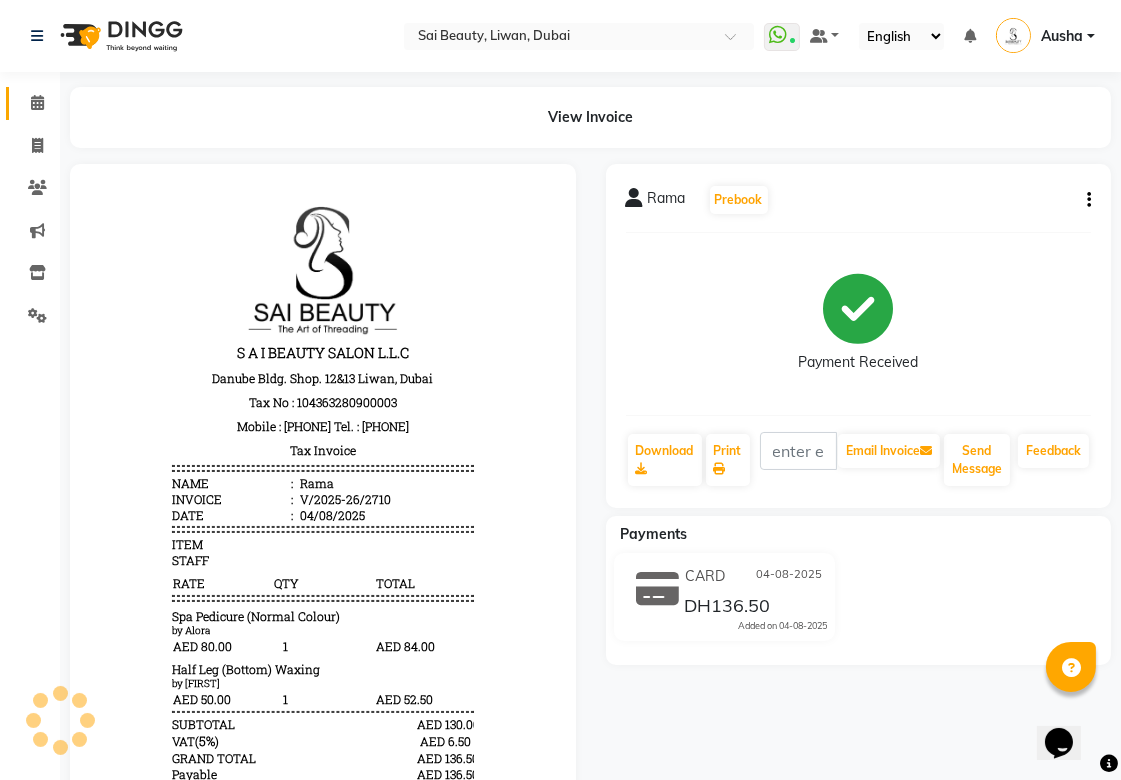 click 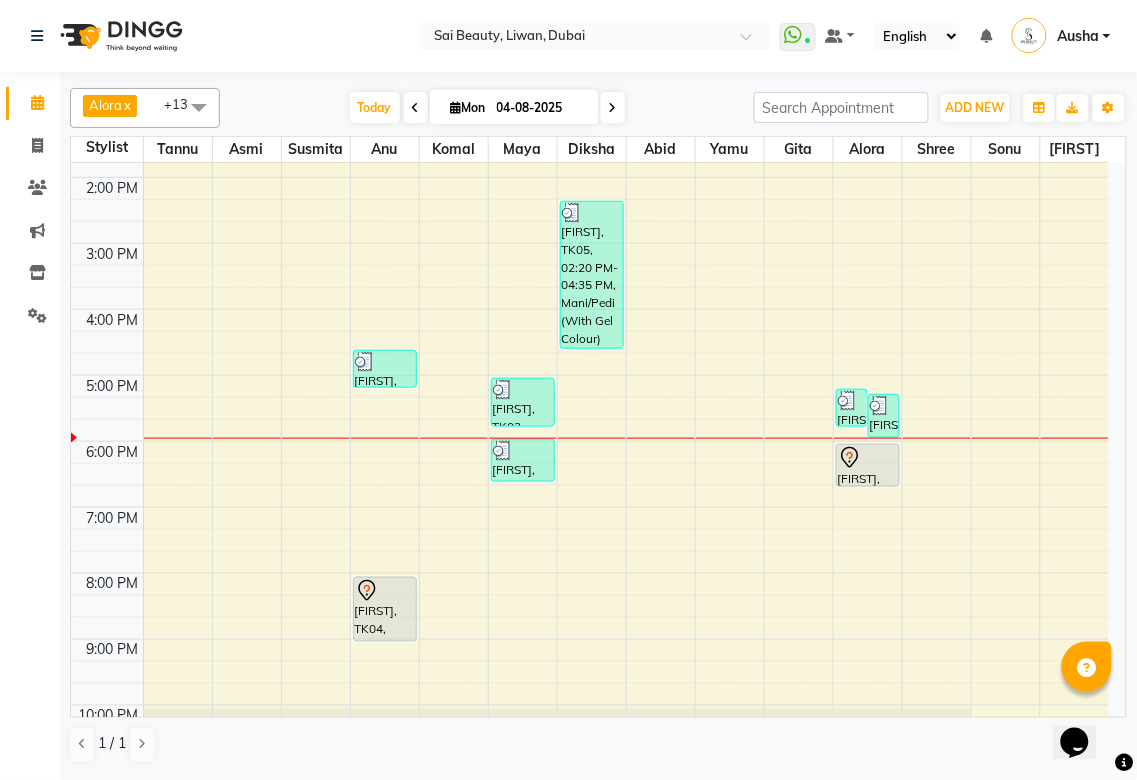scroll, scrollTop: 406, scrollLeft: 0, axis: vertical 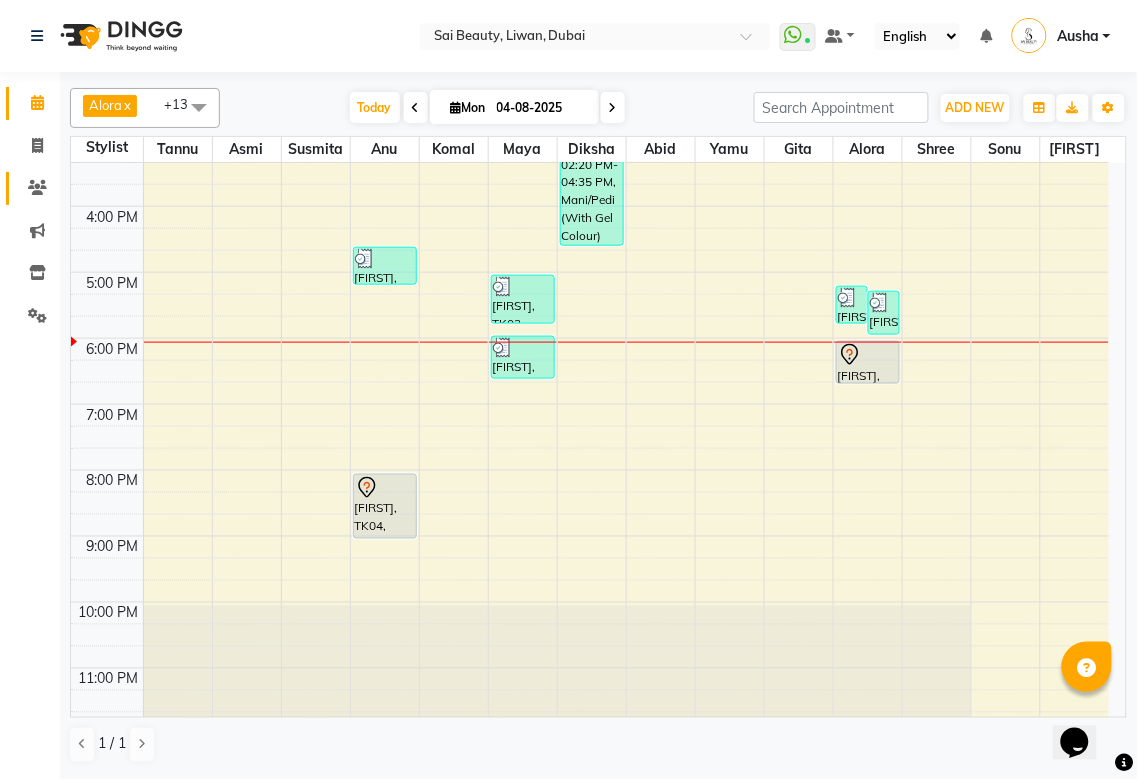 click 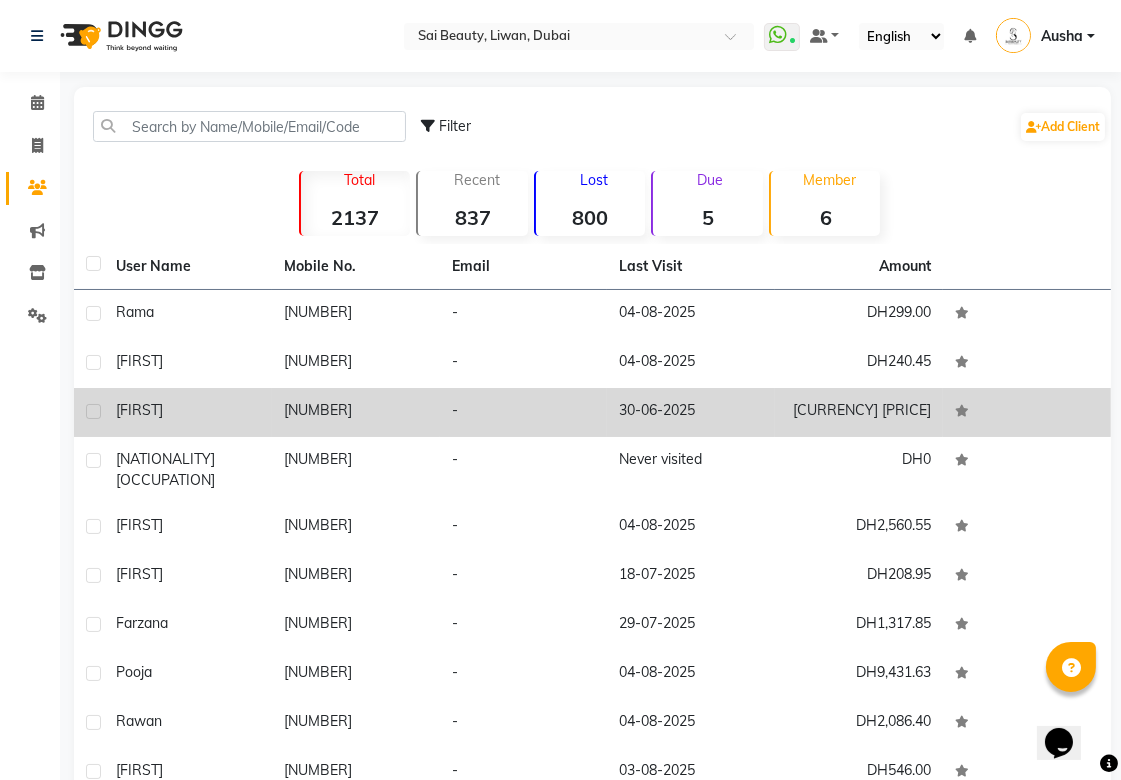 click on "[FIRST]" 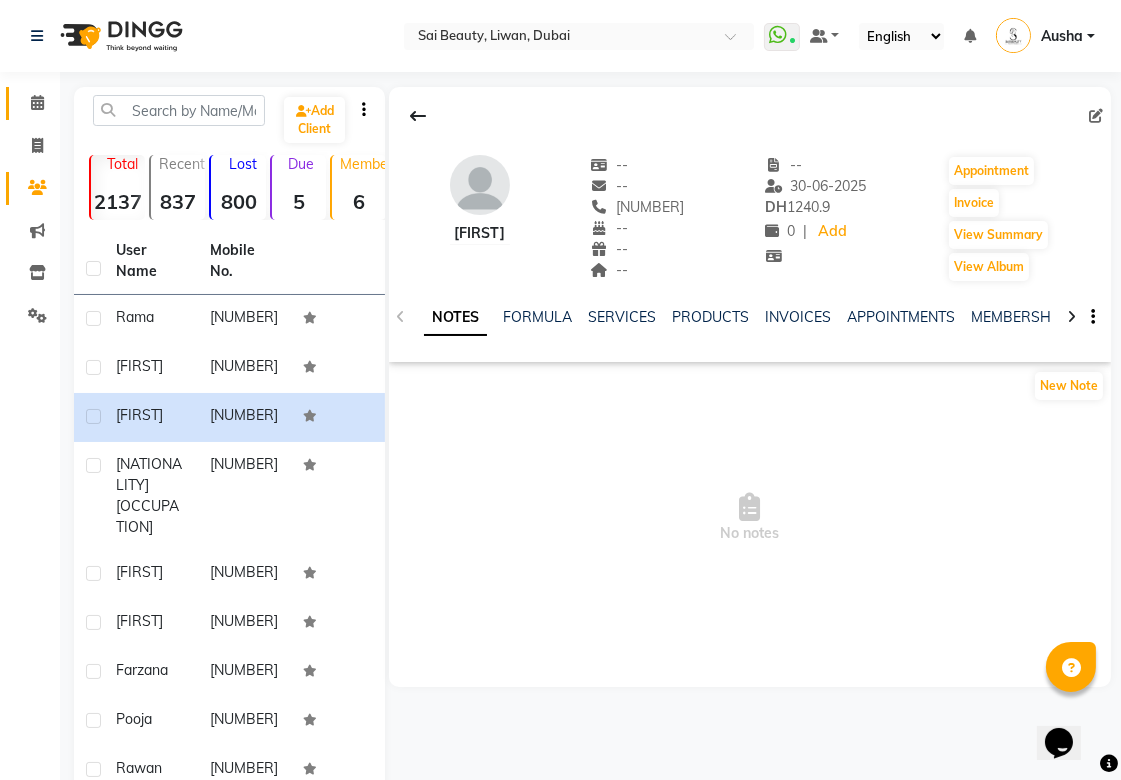 click 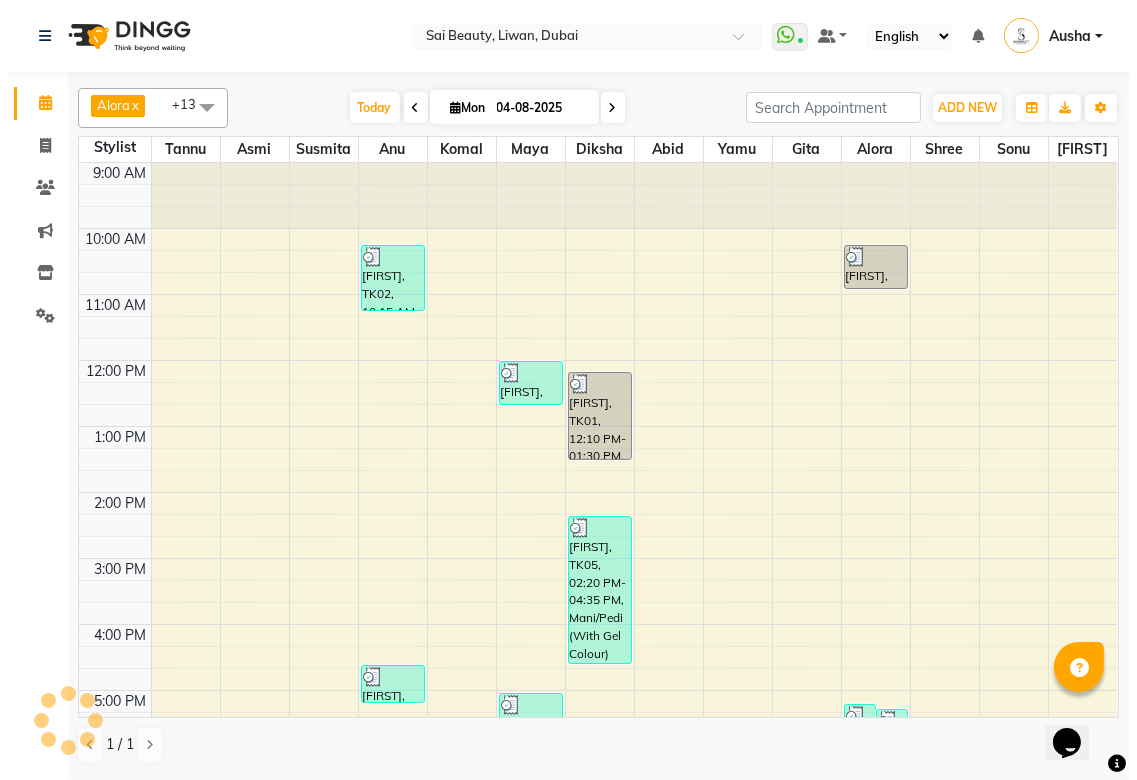 scroll, scrollTop: 402, scrollLeft: 0, axis: vertical 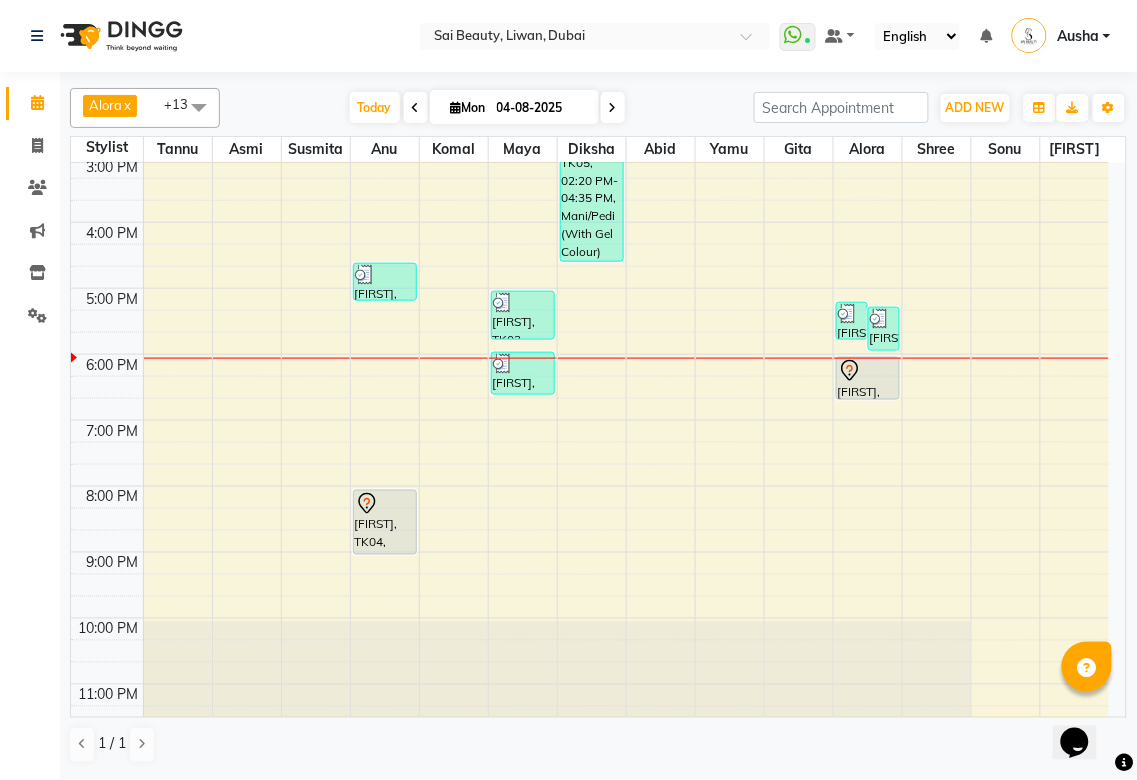 click 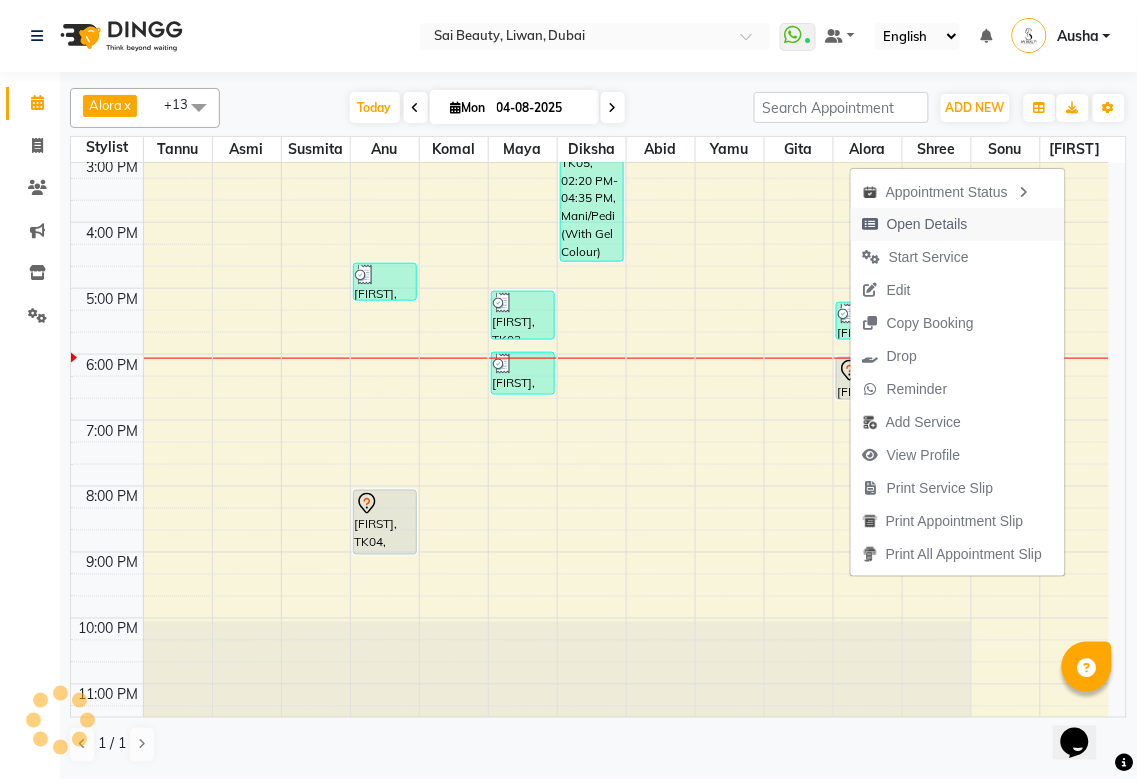 click on "Open Details" at bounding box center [927, 224] 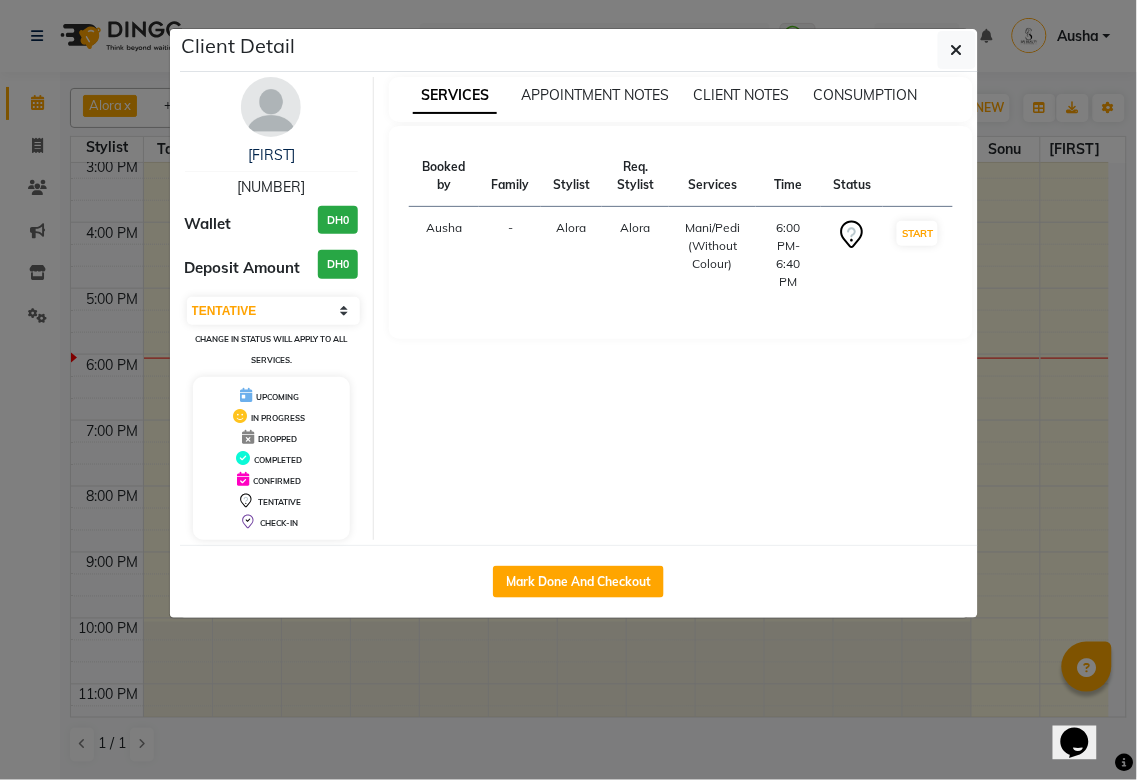 click at bounding box center (271, 107) 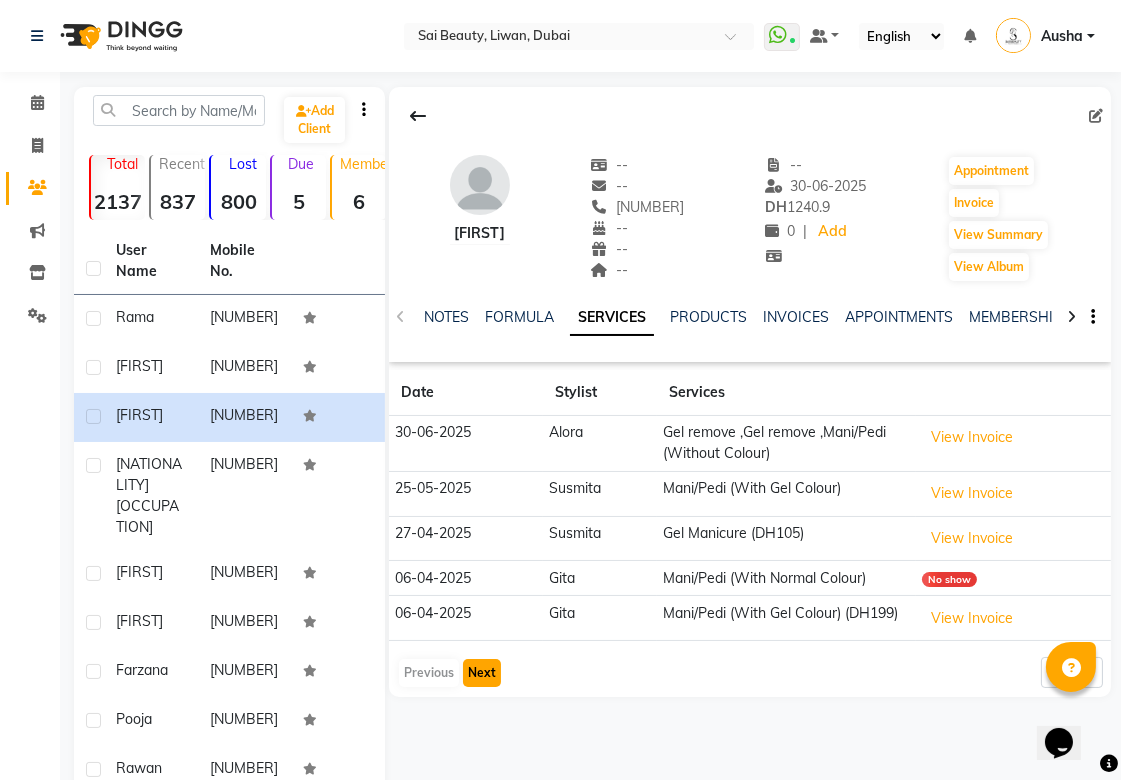 click on "Next" 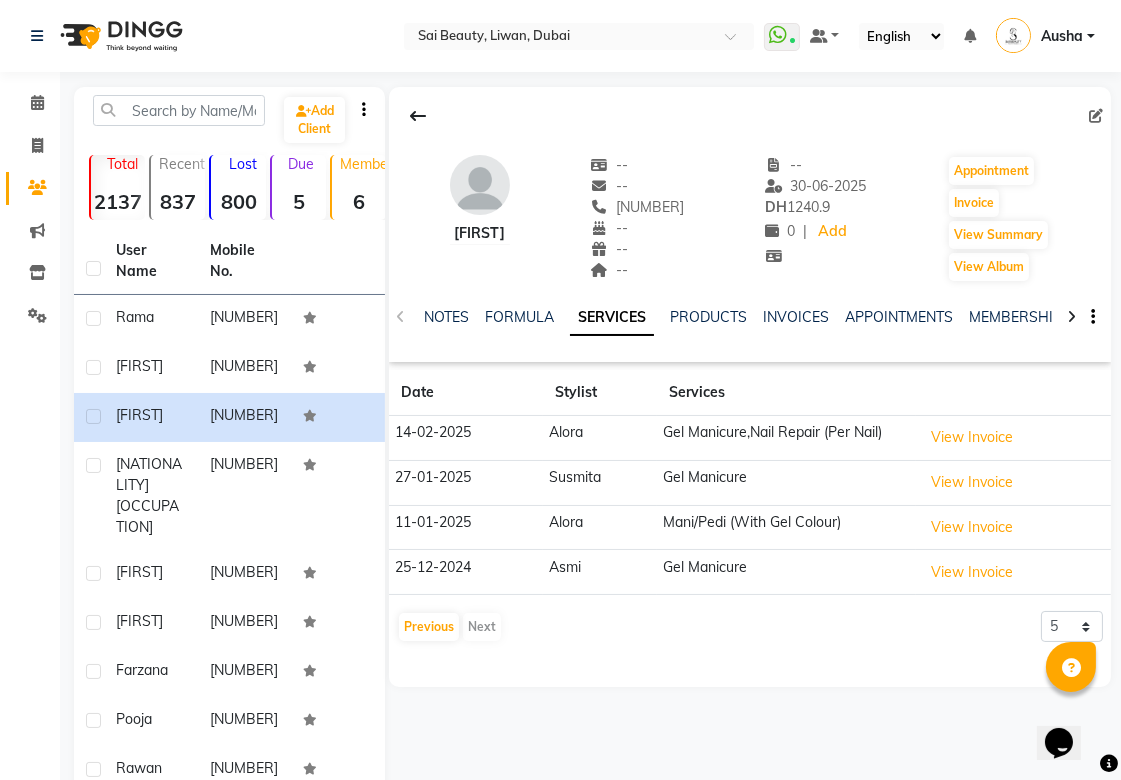 click on "Previous   Next" 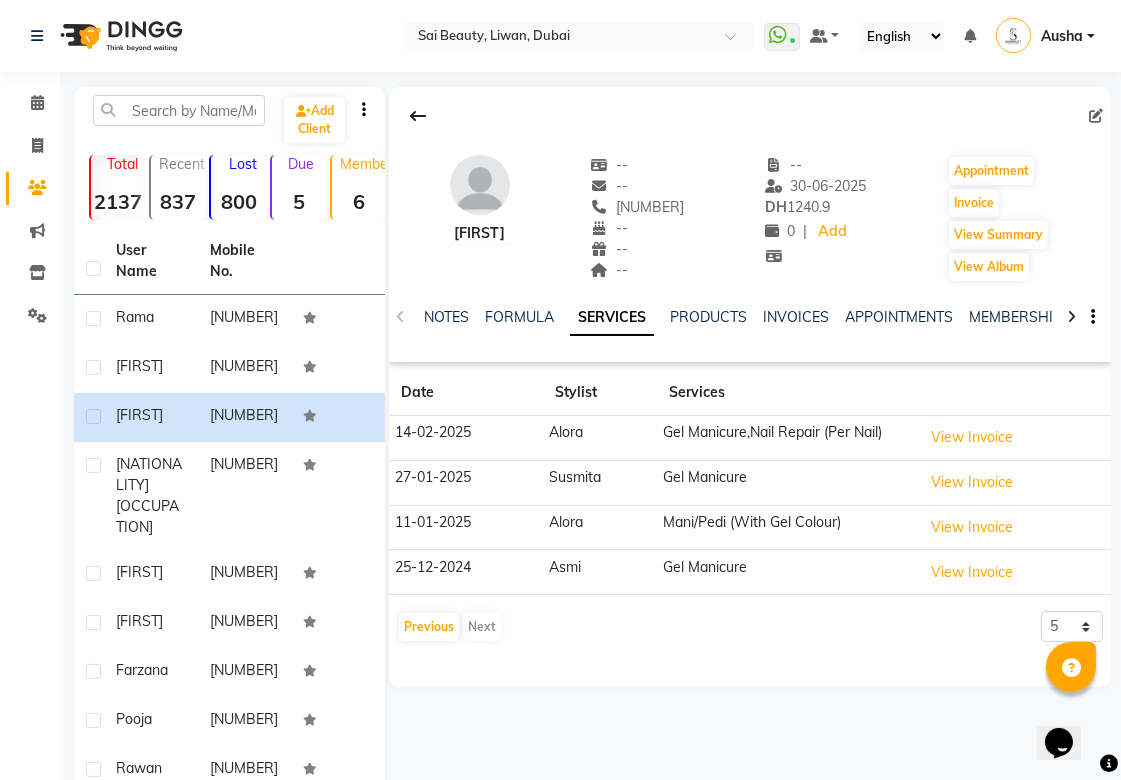 click on "Previous   Next" 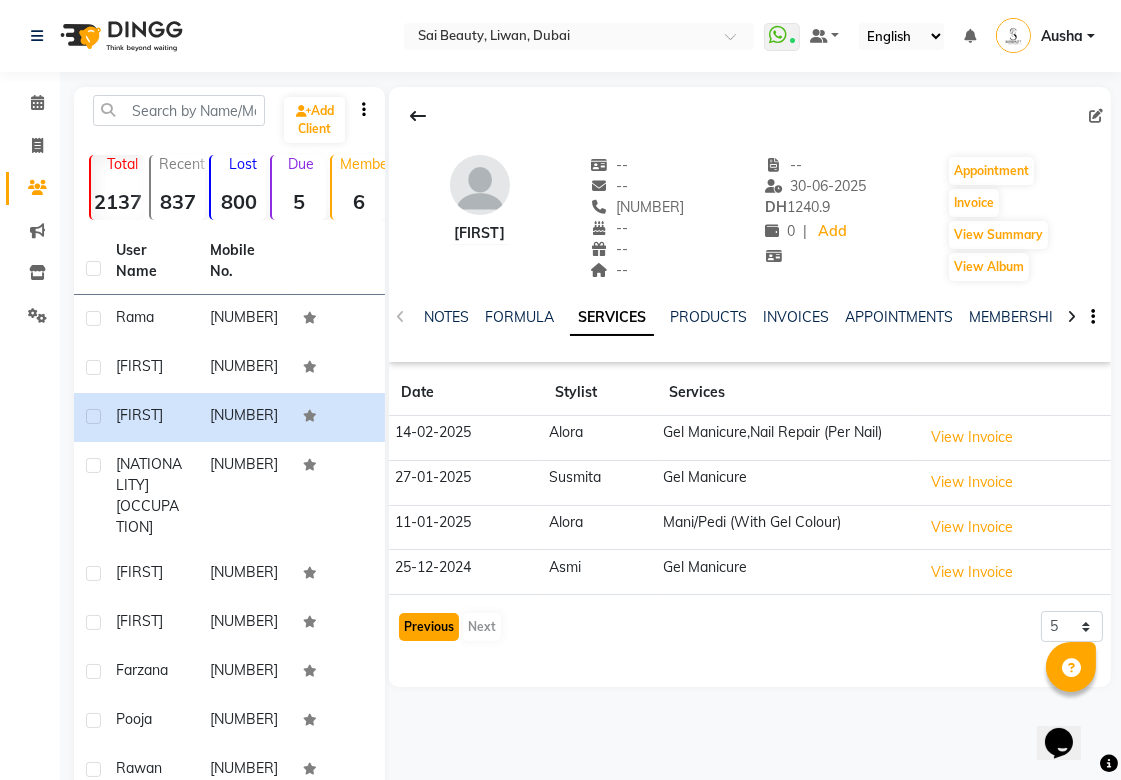 click on "Previous" 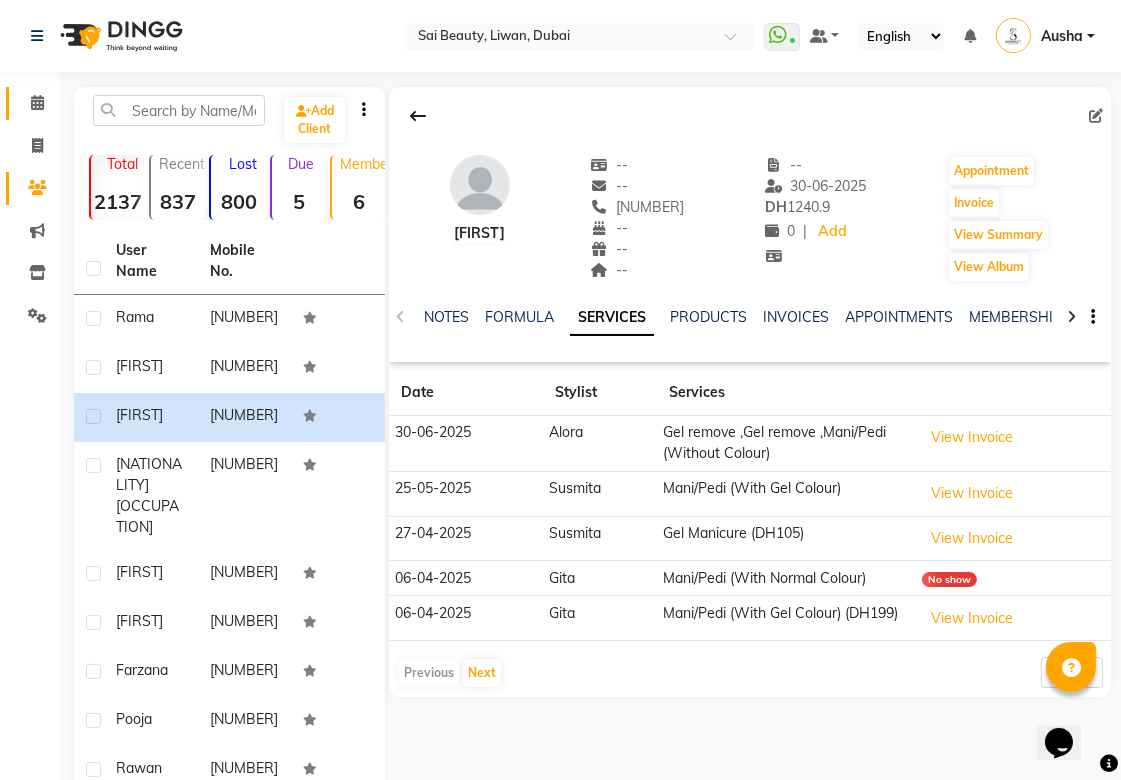 click 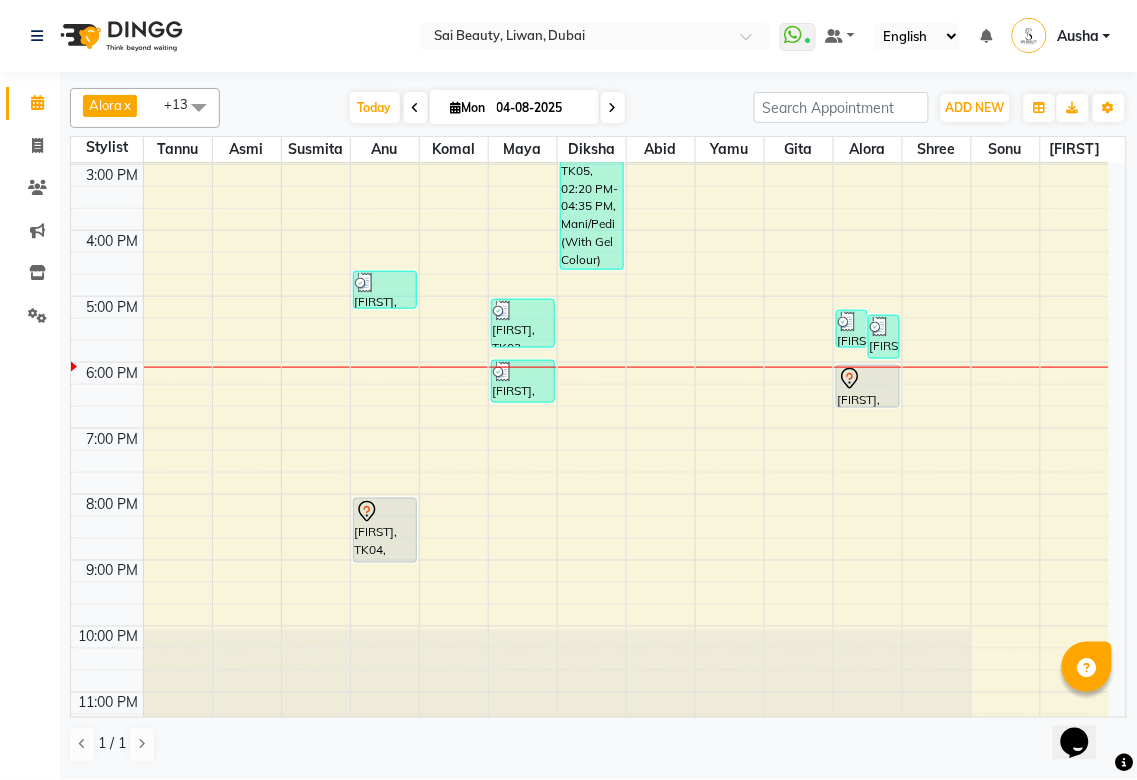 scroll, scrollTop: 424, scrollLeft: 0, axis: vertical 